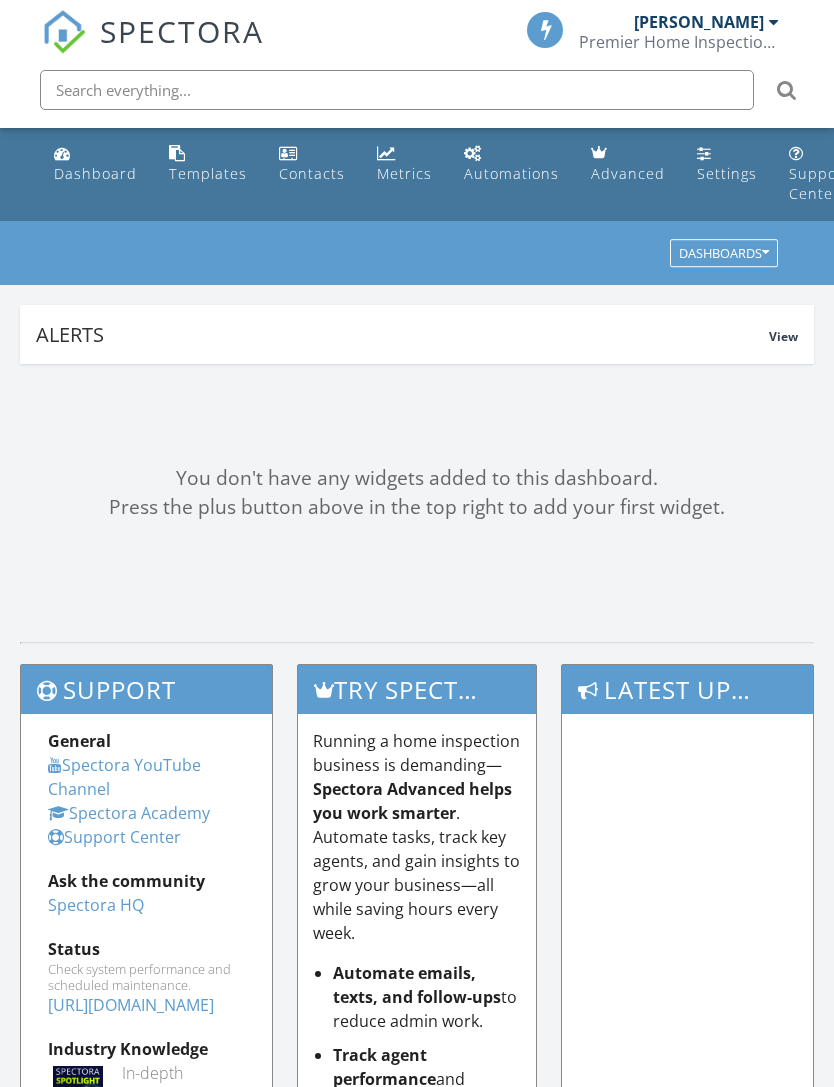 scroll, scrollTop: 0, scrollLeft: 0, axis: both 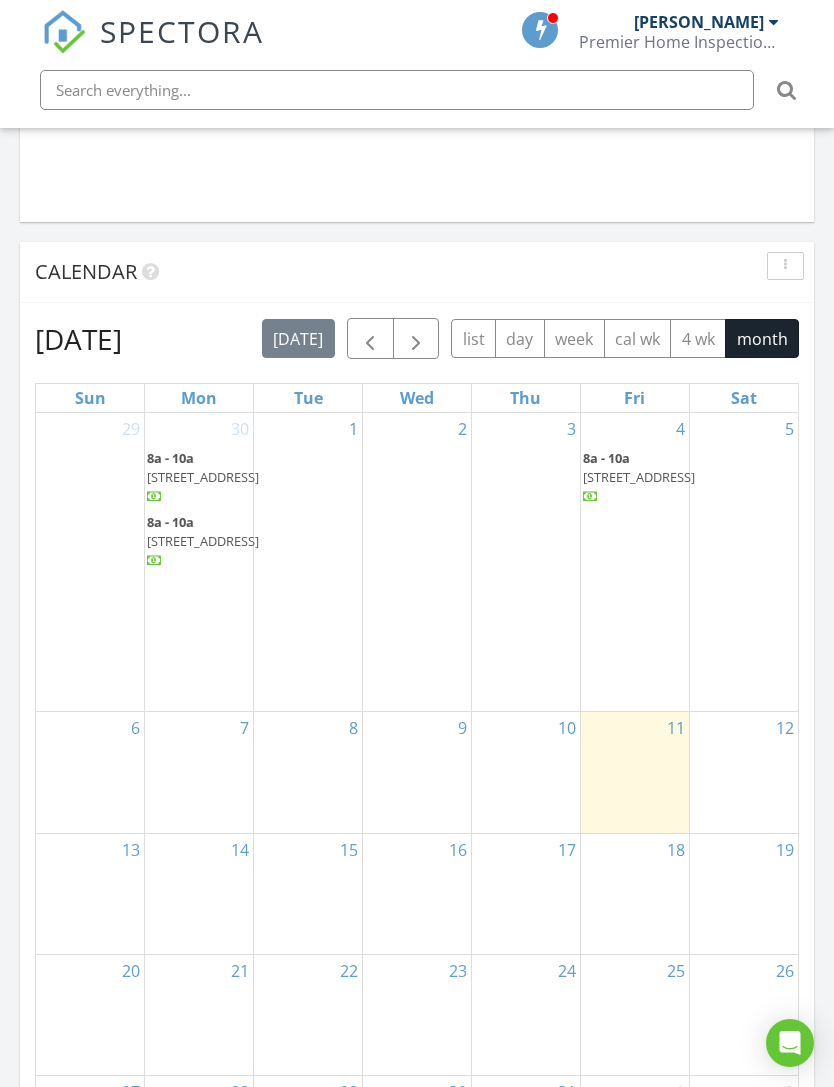 click at bounding box center (370, 338) 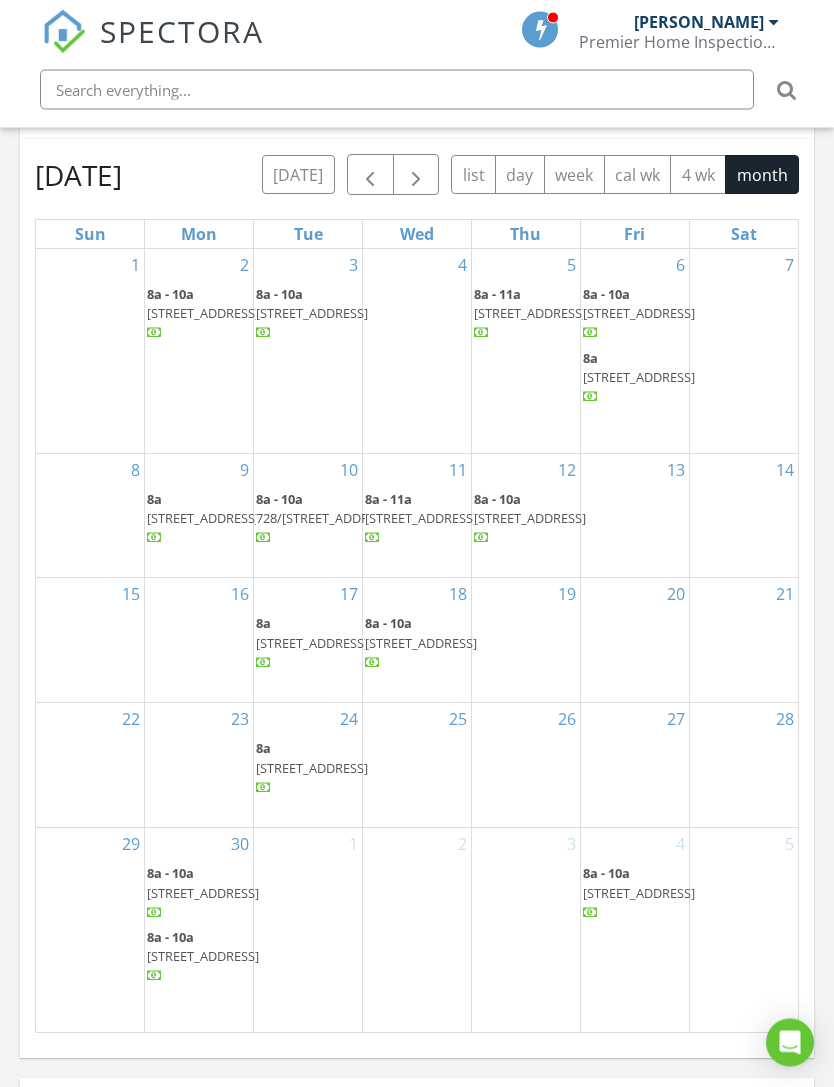 scroll, scrollTop: 2106, scrollLeft: 0, axis: vertical 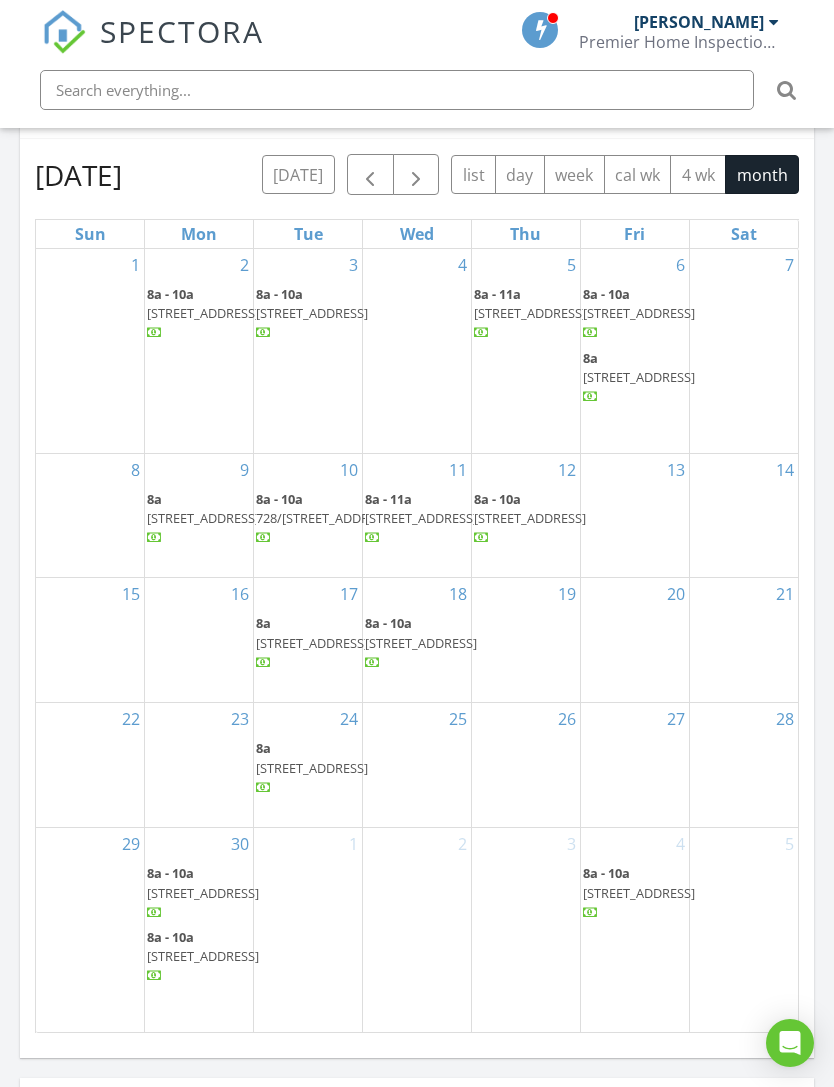 click on "728/730 W 30th St , Hialeah 33012" at bounding box center [325, 518] 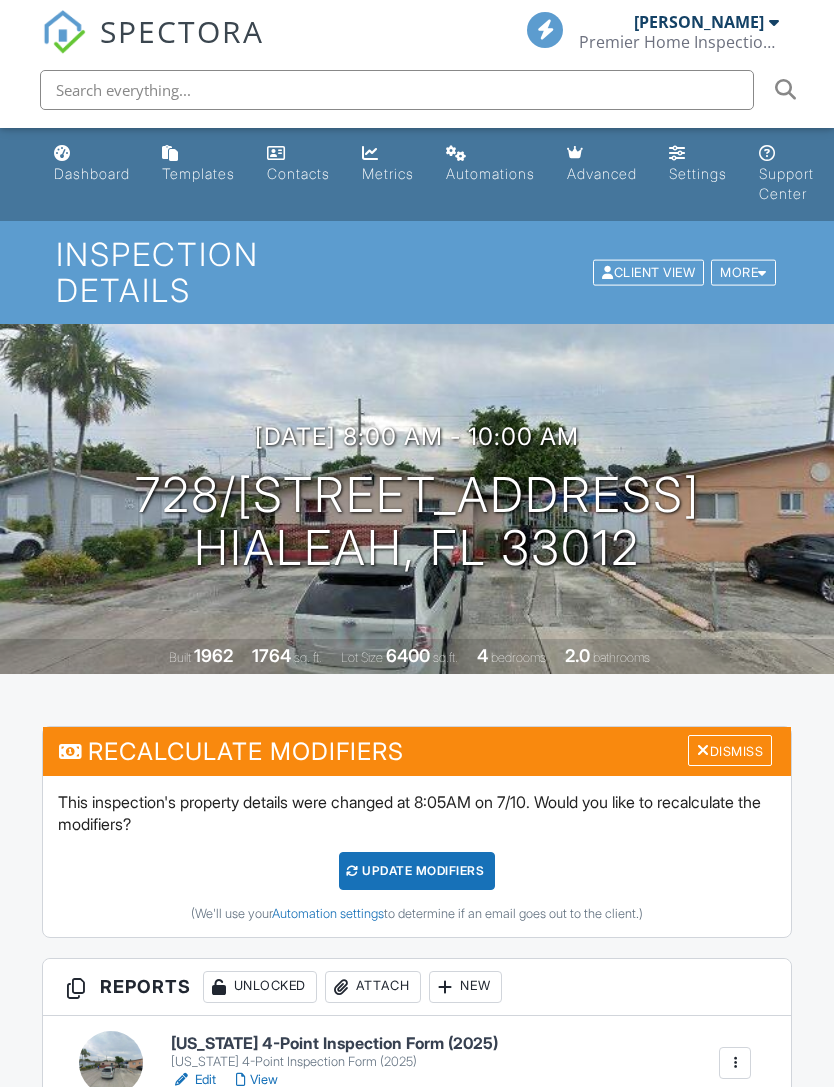 scroll, scrollTop: 0, scrollLeft: 0, axis: both 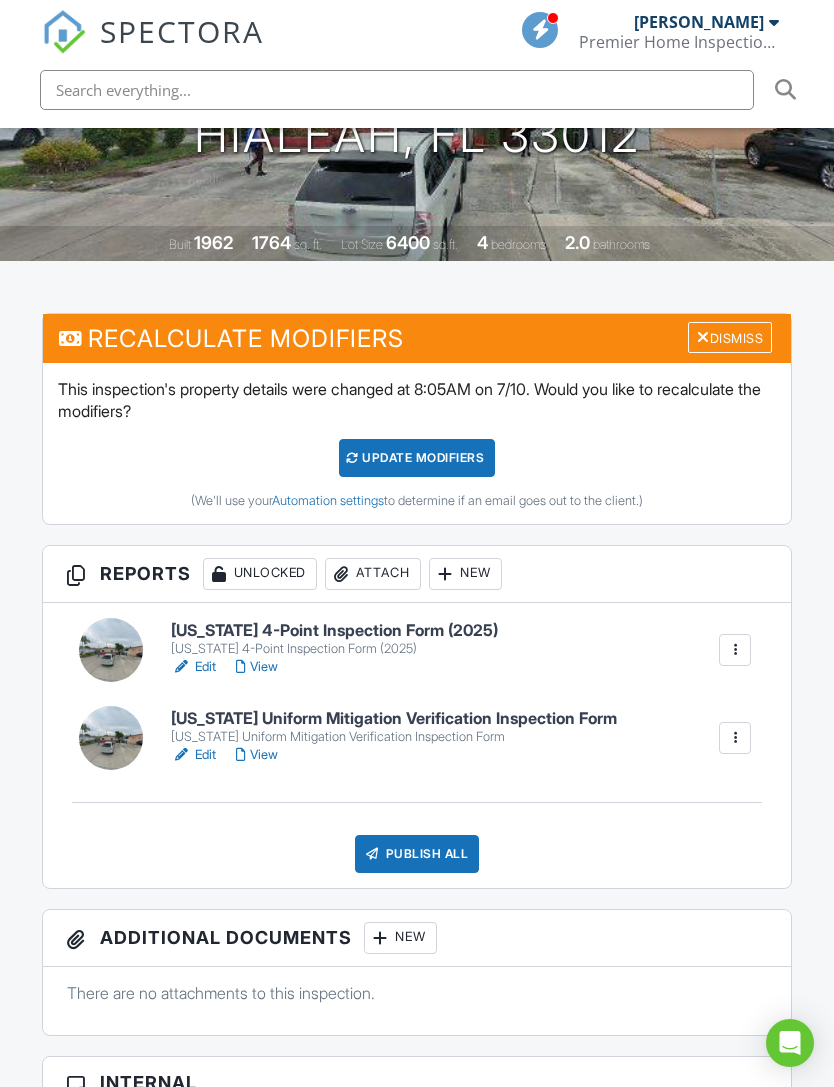 click on "Edit" at bounding box center (193, 755) 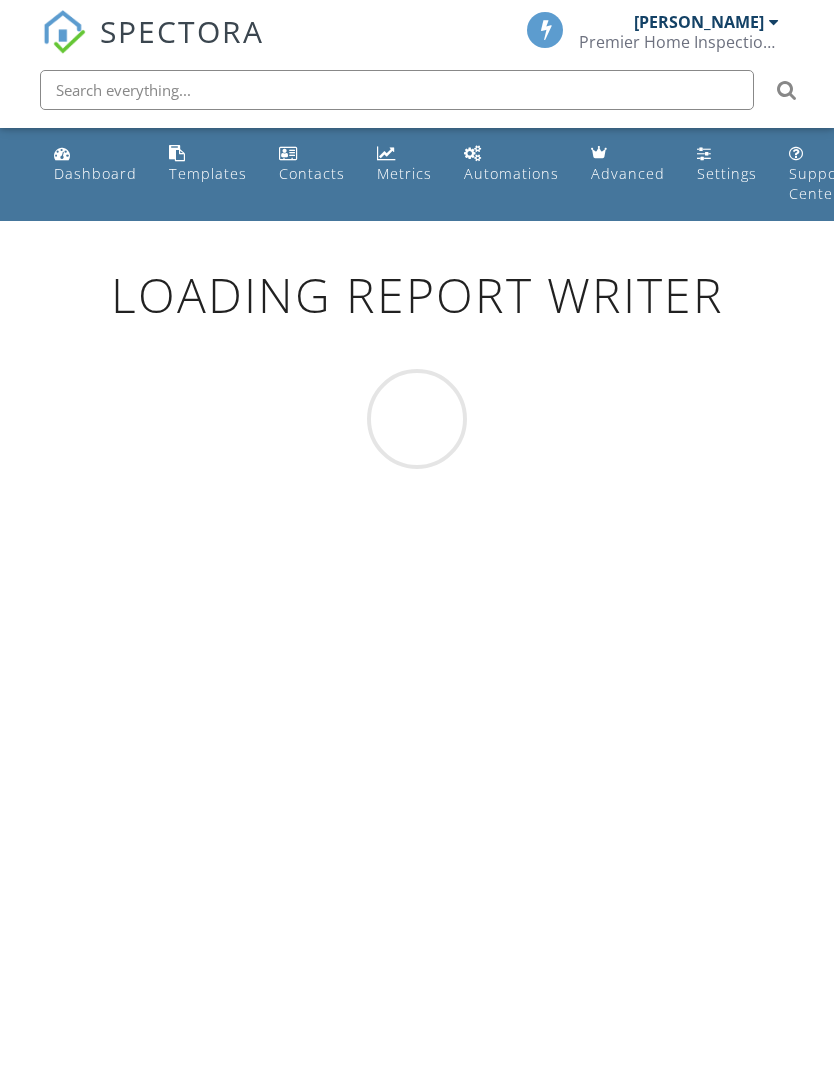 scroll, scrollTop: 0, scrollLeft: 0, axis: both 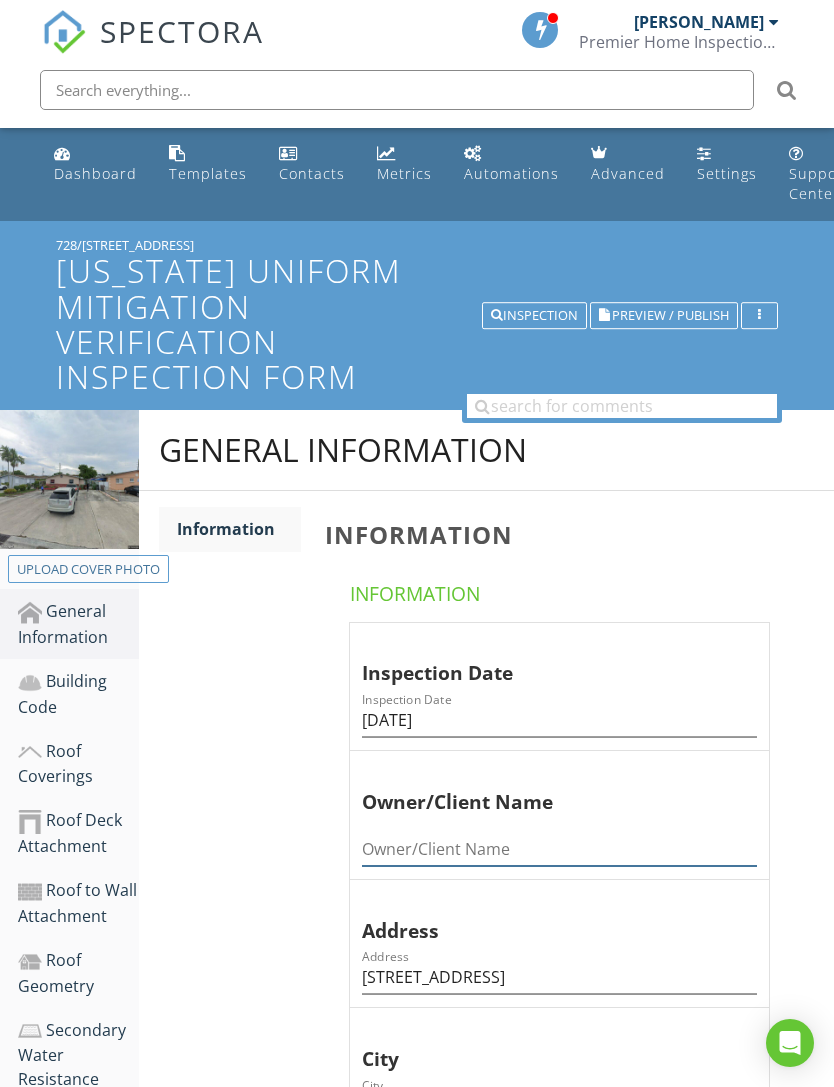 click at bounding box center [559, 849] 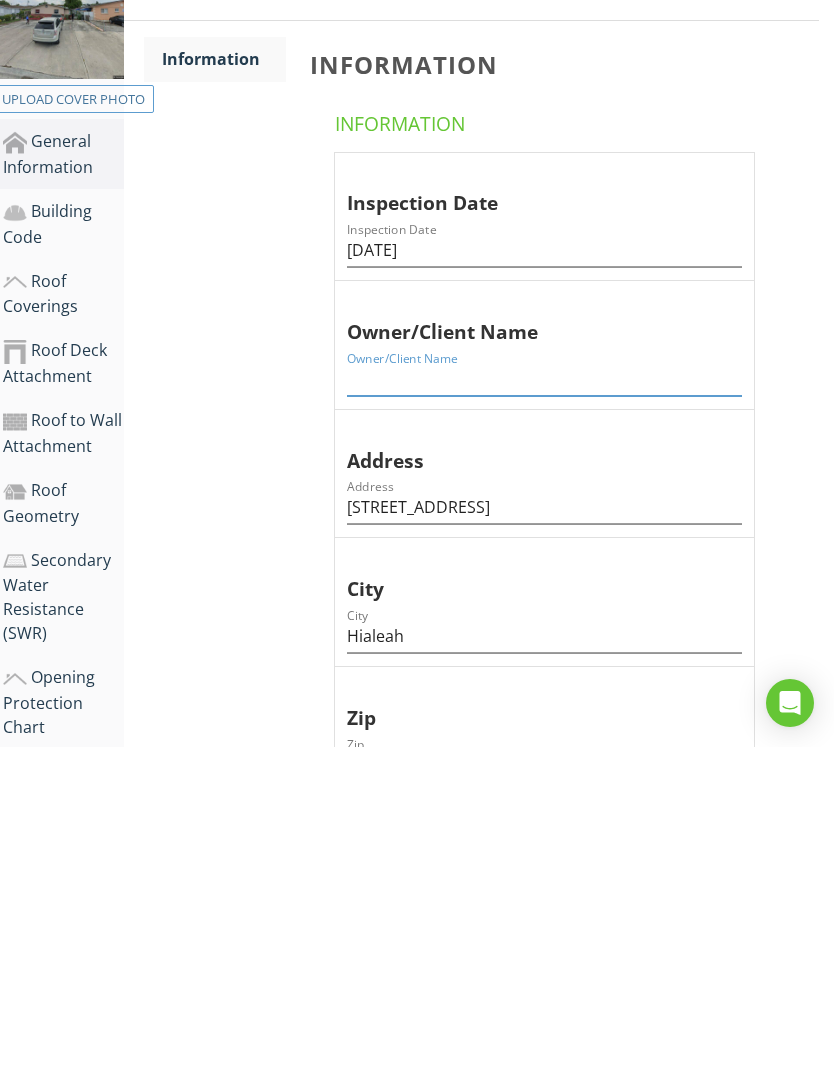 paste on "[PERSON_NAME]/ [PERSON_NAME]/ [PERSON_NAME]" 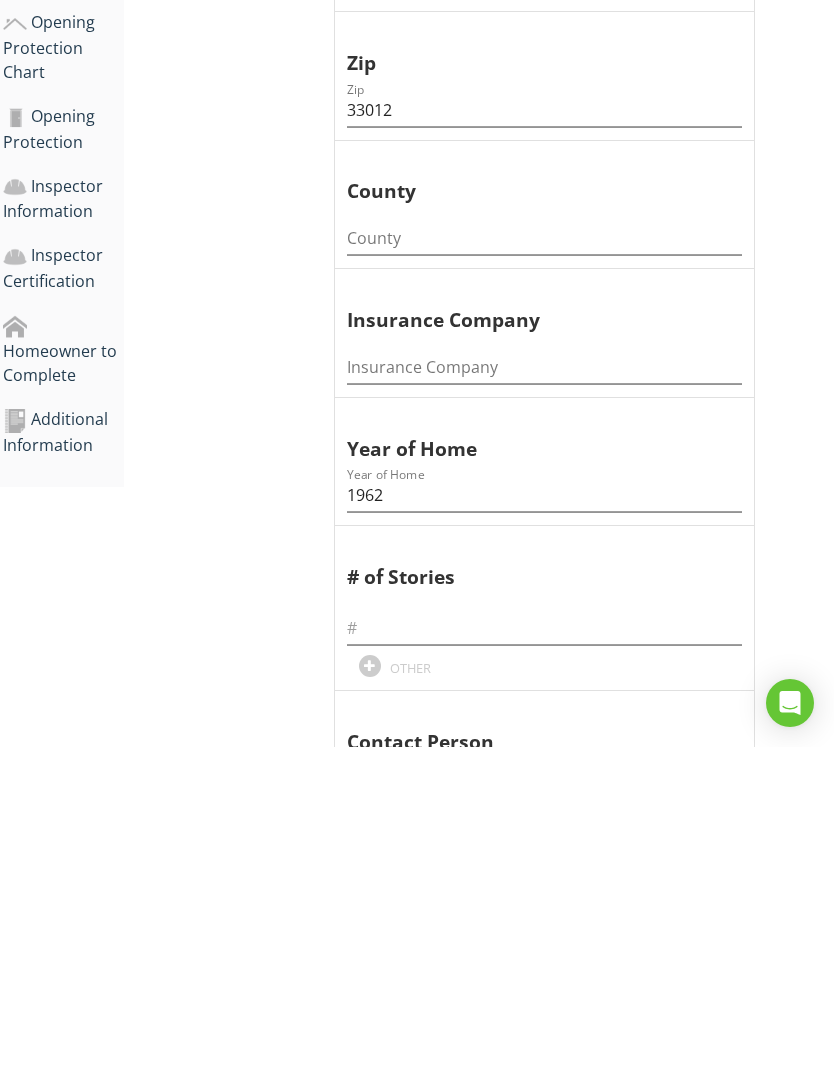scroll, scrollTop: 786, scrollLeft: 15, axis: both 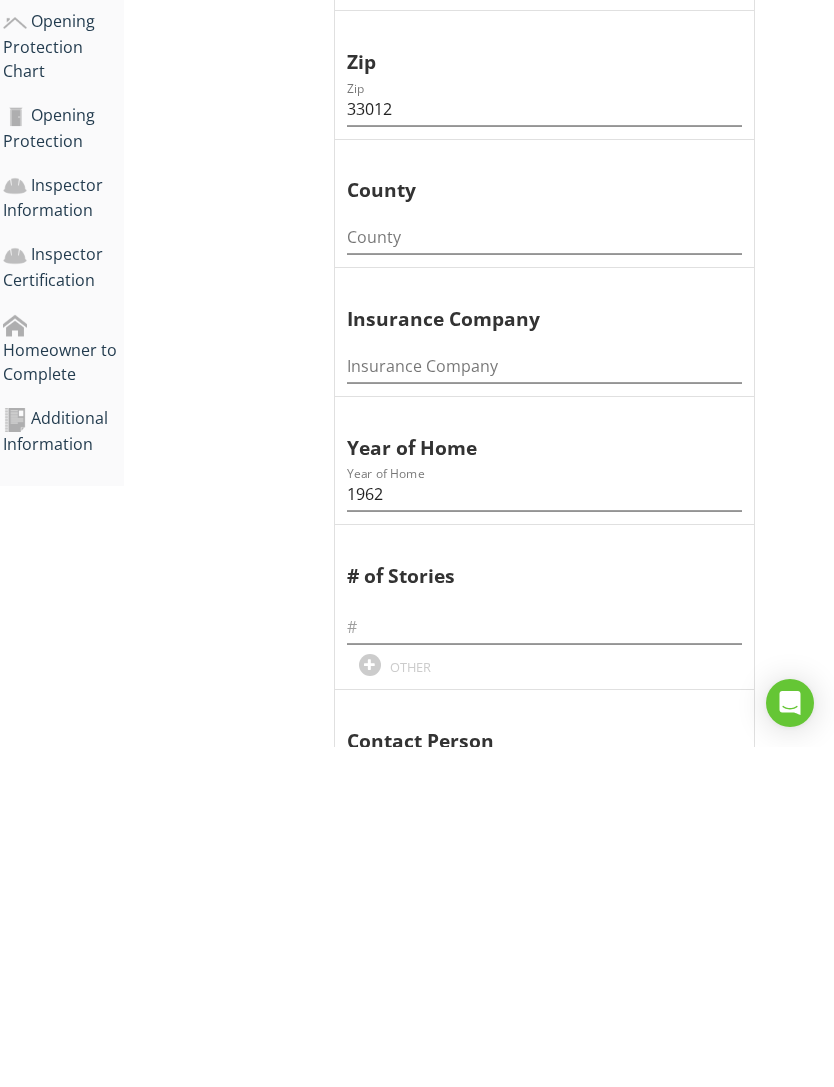 type on "[PERSON_NAME]/ [PERSON_NAME]/ [PERSON_NAME]" 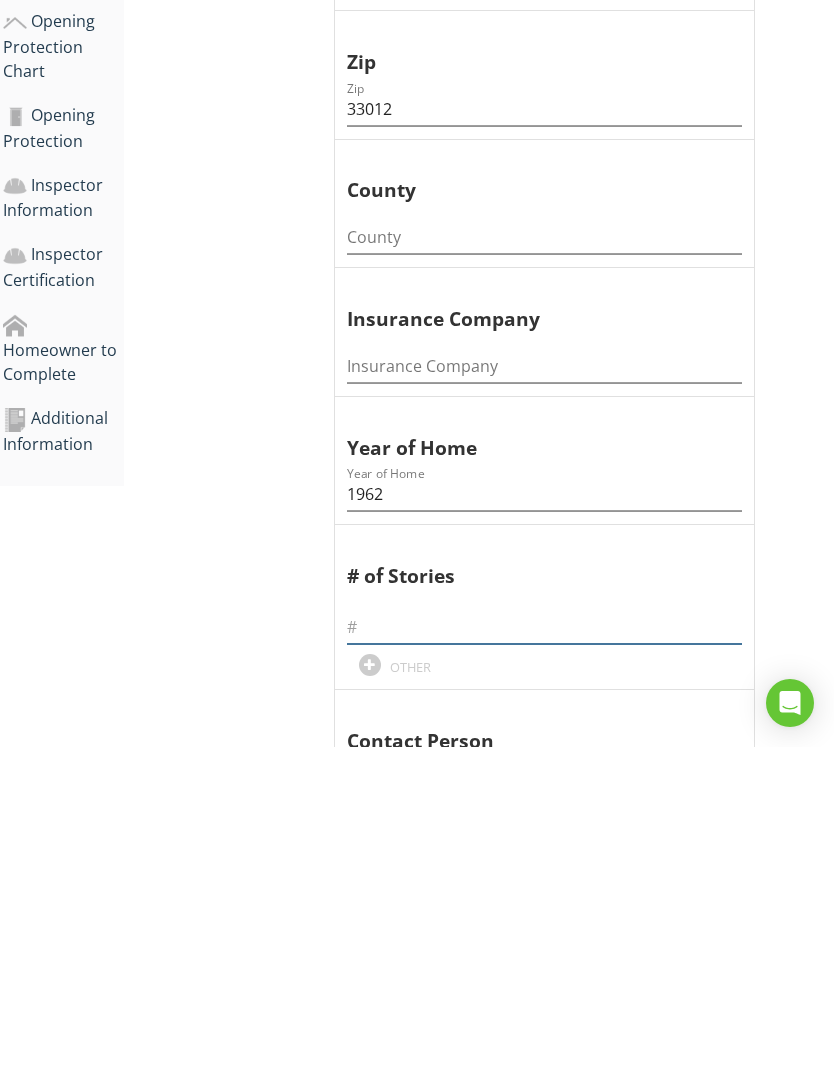 click at bounding box center [544, 967] 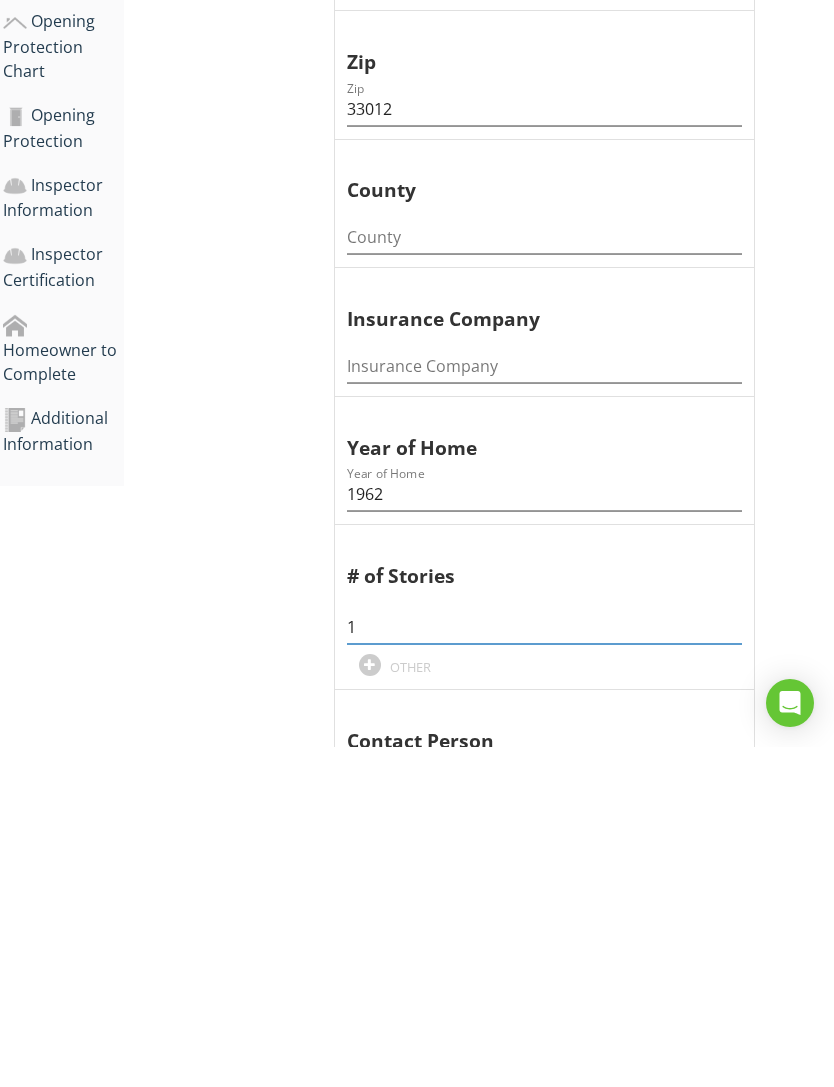type on "1" 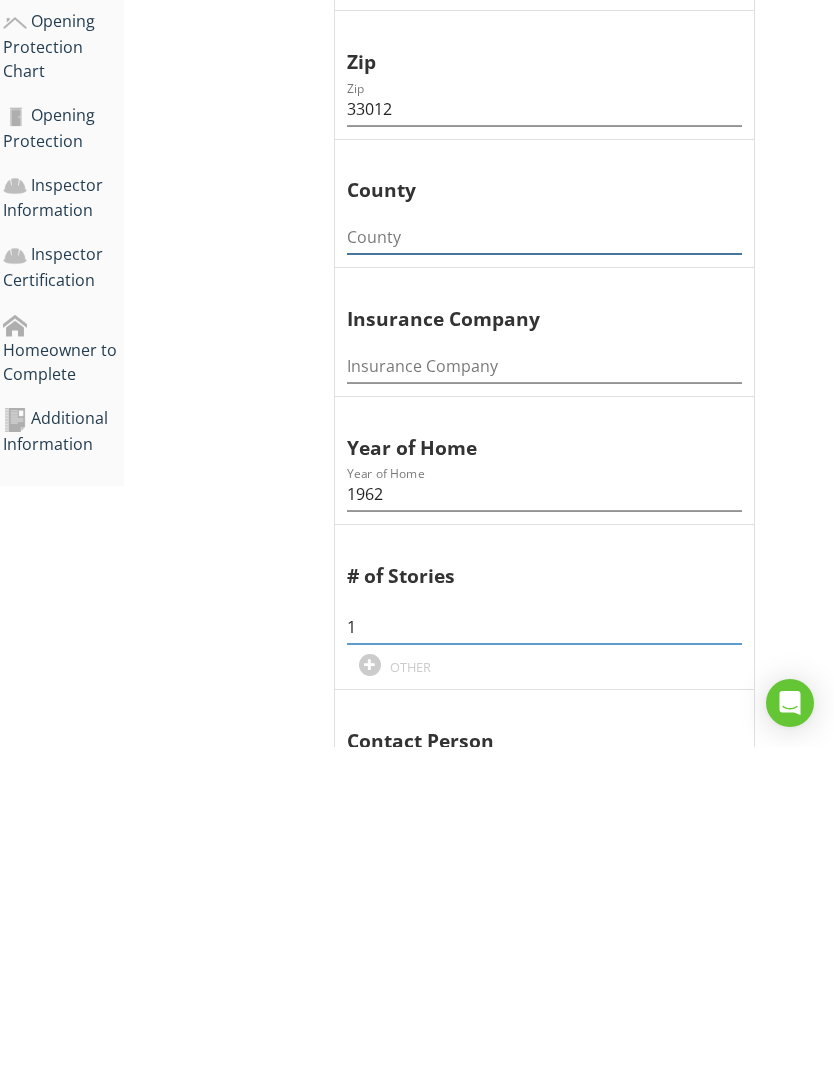 click at bounding box center [544, 577] 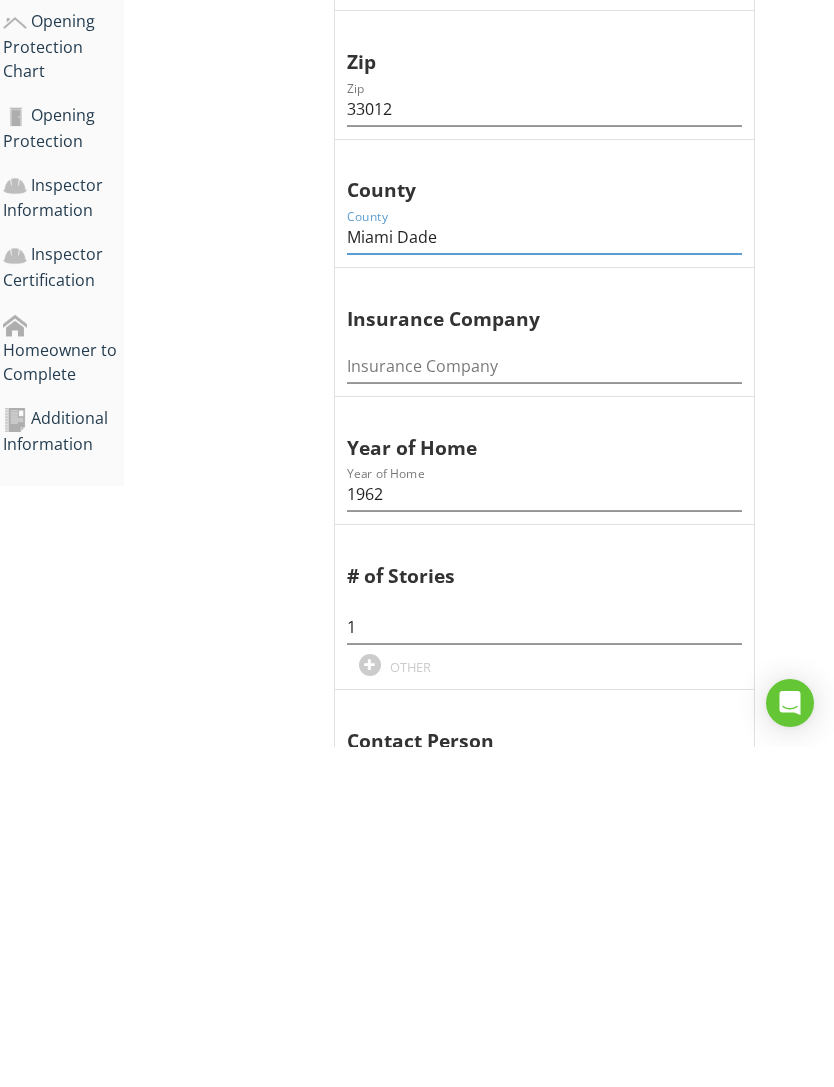 type on "Miami Dade" 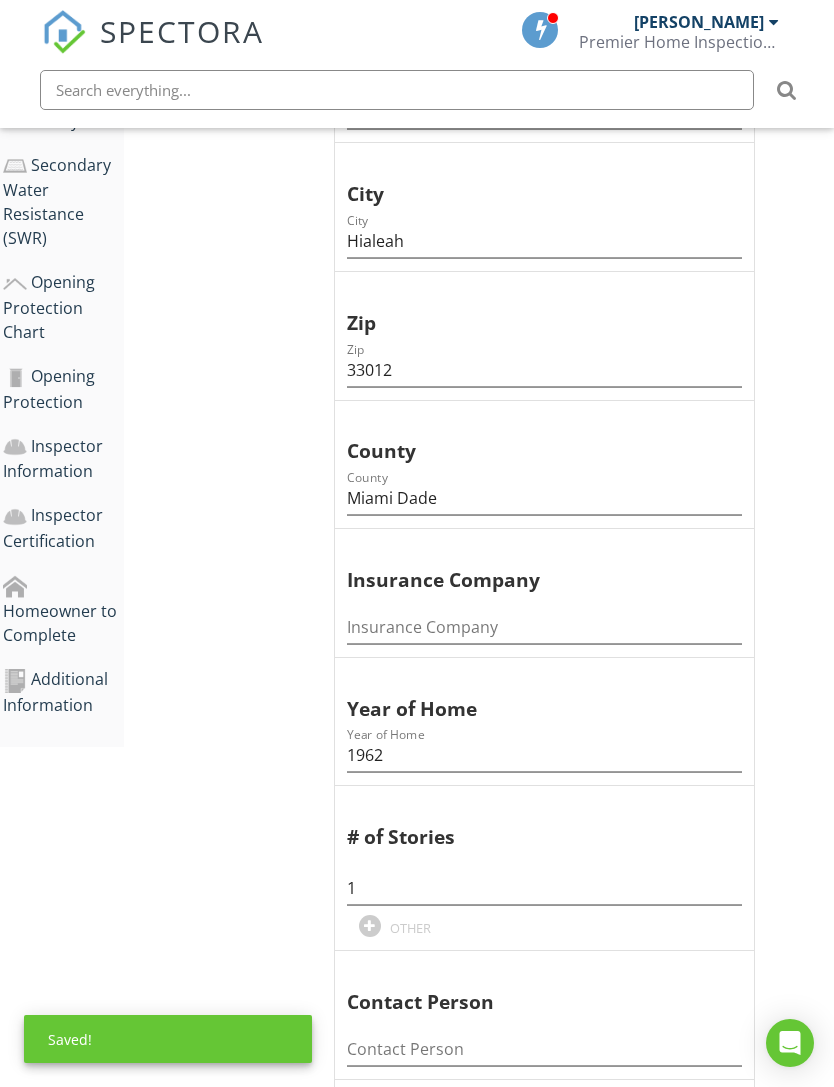 scroll, scrollTop: 856, scrollLeft: 15, axis: both 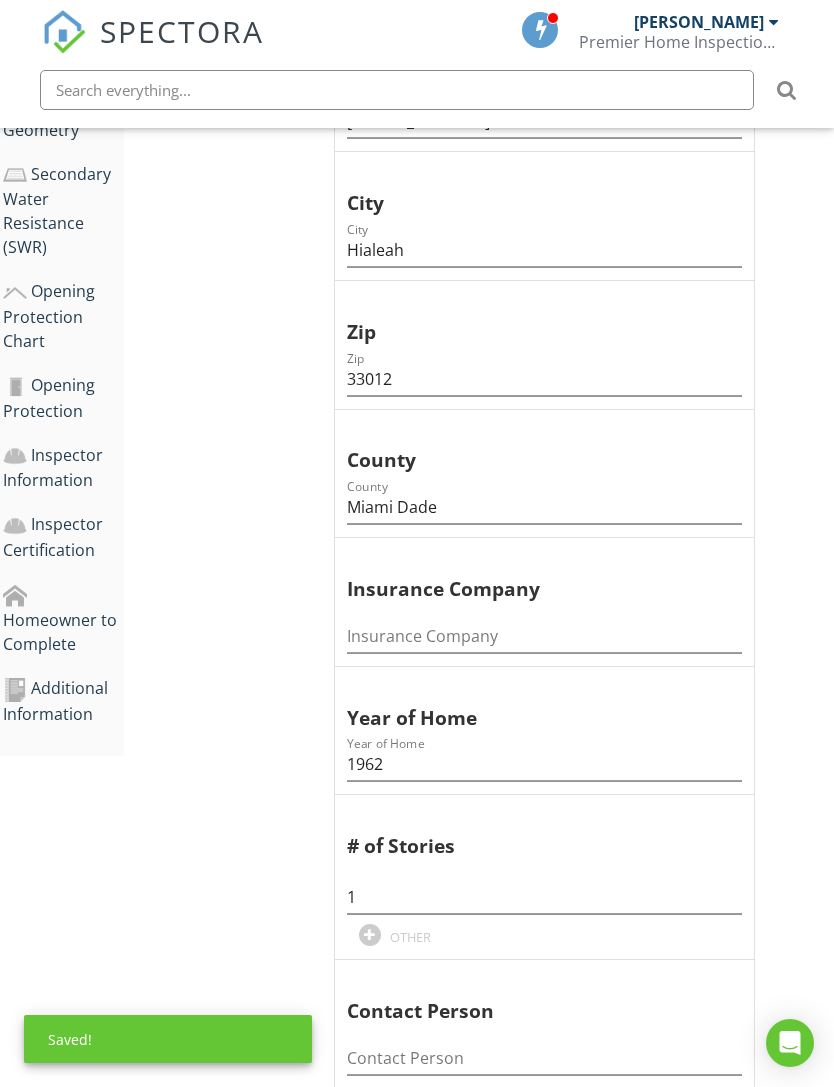 click on "Additional Information" at bounding box center (63, 701) 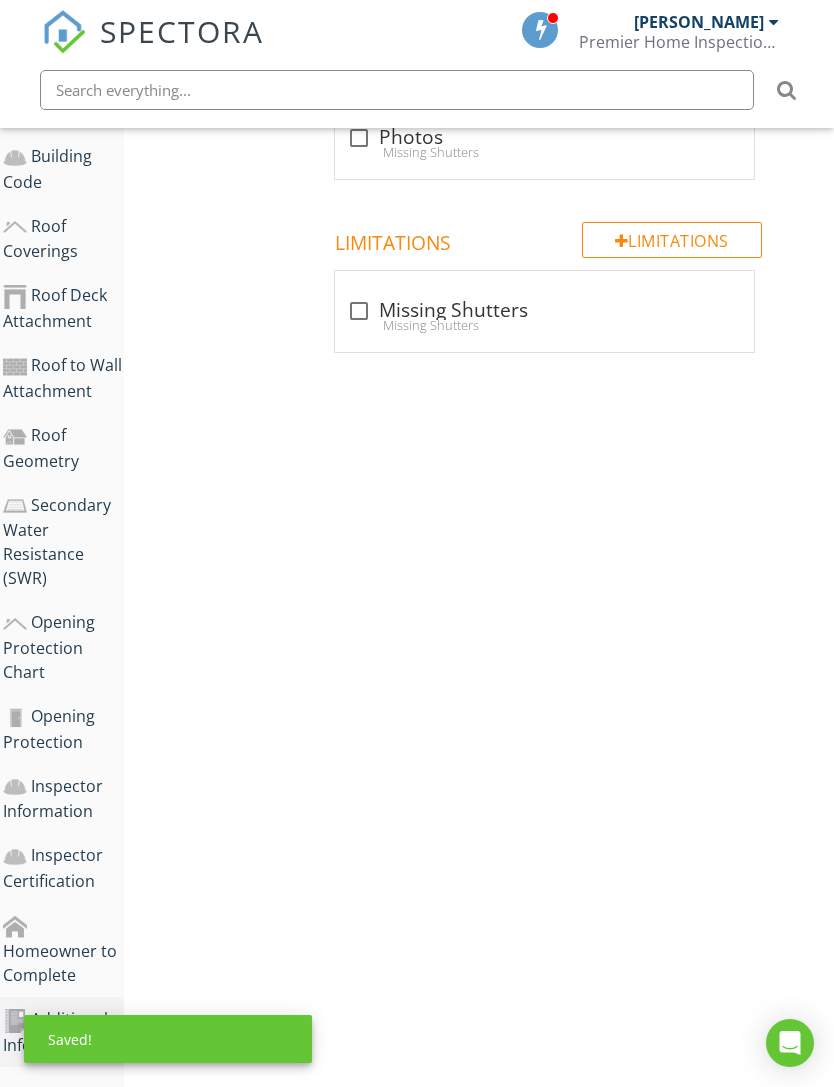 scroll, scrollTop: 499, scrollLeft: 15, axis: both 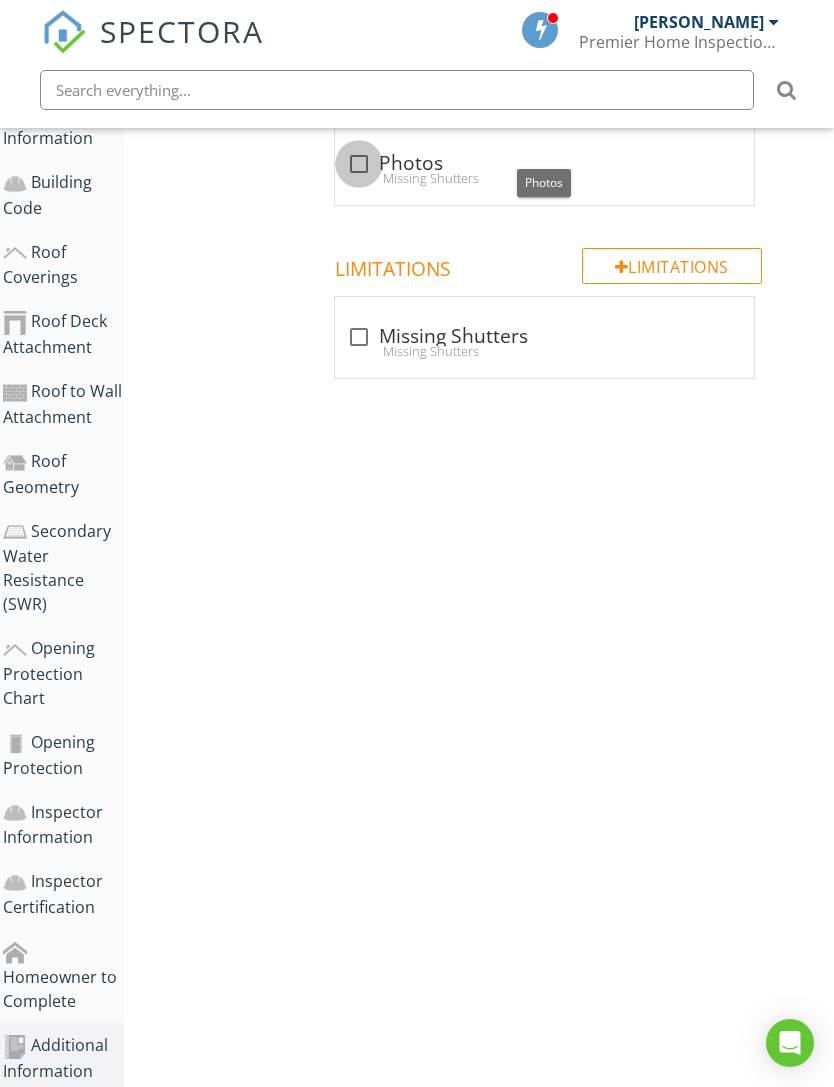 click at bounding box center (359, 164) 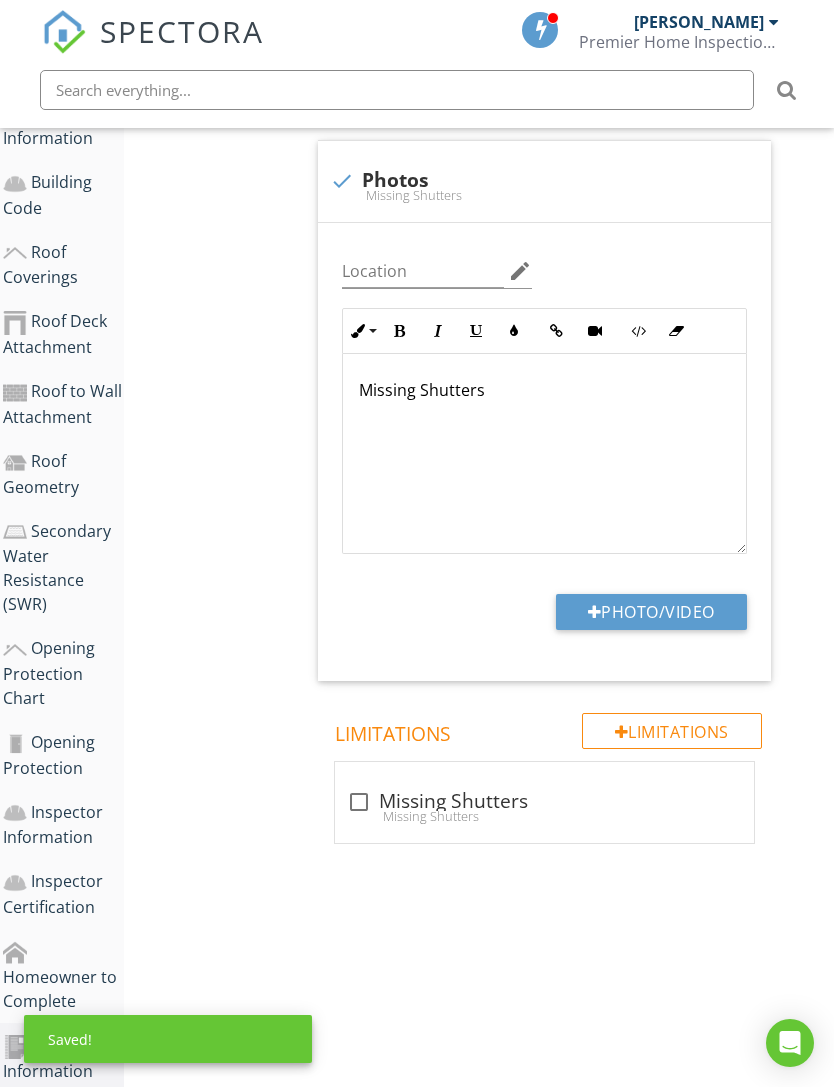 click on "Missing Shutters" at bounding box center (544, 390) 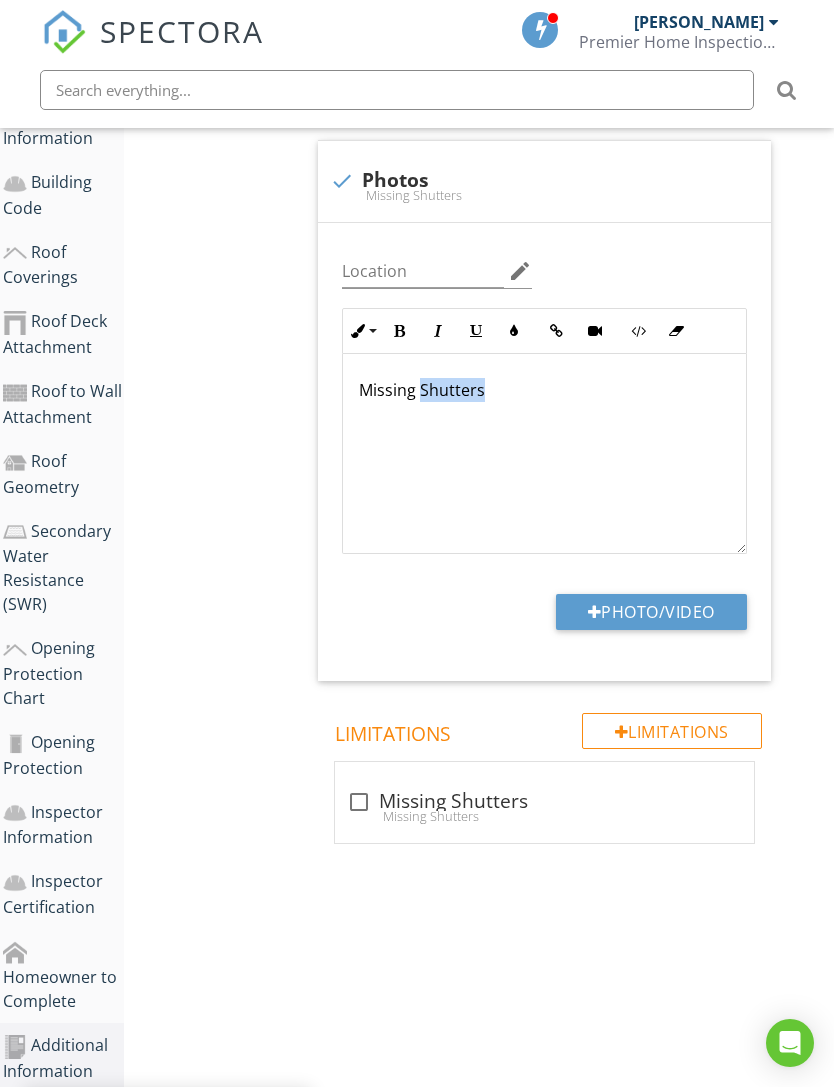 click on "Missing Shutters" at bounding box center (544, 390) 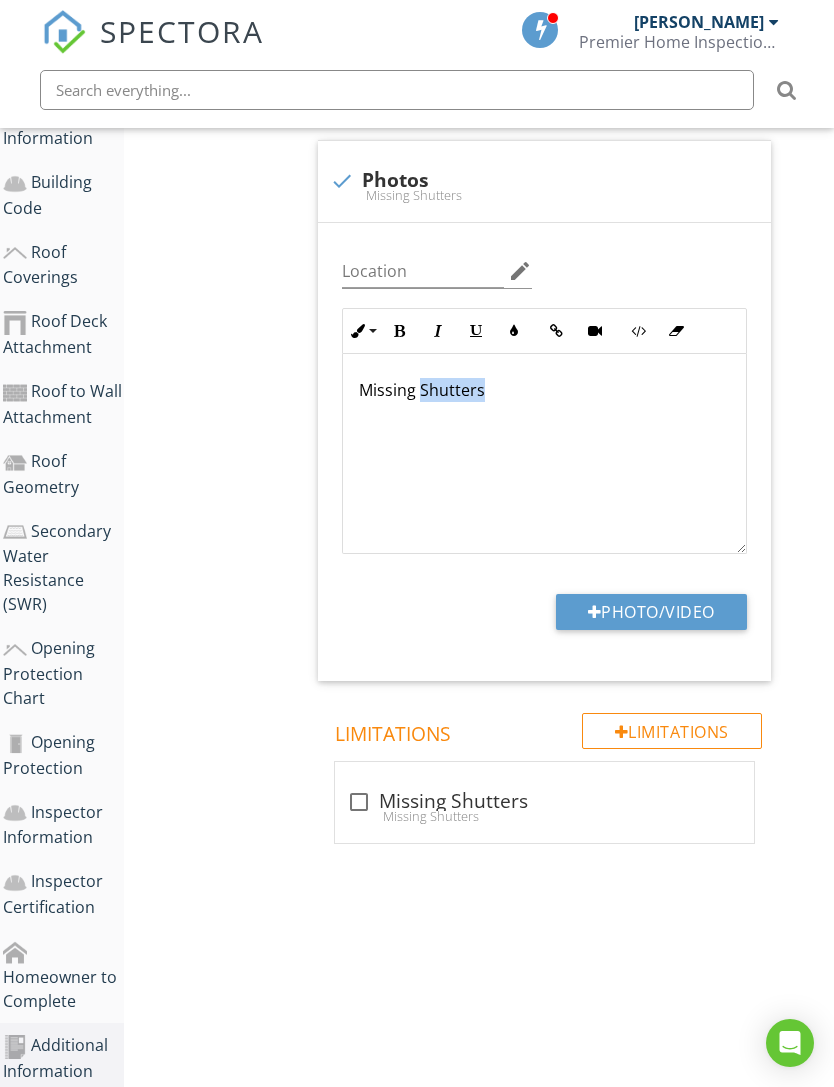 click on "Missing Shutters" at bounding box center [544, 390] 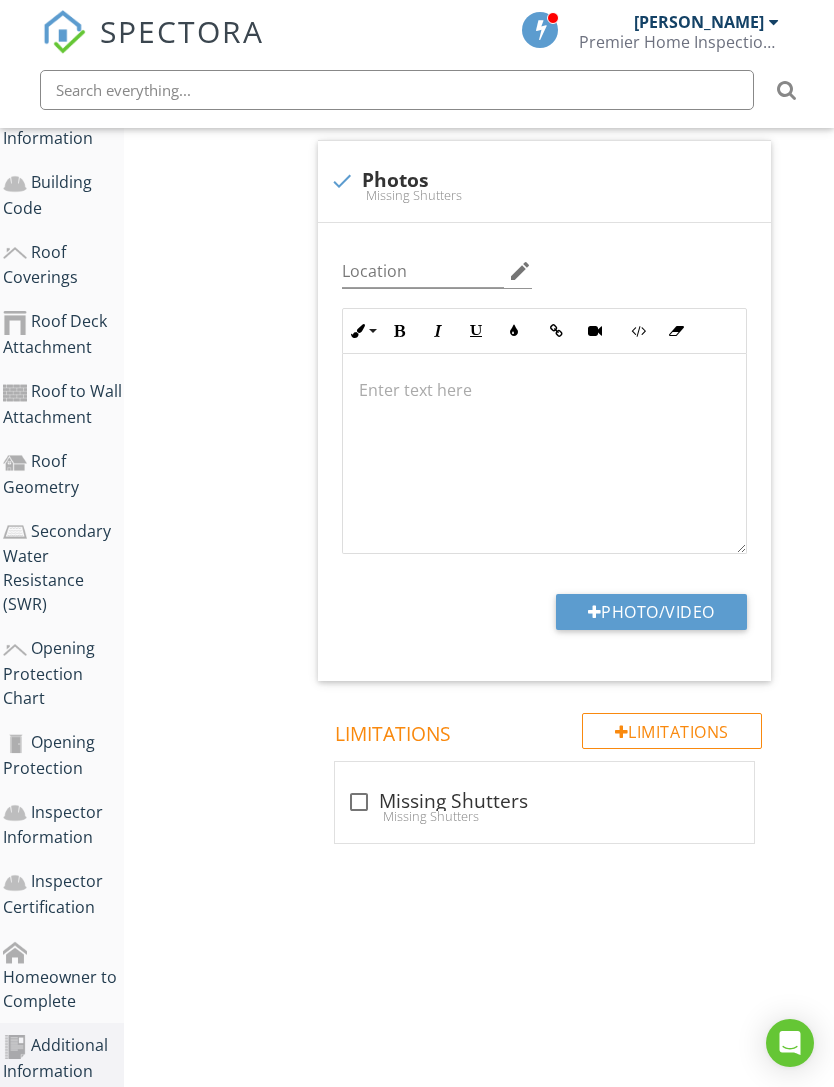 click on "Photo/Video" at bounding box center (651, 612) 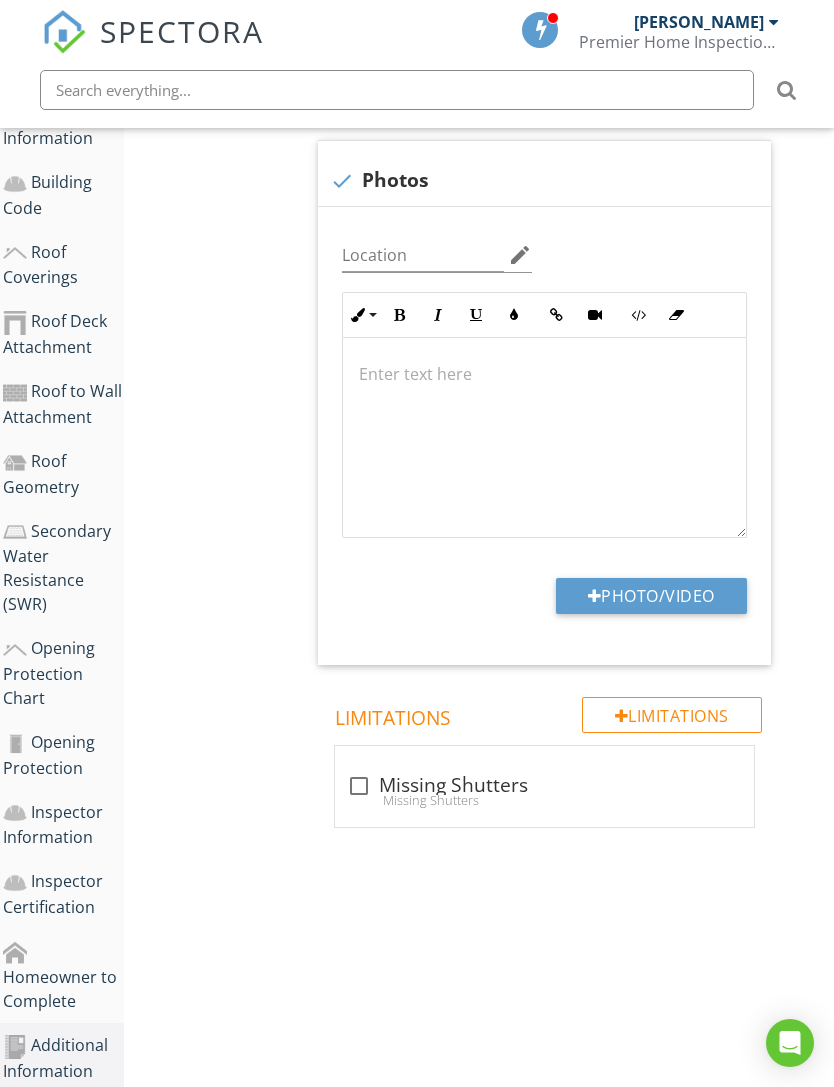 click on "Photo/Video" at bounding box center [651, 596] 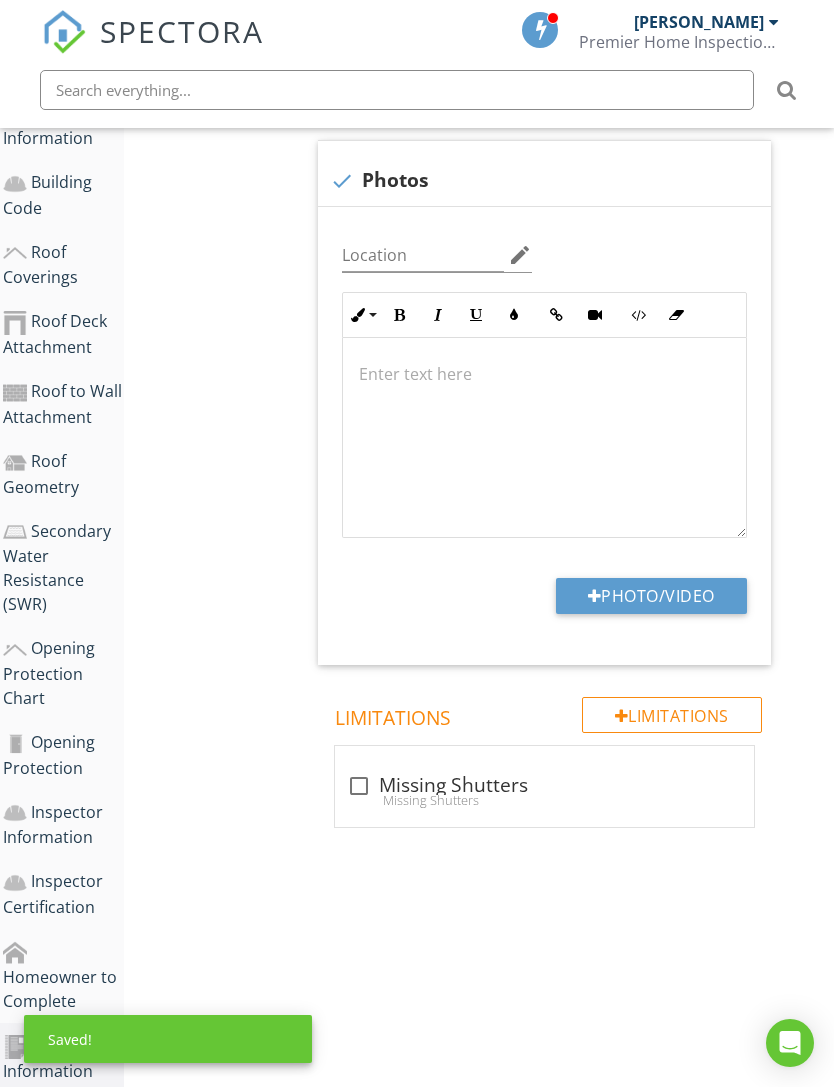 click on "Photo/Video" at bounding box center (651, 596) 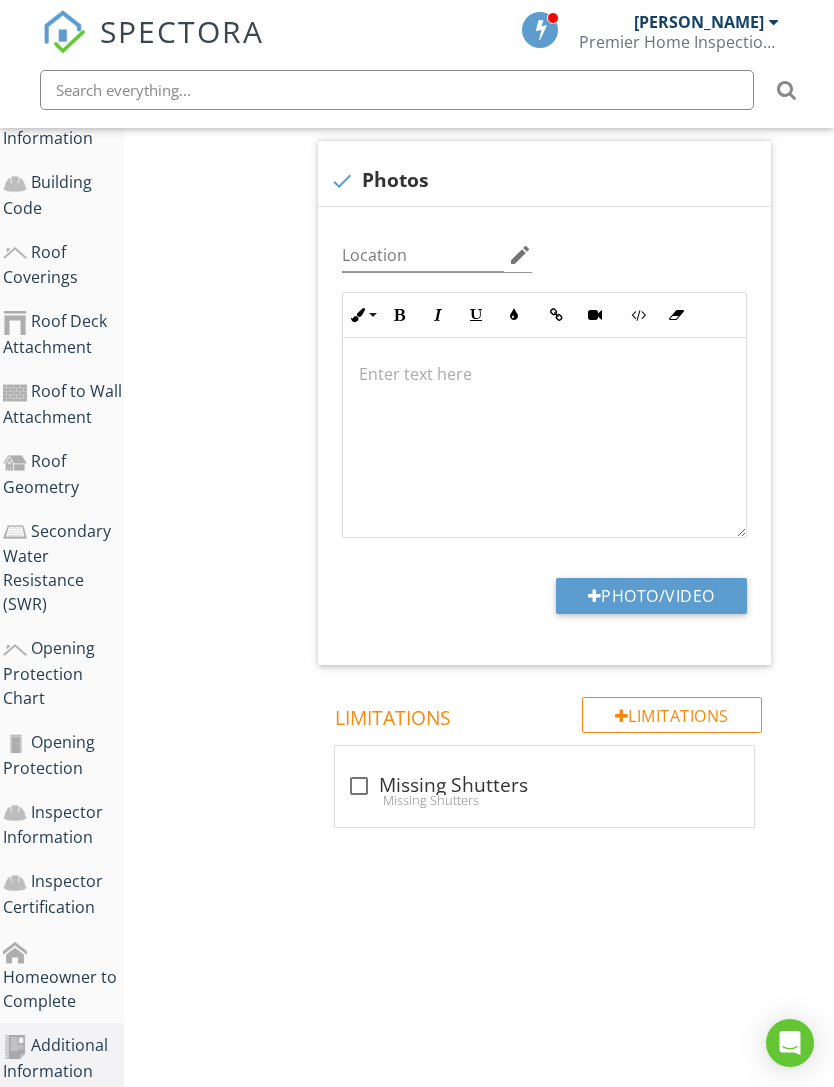 type on "C:\fakepath\IMG_0603.jpeg" 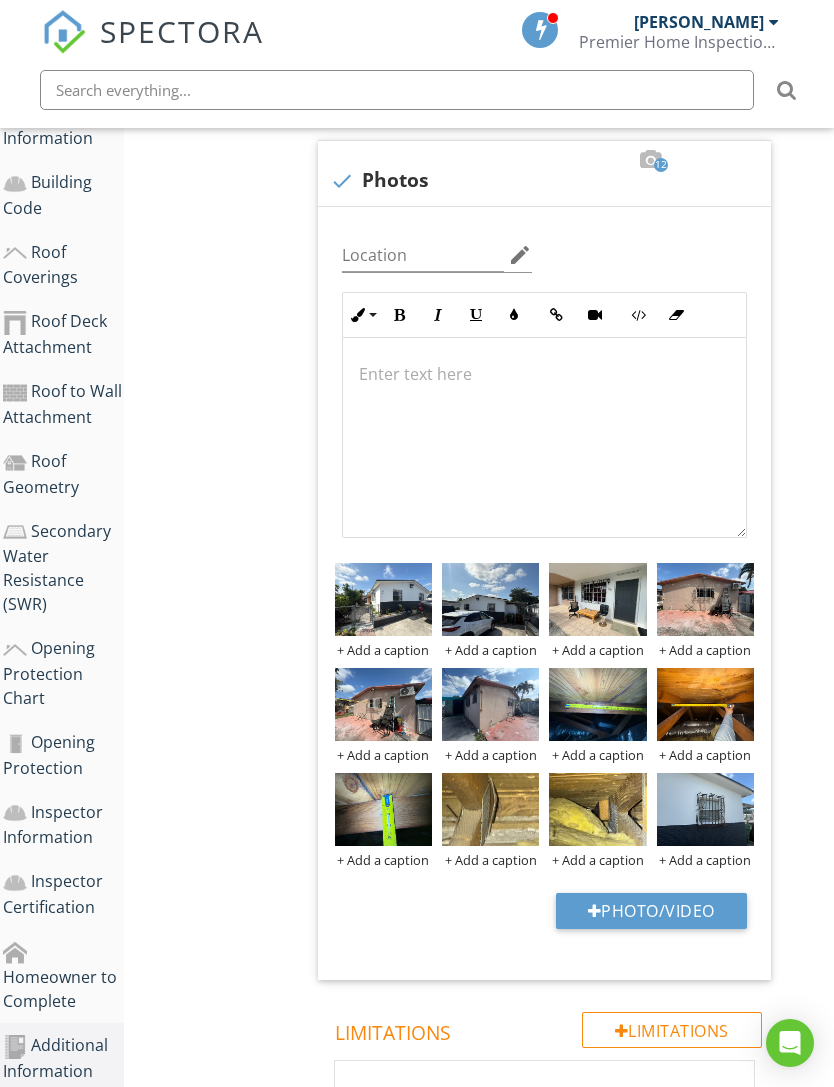 click on "+ Add a caption" at bounding box center [383, 650] 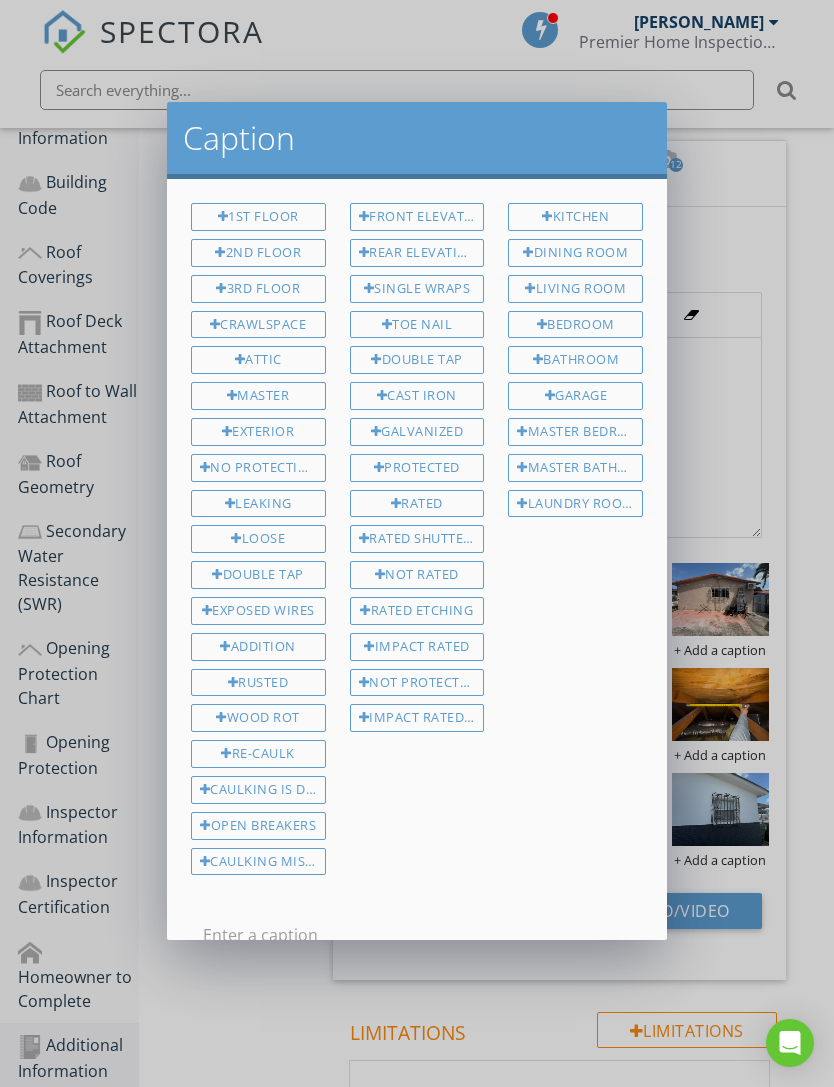 click on "Front Elevation" at bounding box center (417, 217) 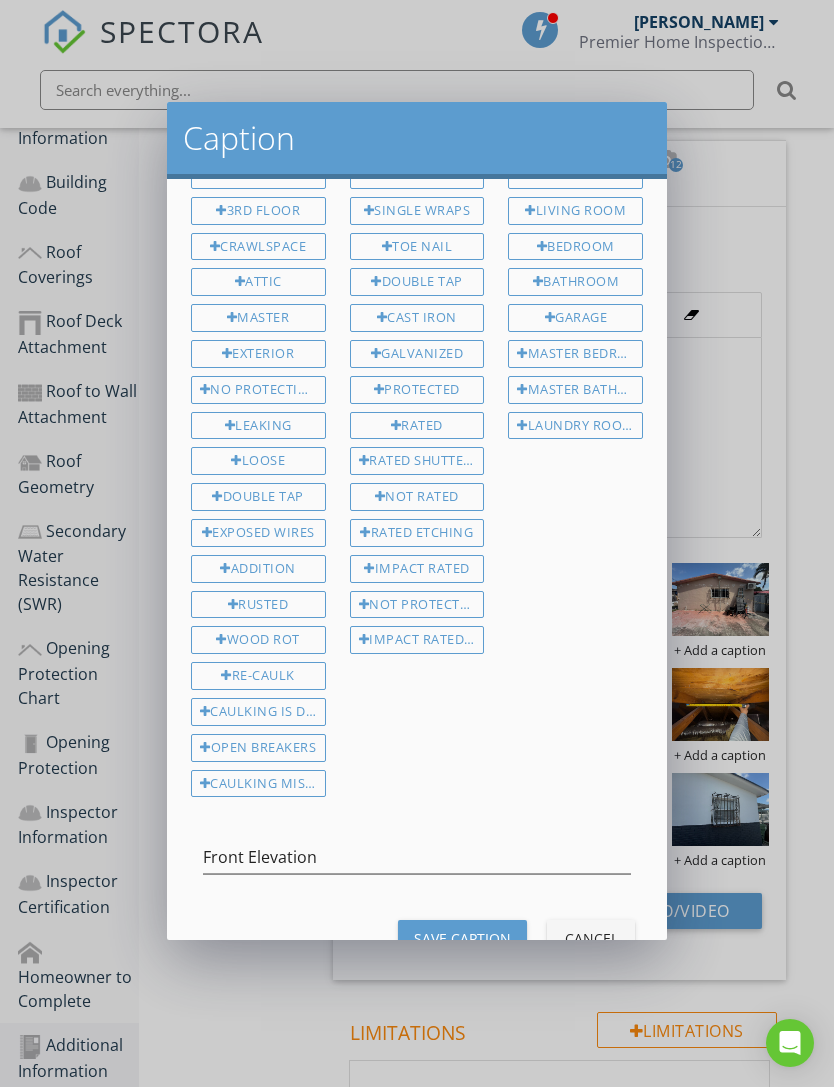 scroll, scrollTop: 75, scrollLeft: 0, axis: vertical 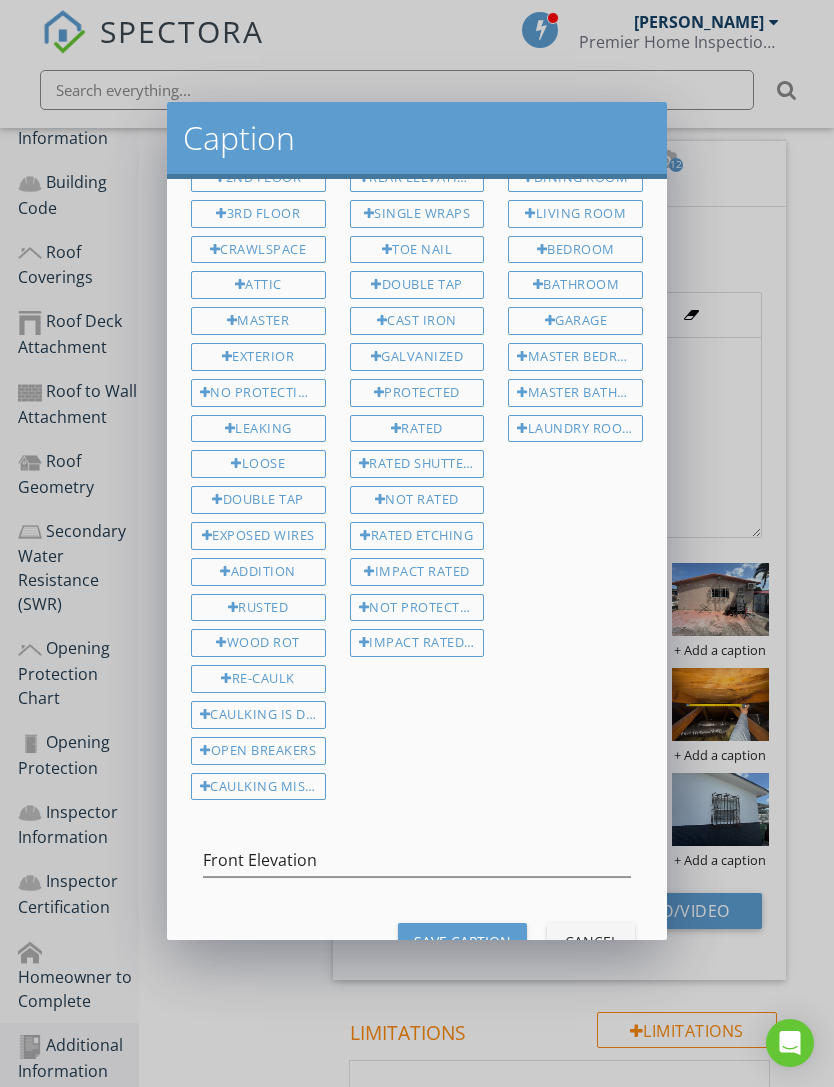 click on "Save Caption" at bounding box center (462, 941) 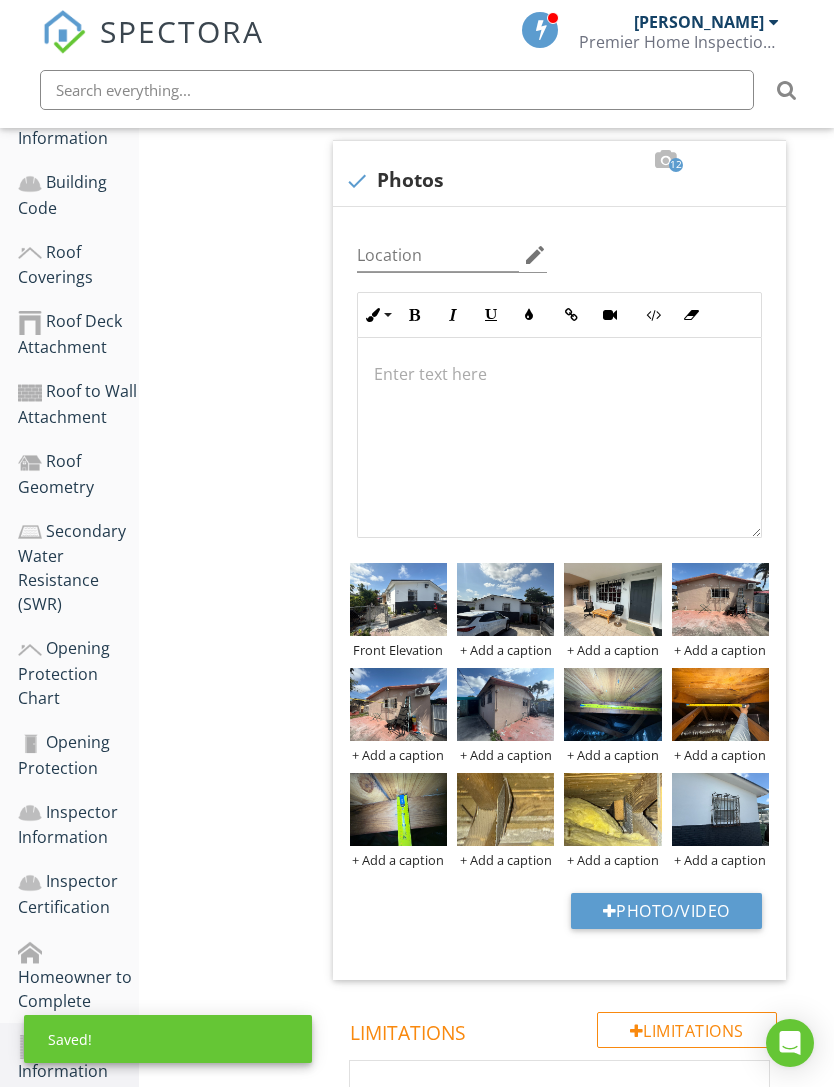 click on "+ Add a caption" at bounding box center (505, 650) 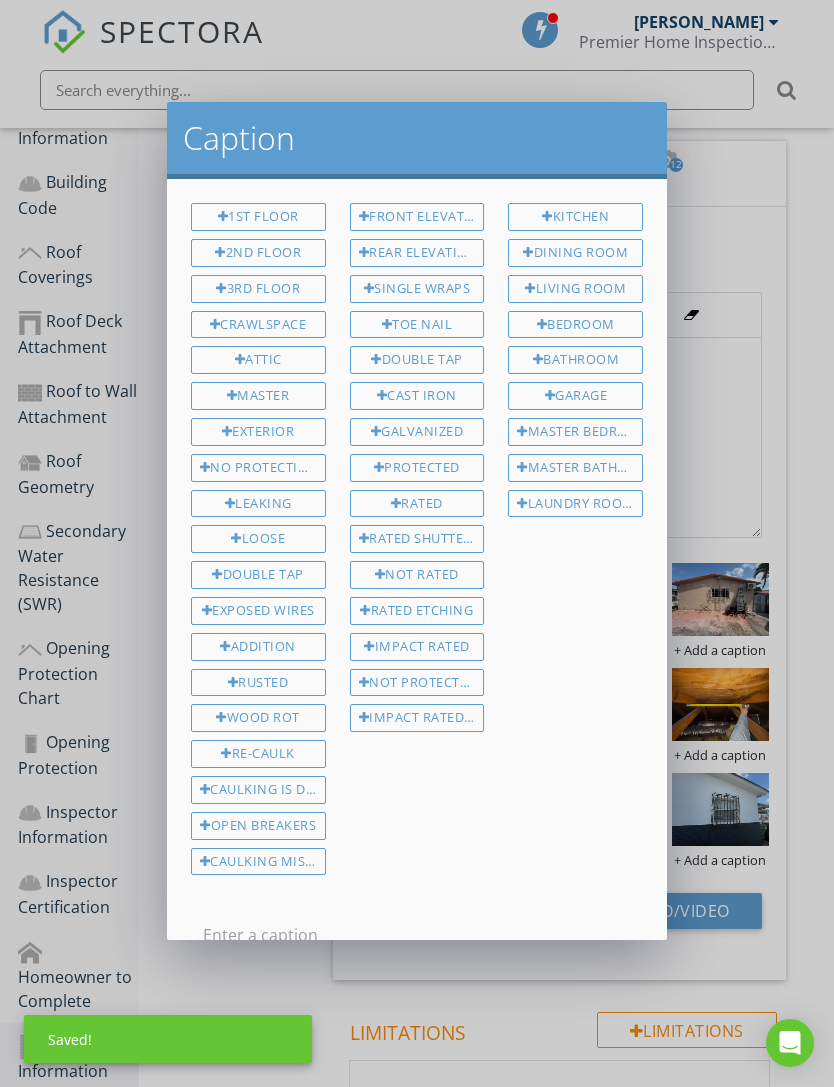 click on "Front Elevation" at bounding box center [417, 217] 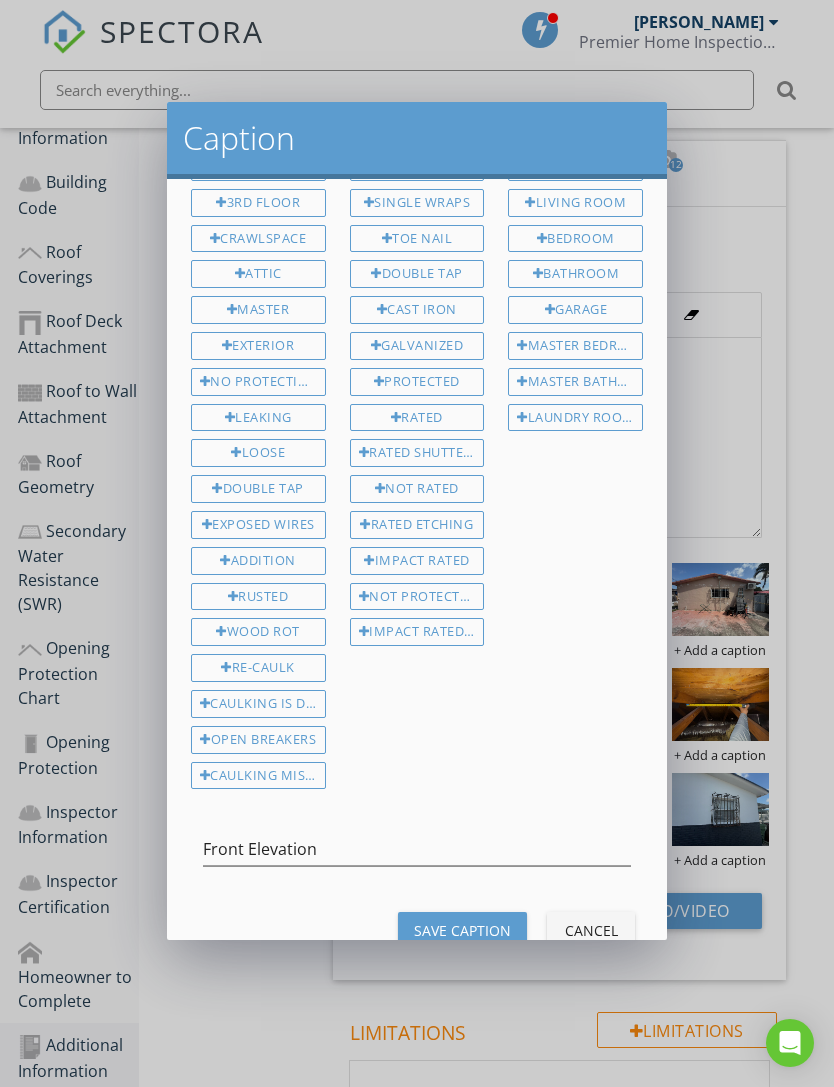 scroll, scrollTop: 84, scrollLeft: 0, axis: vertical 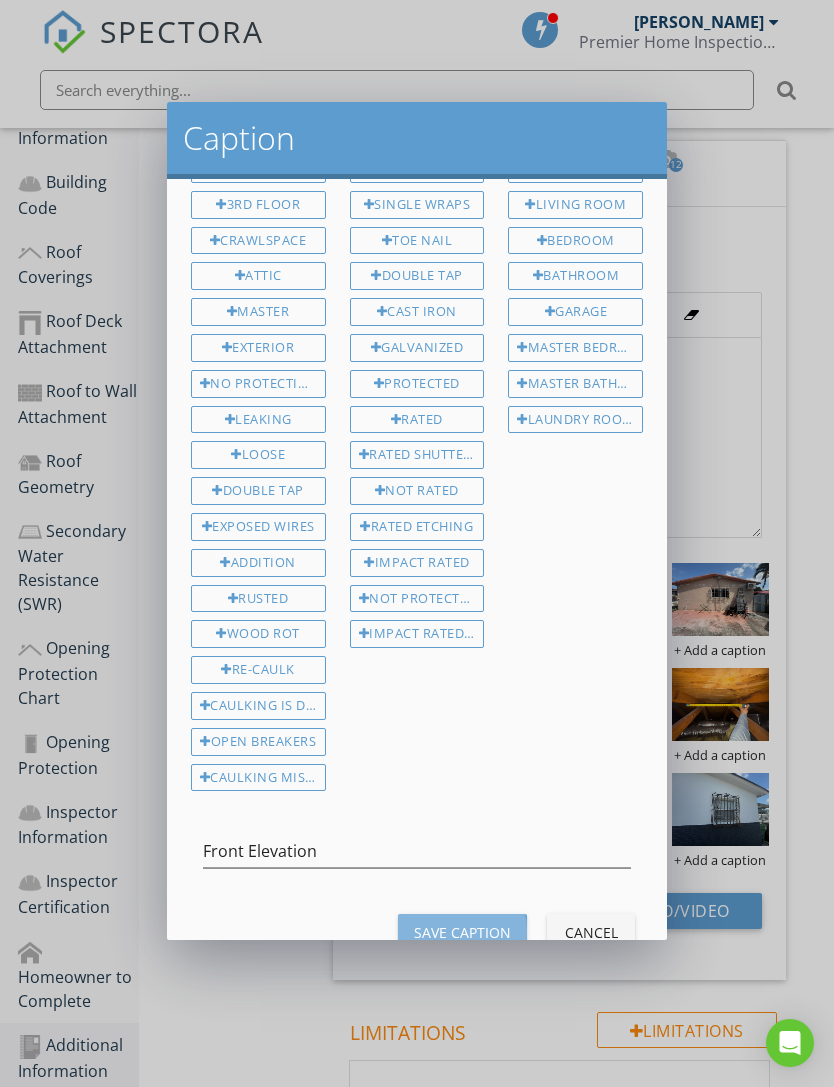 click on "Save Caption" at bounding box center (462, 932) 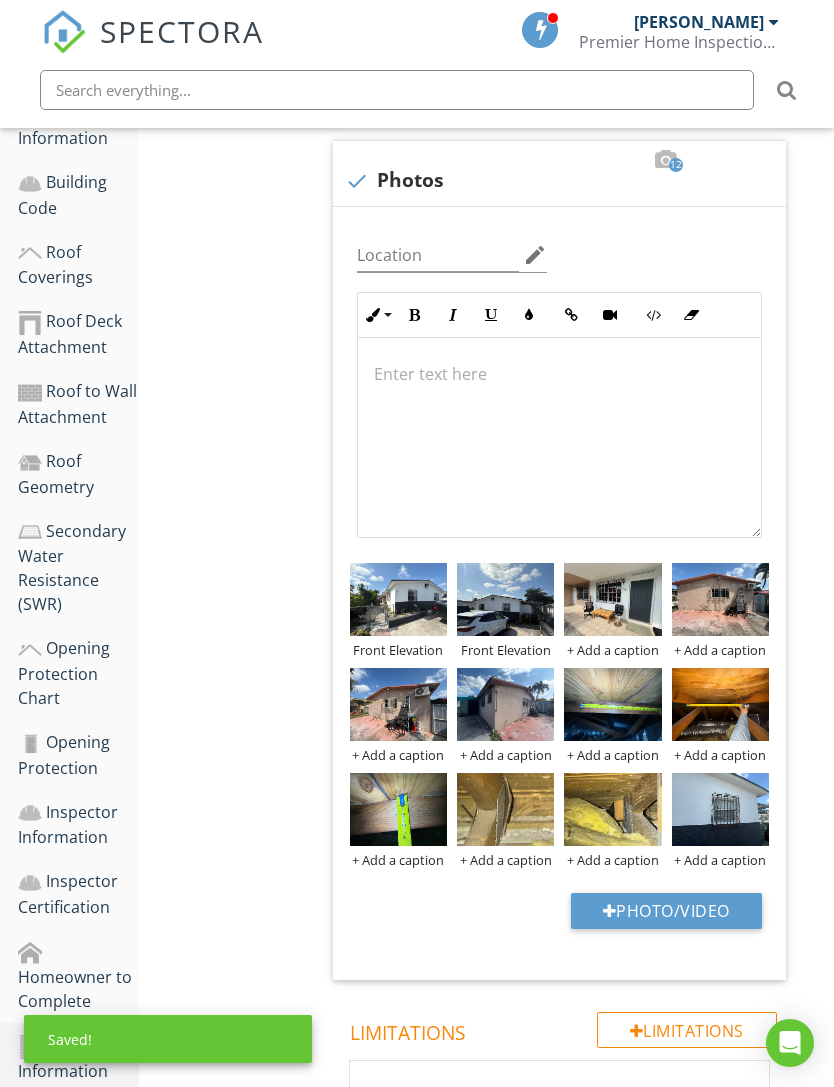 click at bounding box center (612, 599) 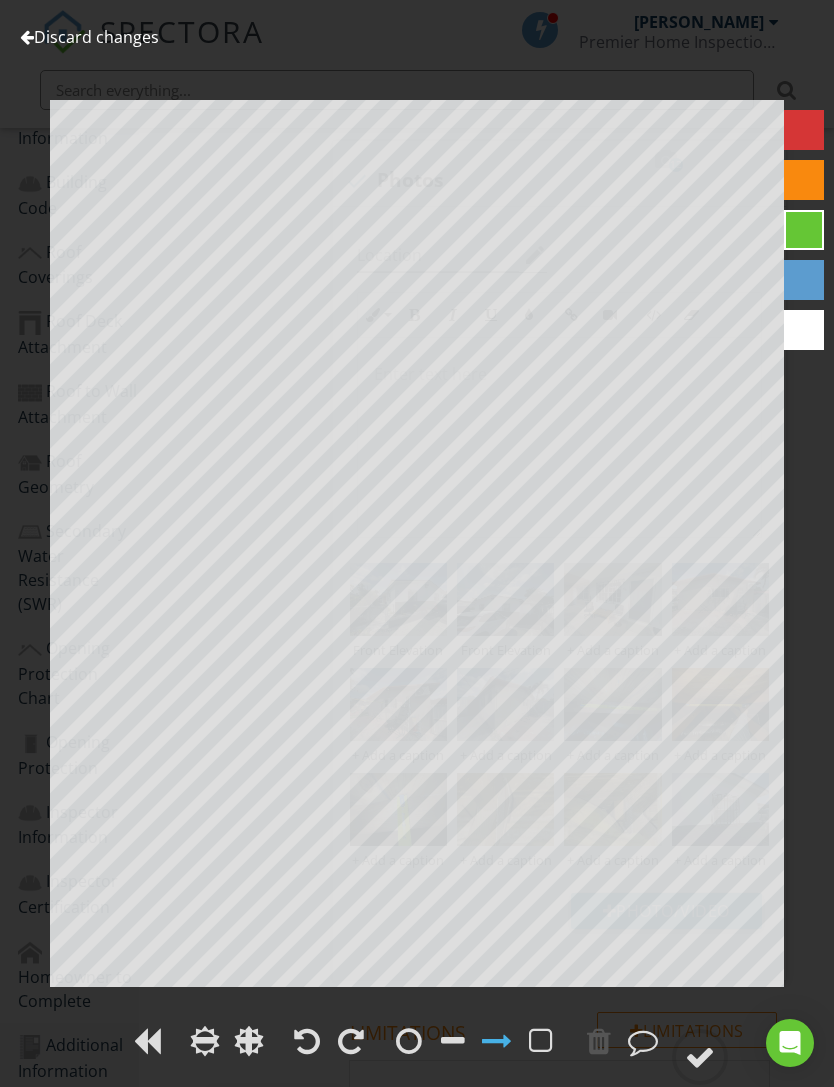 click on "Discard changes" at bounding box center [89, 37] 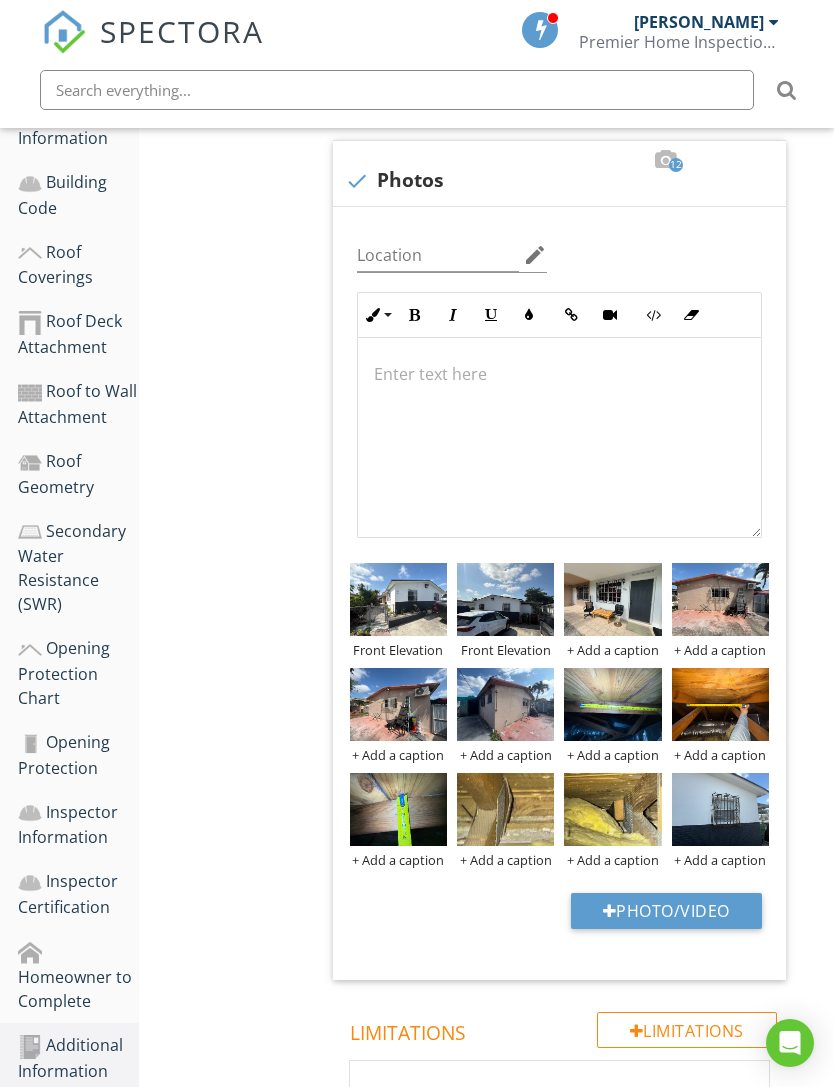 click on "+ Add a caption" at bounding box center (612, 650) 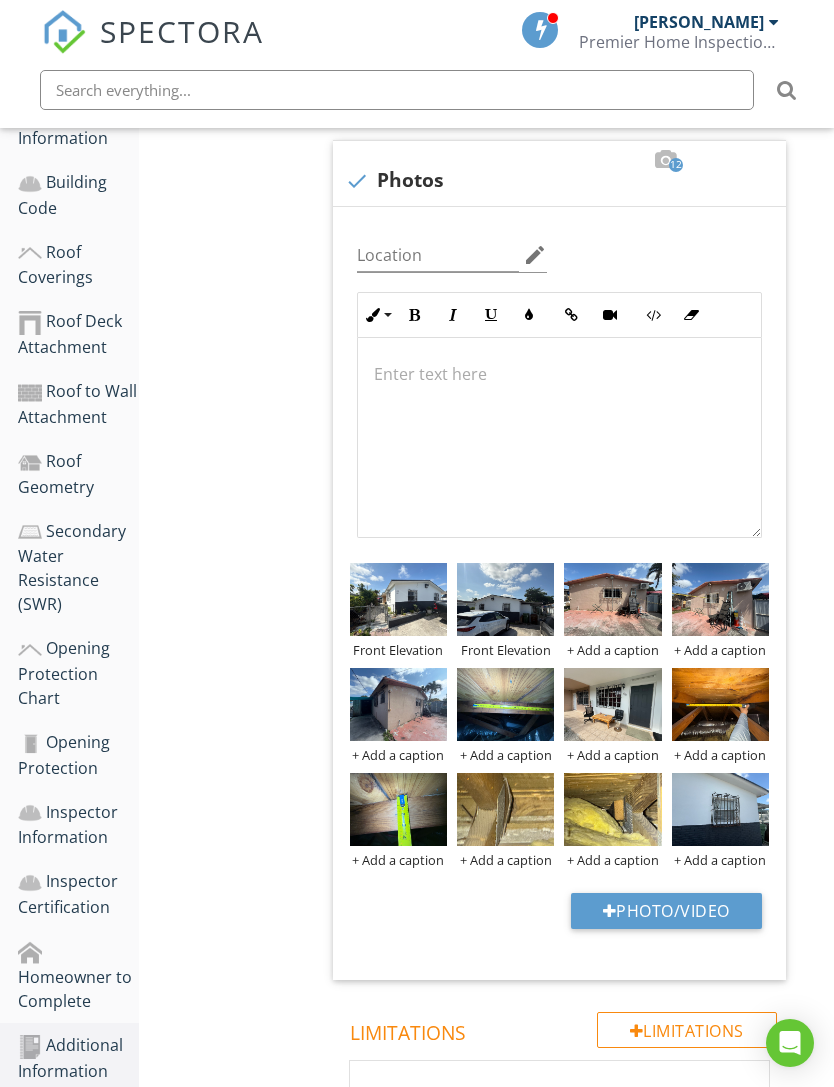 click on "+ Add a caption" at bounding box center [612, 650] 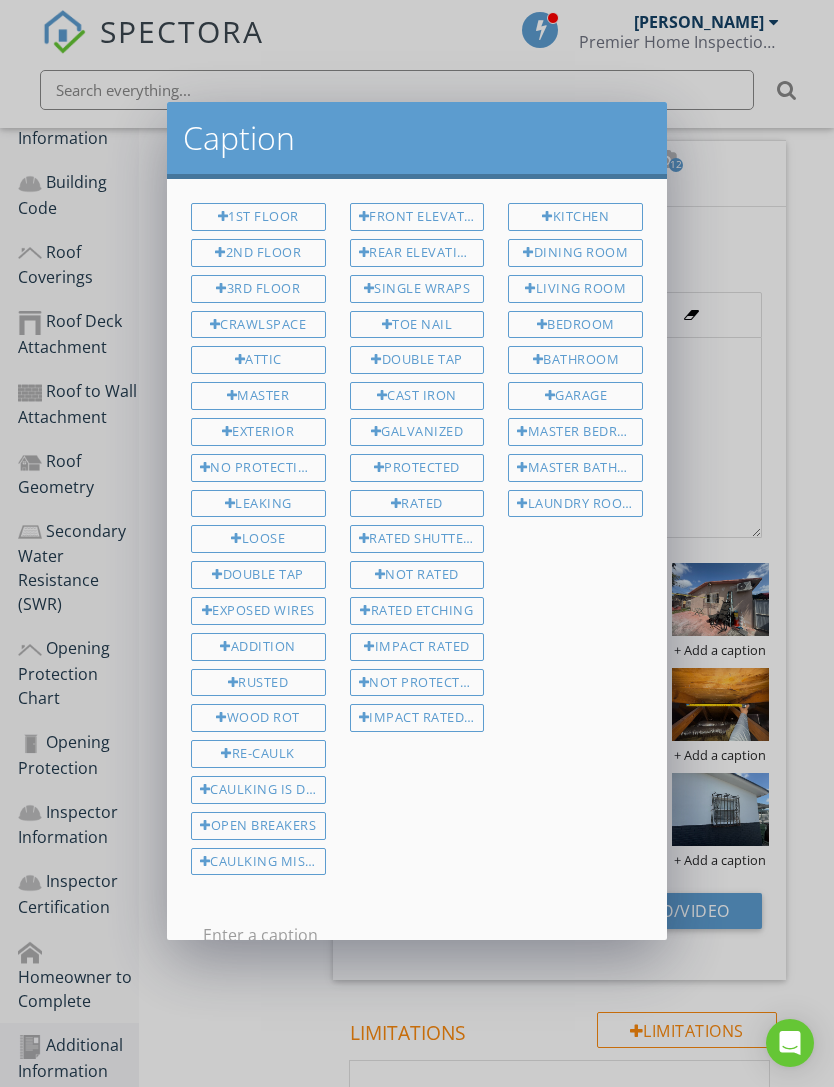 click on "Rear Elevation" at bounding box center (417, 253) 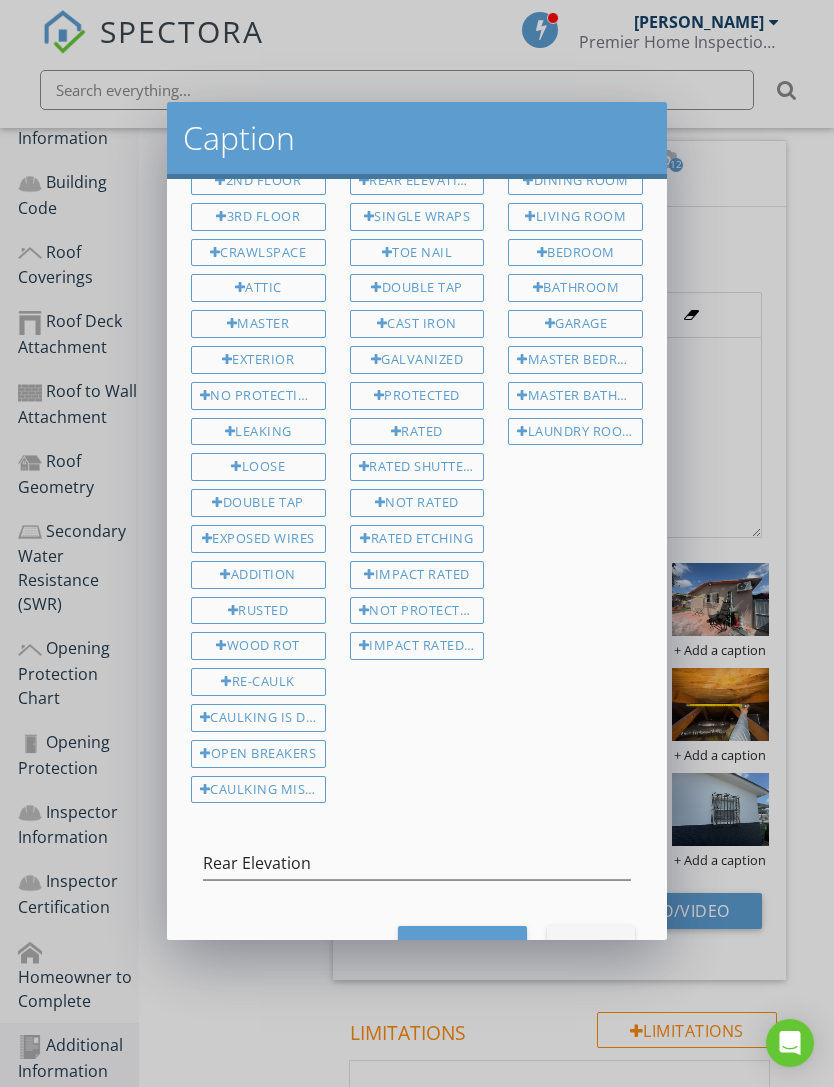 scroll, scrollTop: 70, scrollLeft: 0, axis: vertical 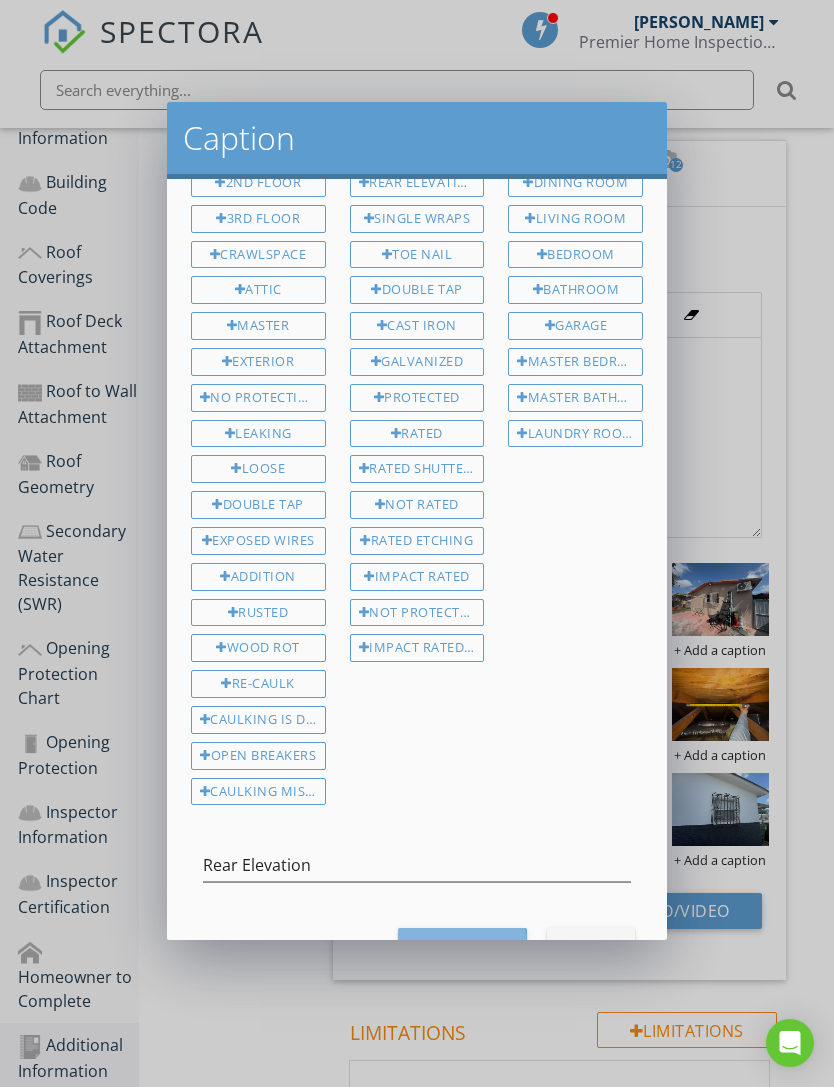 click on "Save Caption" at bounding box center (462, 946) 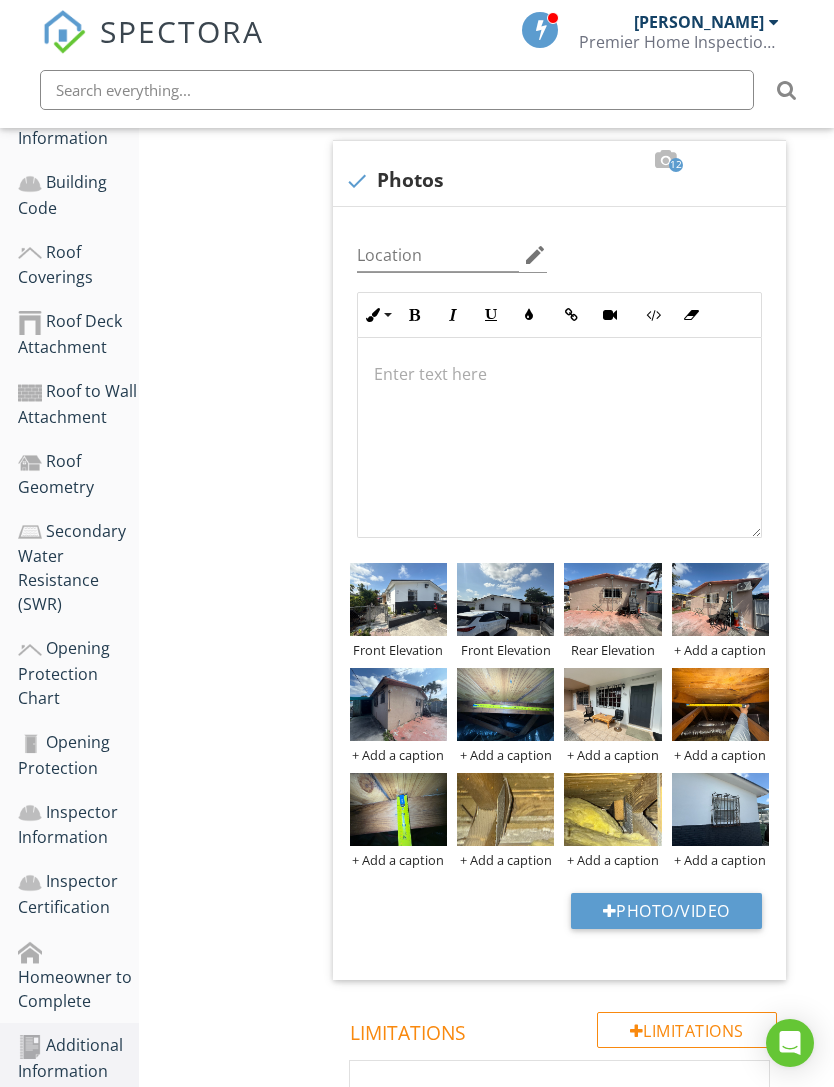 click on "+ Add a caption" at bounding box center [720, 650] 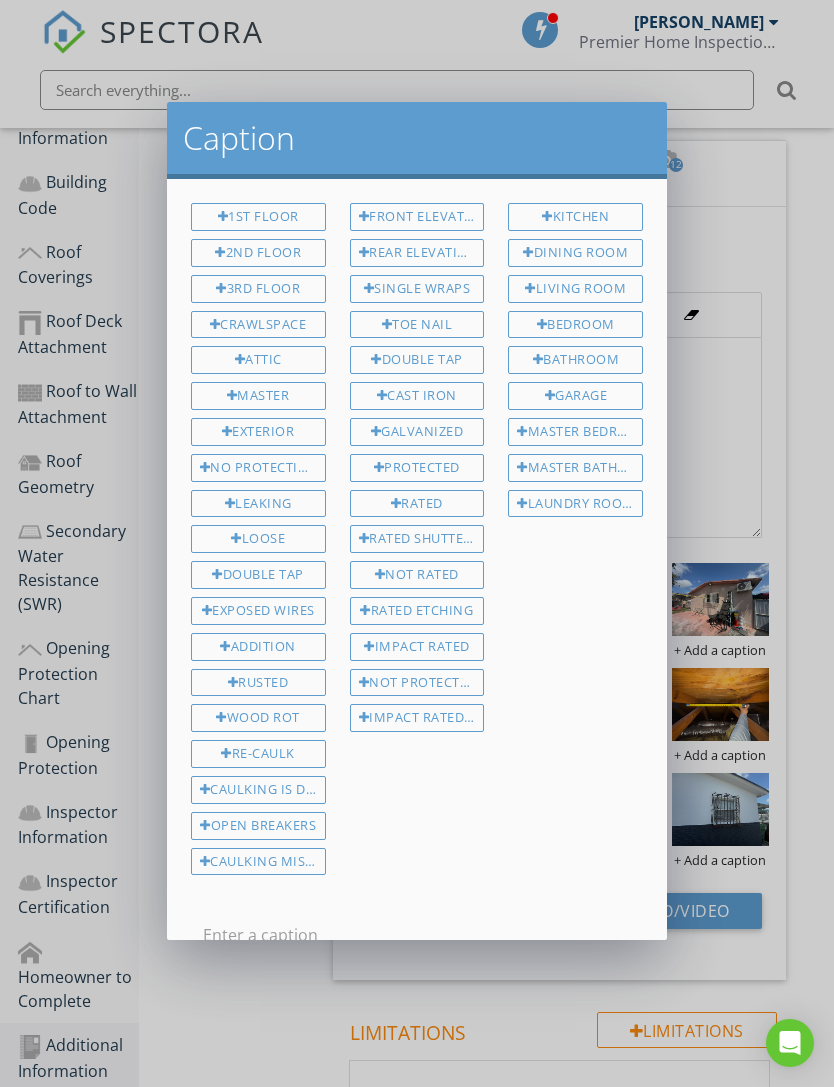 click on "Rear Elevation" at bounding box center (417, 253) 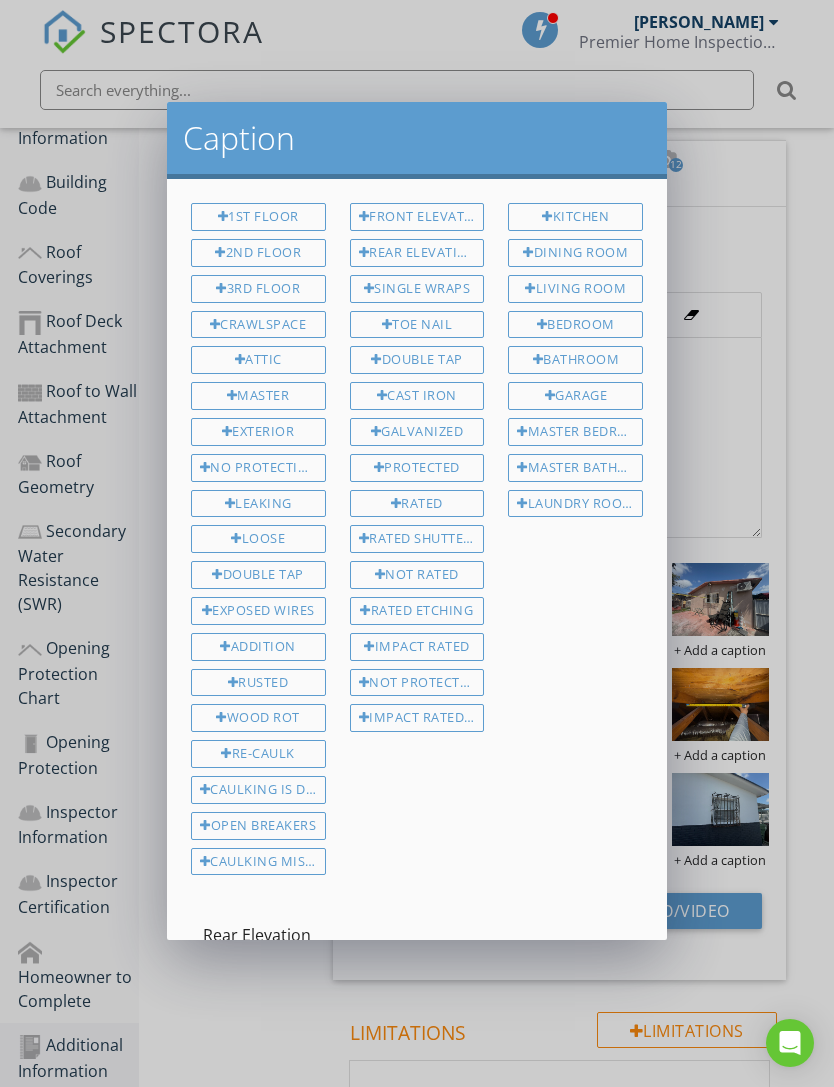 scroll, scrollTop: 28, scrollLeft: 0, axis: vertical 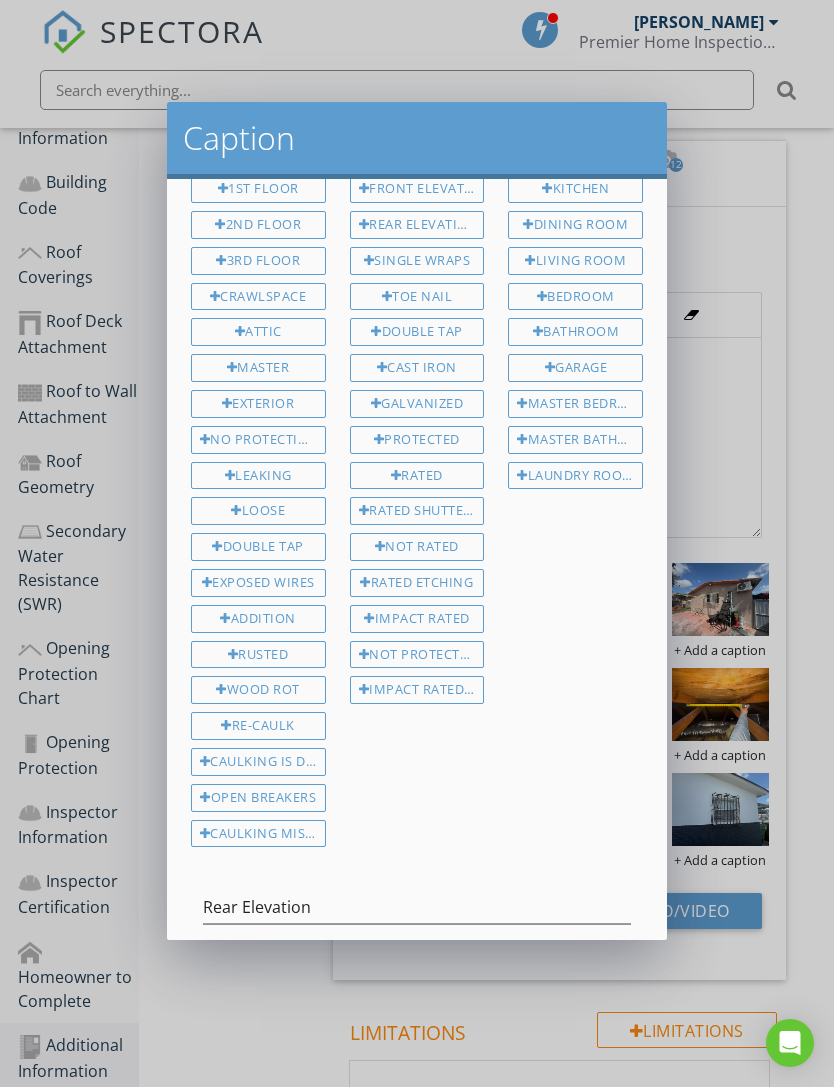 click on "Save Caption" at bounding box center [462, 988] 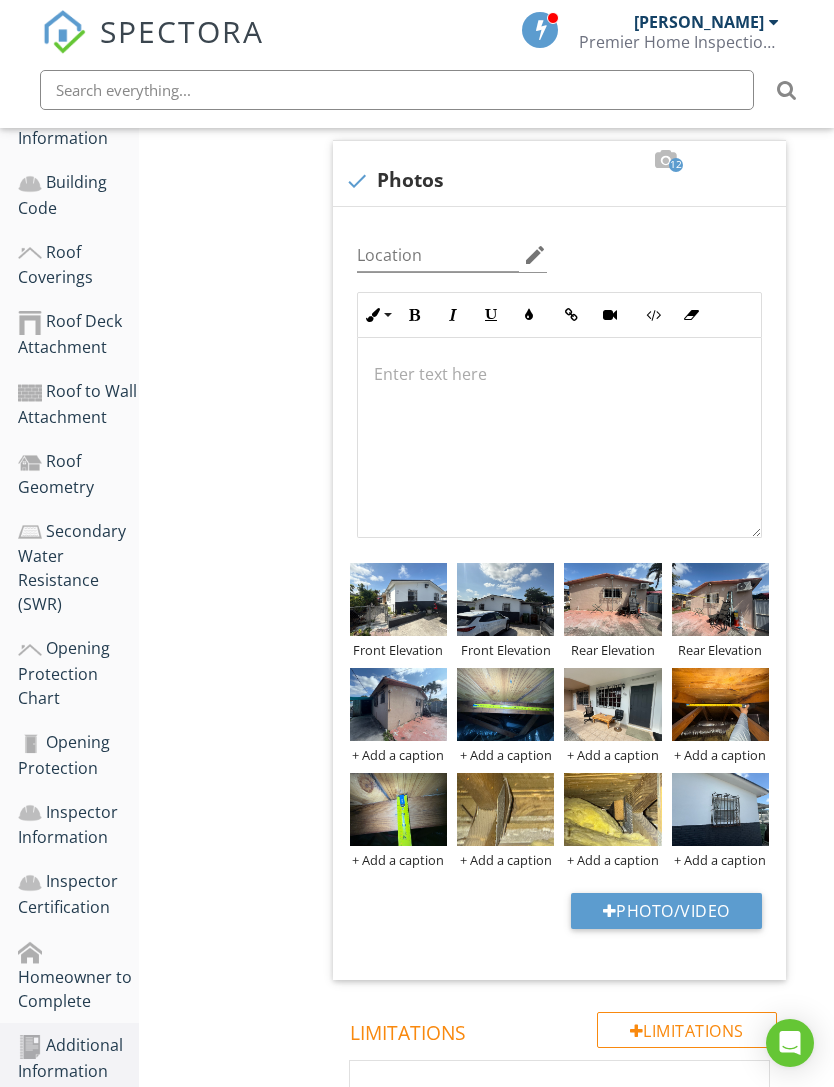 click on "+ Add a caption" at bounding box center [398, 755] 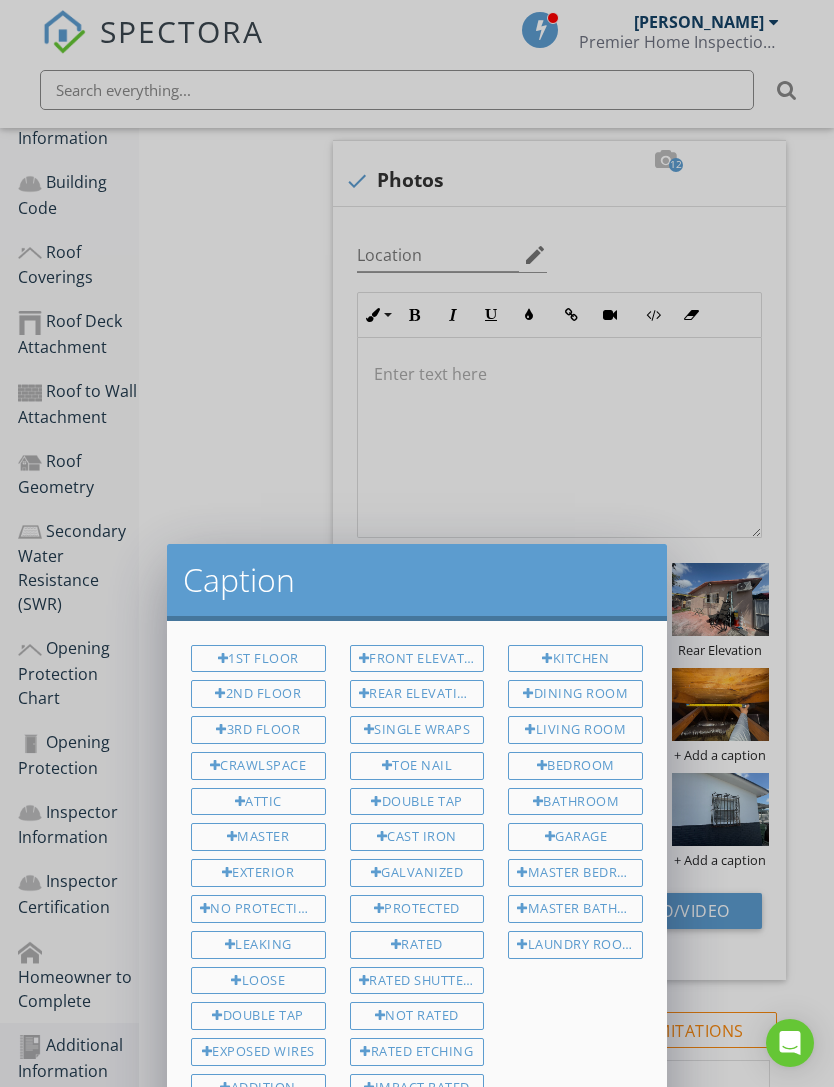 scroll, scrollTop: 0, scrollLeft: 0, axis: both 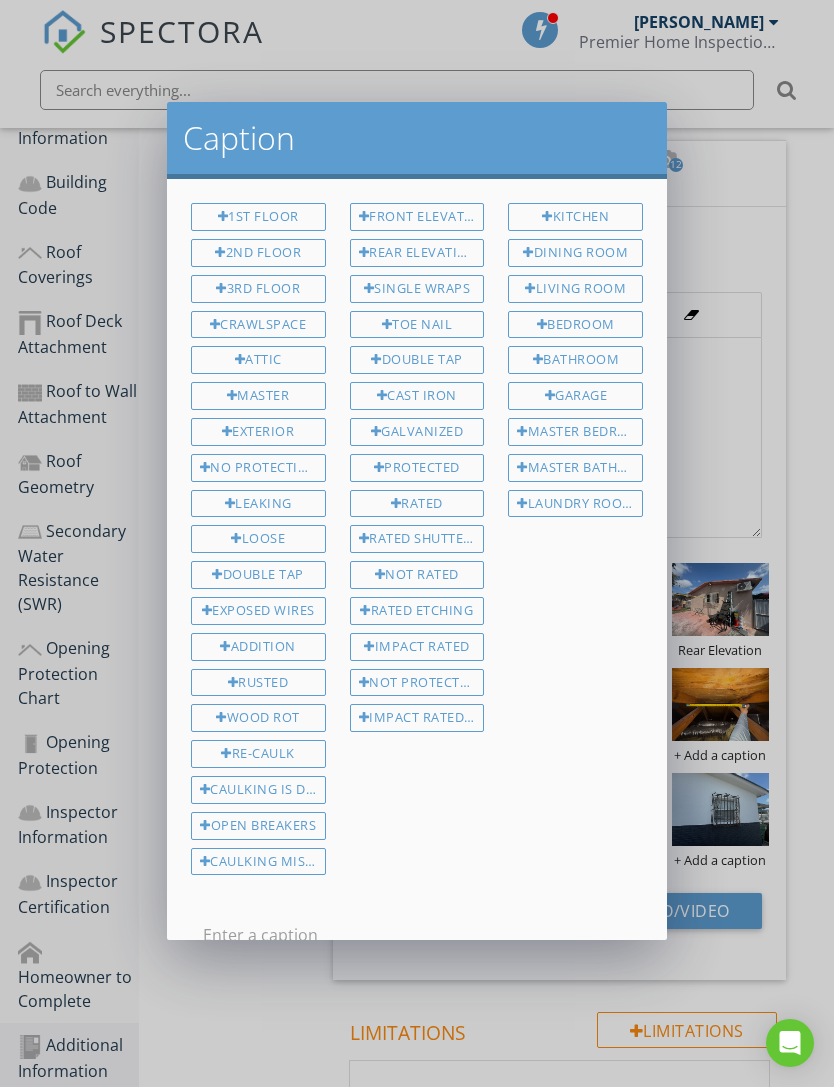 click on "Rear Elevation" at bounding box center (417, 253) 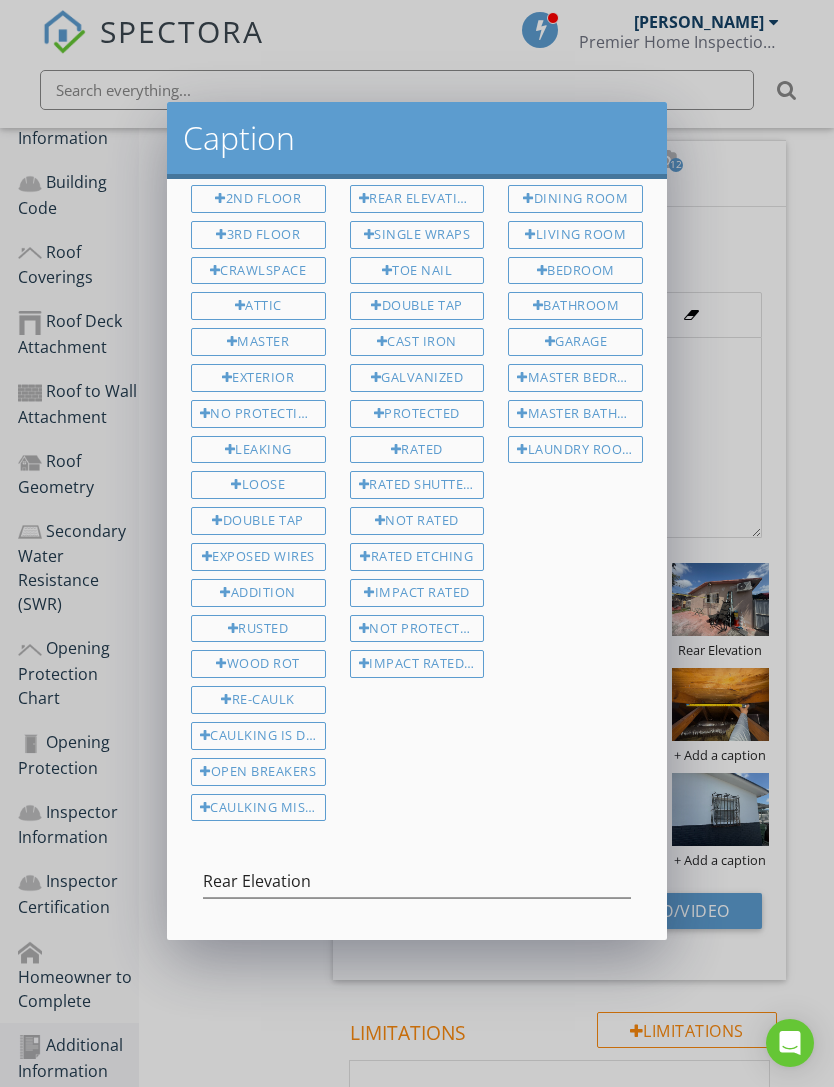 scroll, scrollTop: 52, scrollLeft: 0, axis: vertical 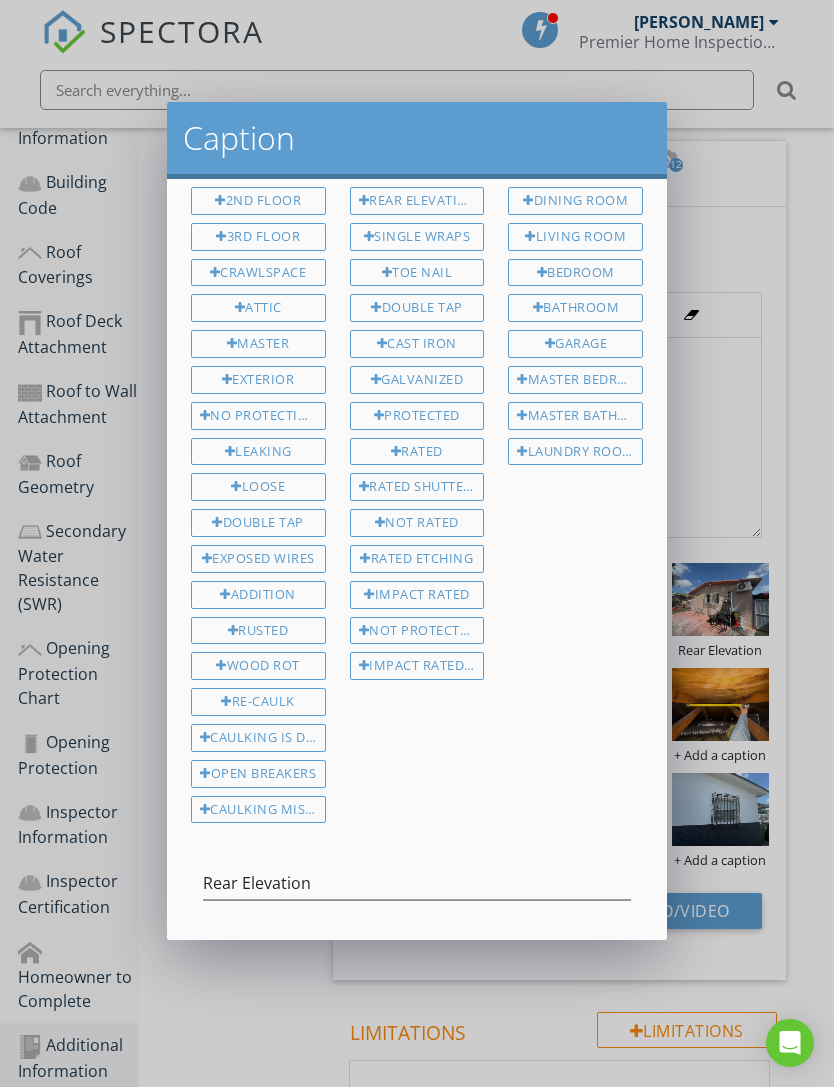 click on "Save Caption" at bounding box center (462, 964) 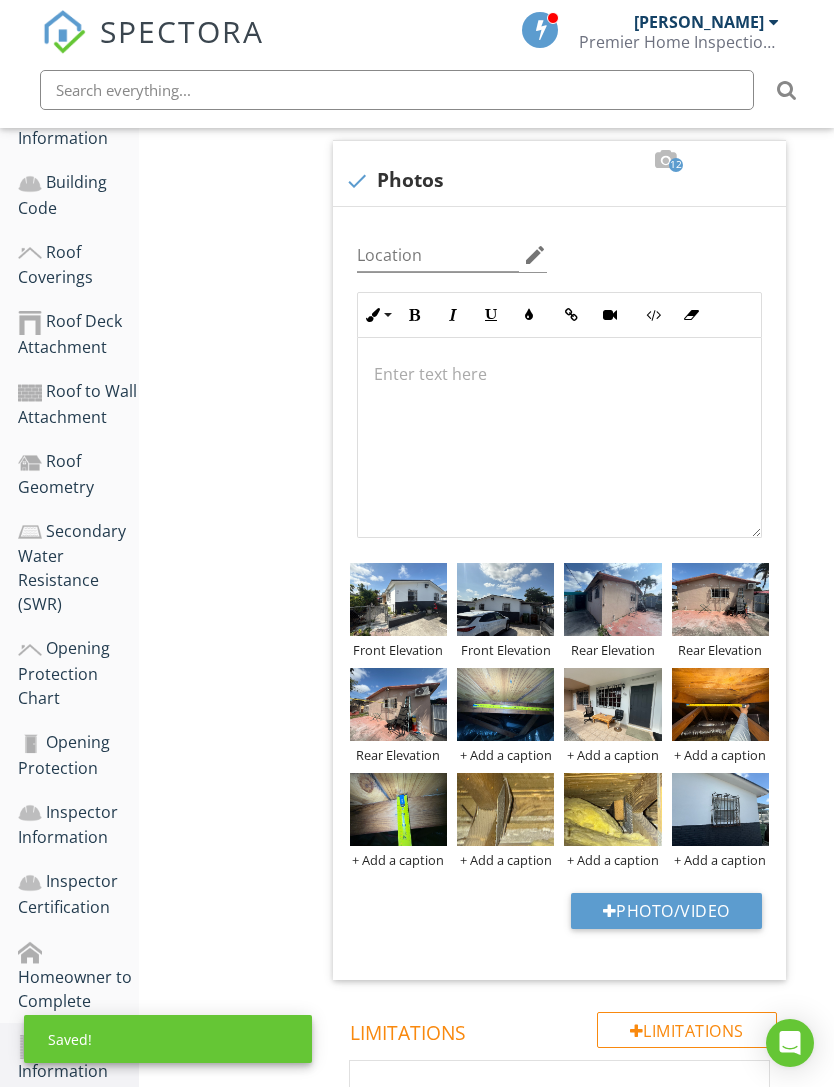 click on "Photo/Video" at bounding box center (666, 911) 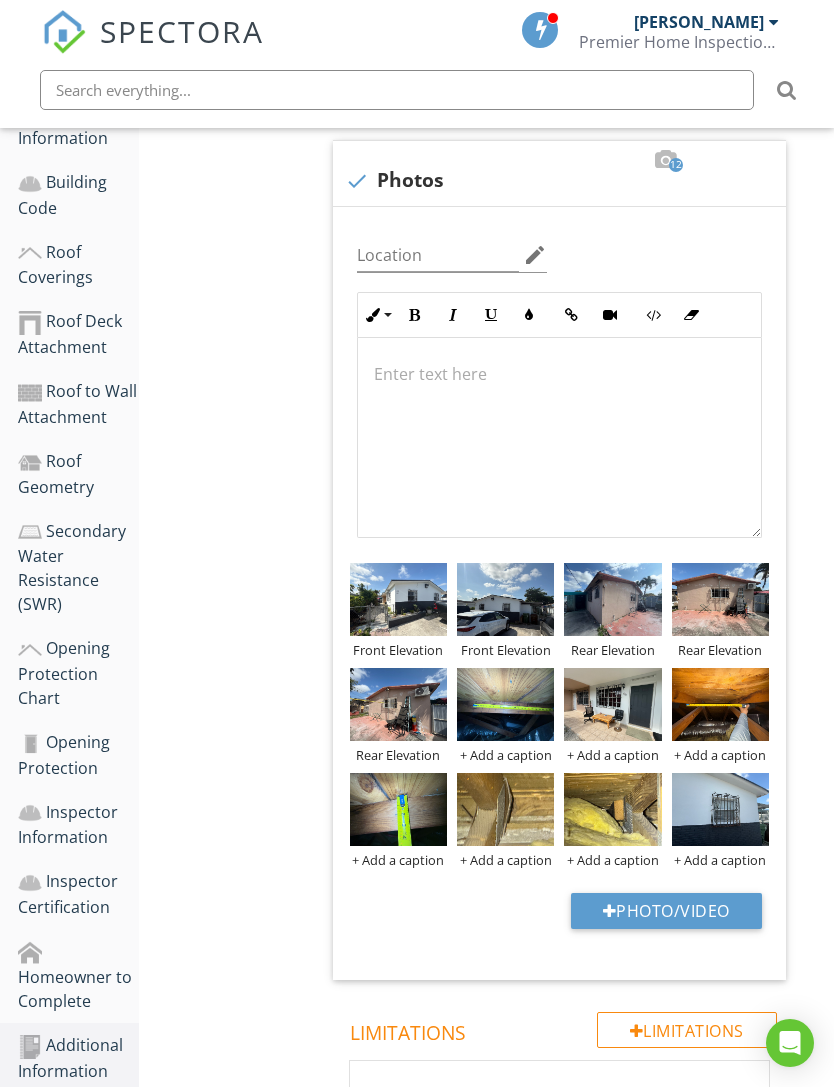 type on "C:\fakepath\IMG_0604.jpeg" 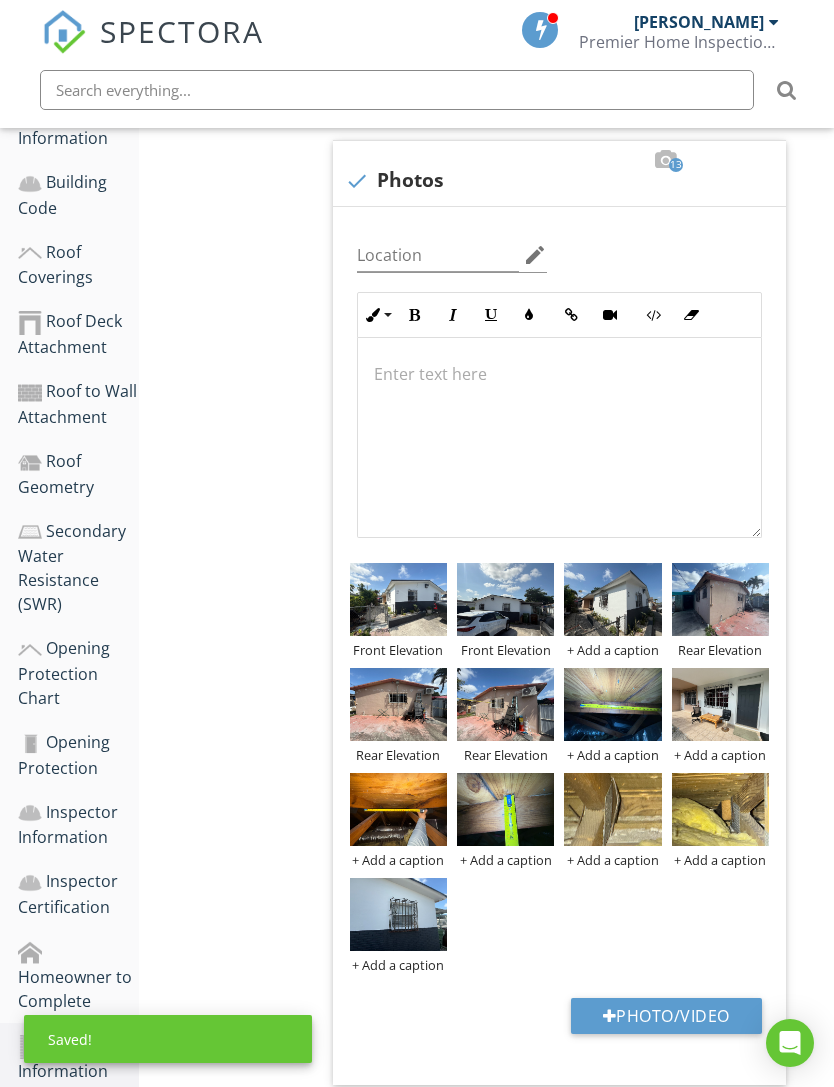 click on "+ Add a caption" at bounding box center [612, 650] 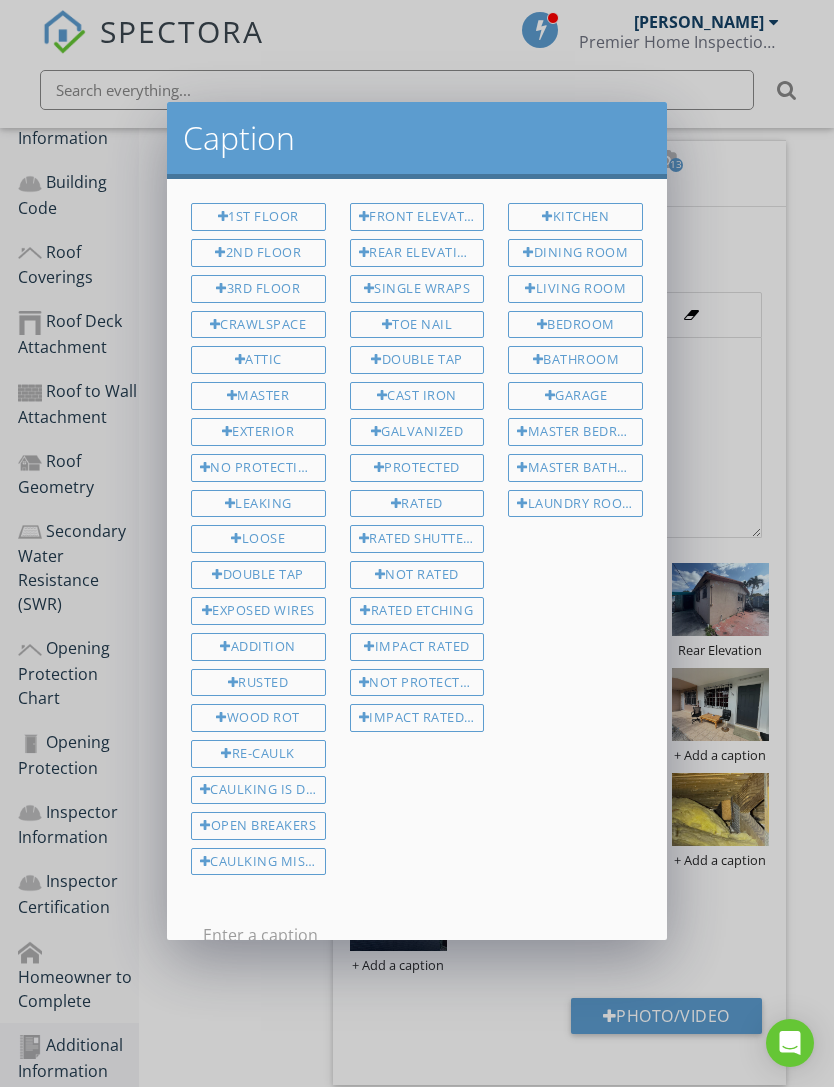 click on "Front Elevation" at bounding box center [417, 217] 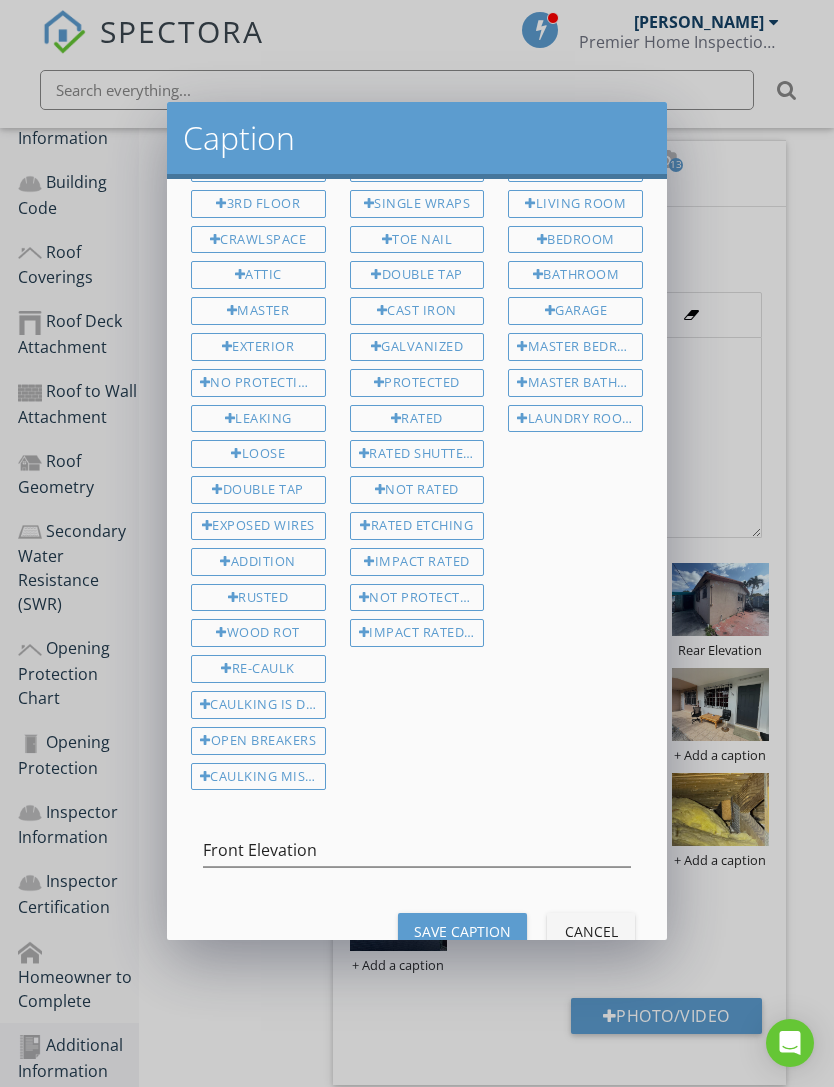 scroll, scrollTop: 84, scrollLeft: 0, axis: vertical 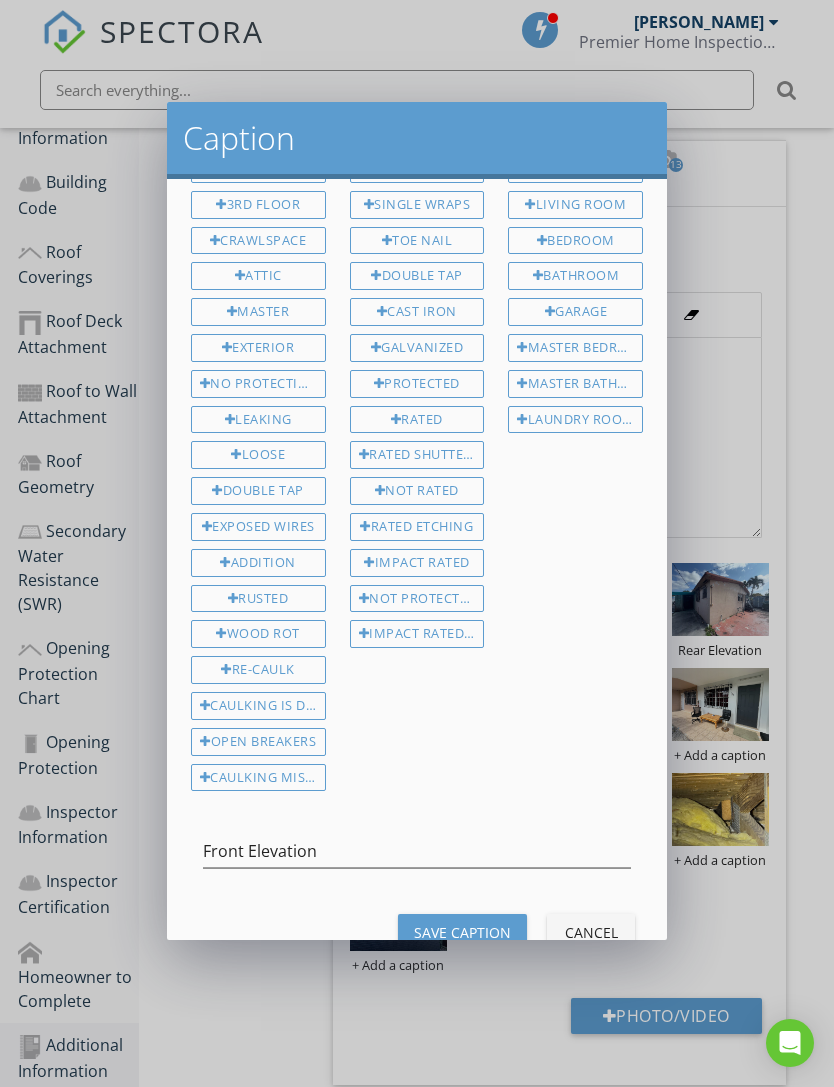 click on "Save Caption" at bounding box center [462, 932] 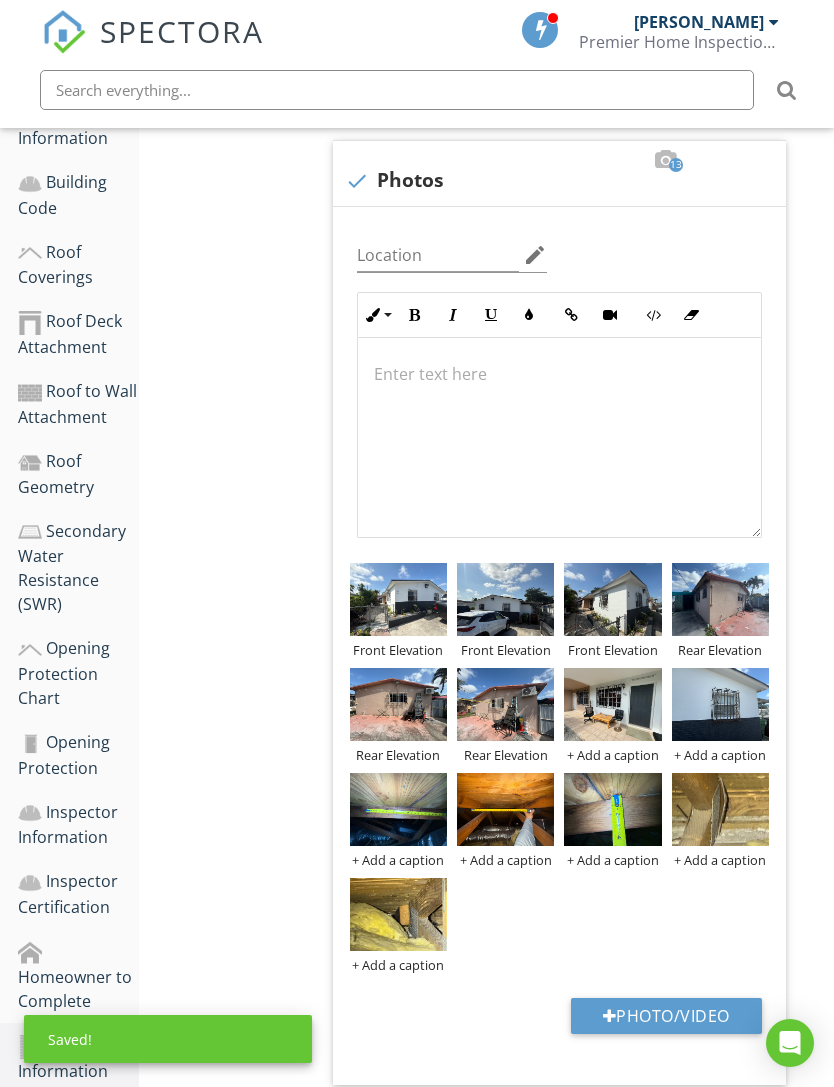 click on "+ Add a caption" at bounding box center [612, 755] 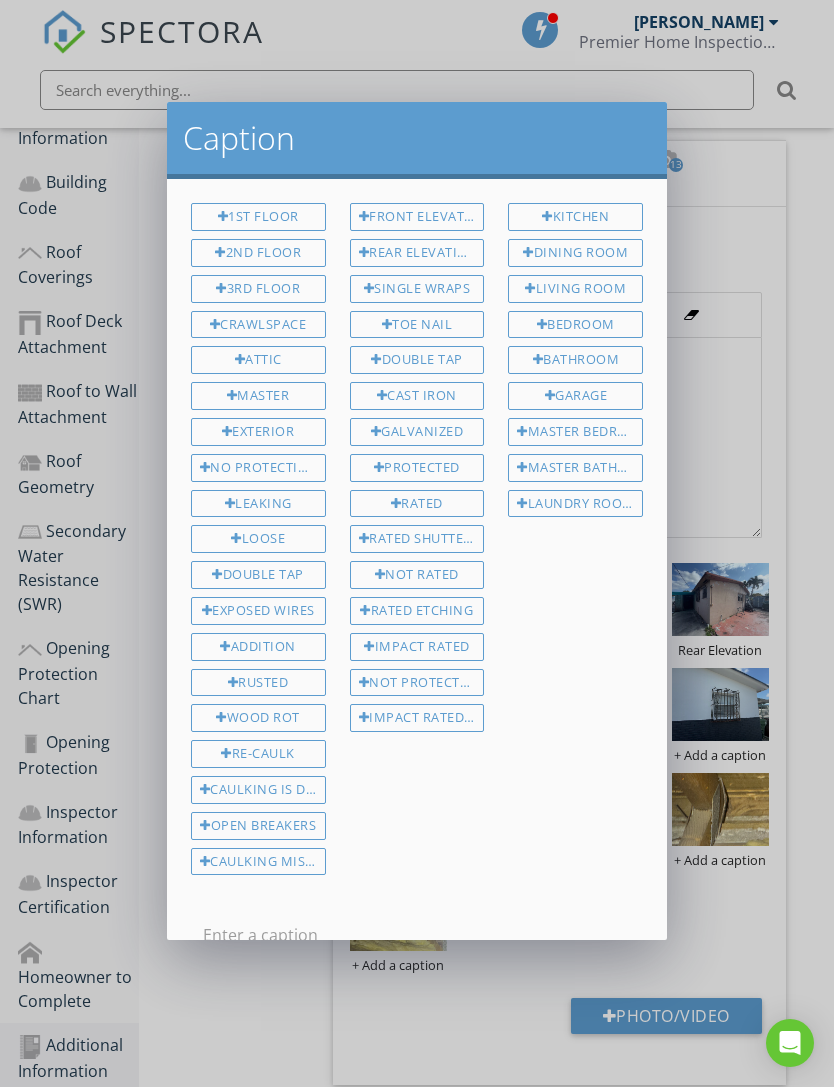 click on "Not Protected" at bounding box center (417, 683) 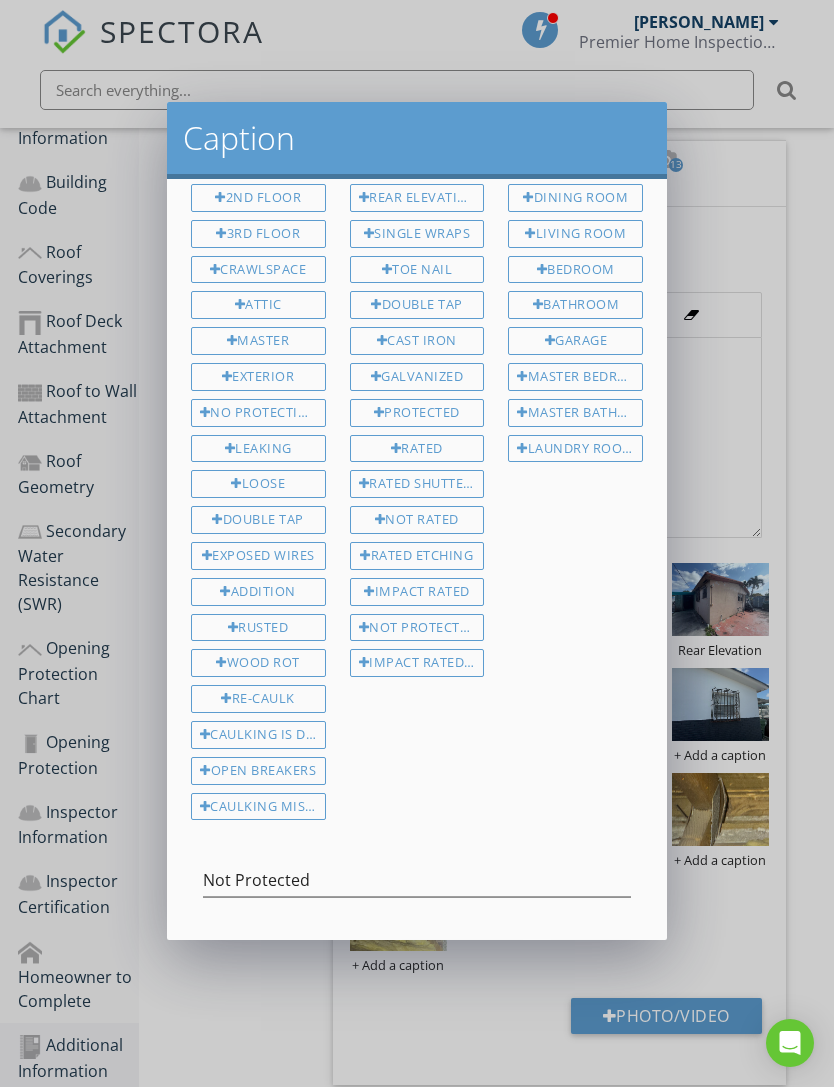 scroll, scrollTop: 60, scrollLeft: 0, axis: vertical 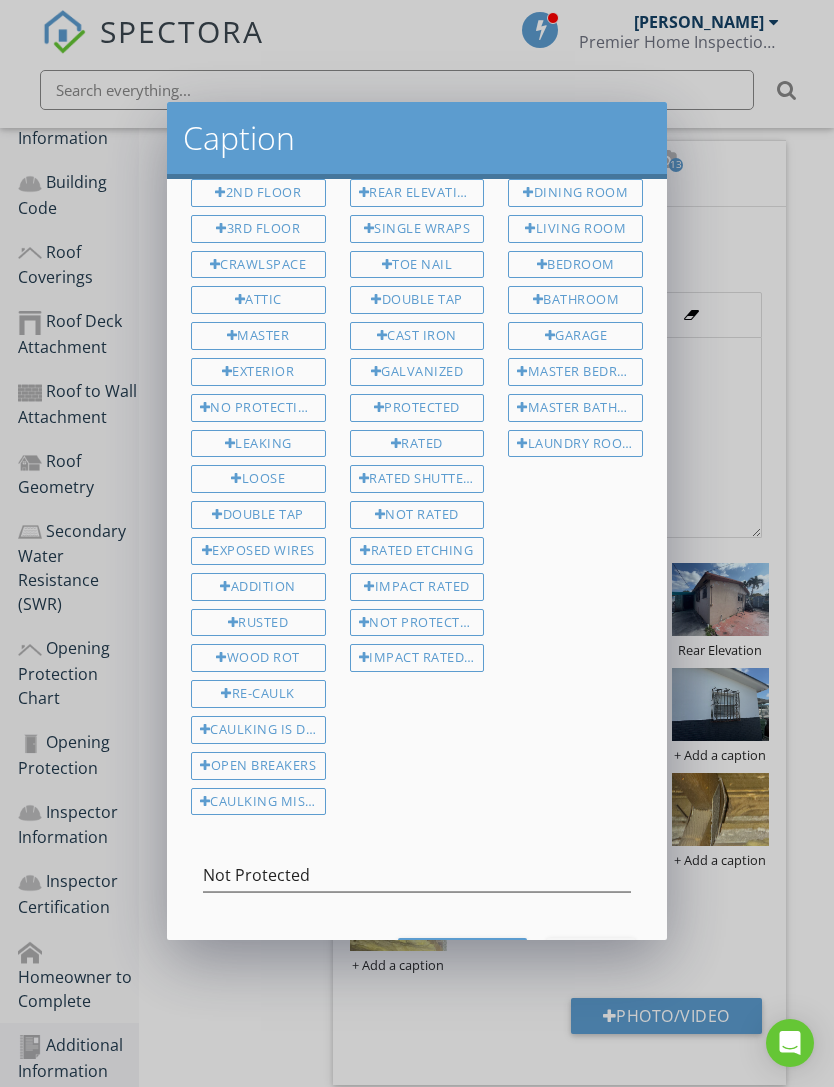 click on "Save Caption" at bounding box center (462, 956) 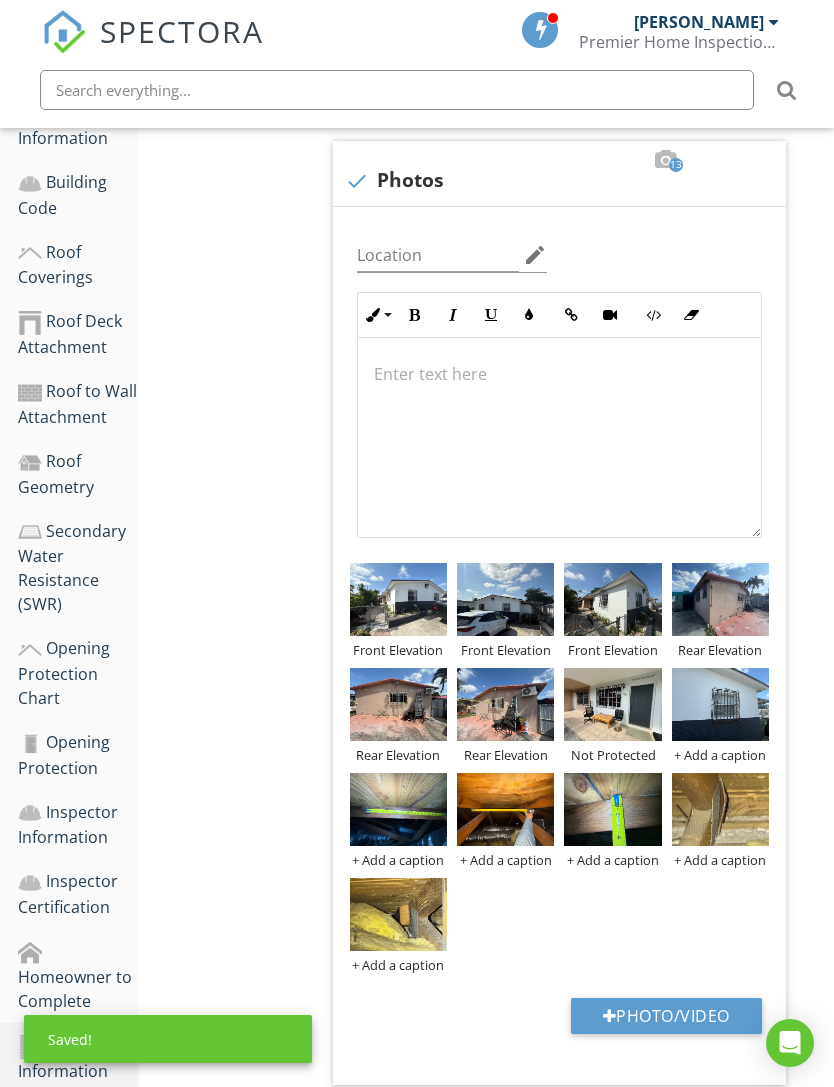 click on "+ Add a caption" at bounding box center (720, 755) 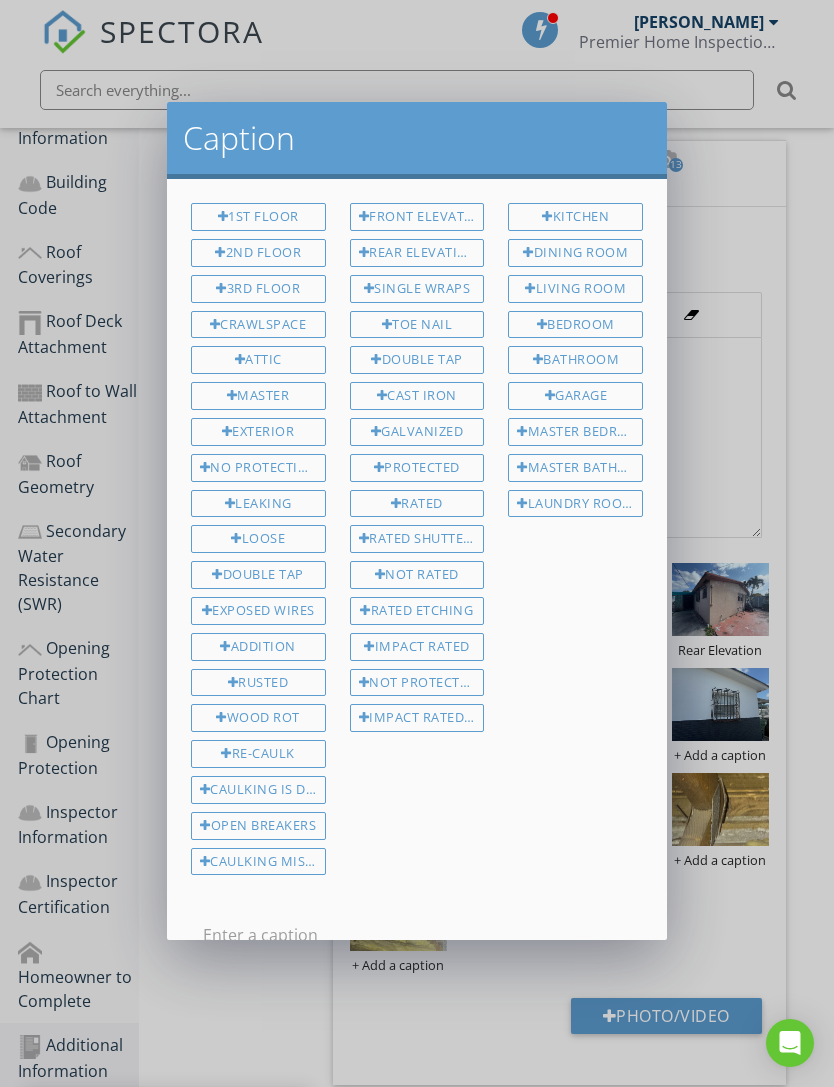 click on "Not Protected" at bounding box center [417, 683] 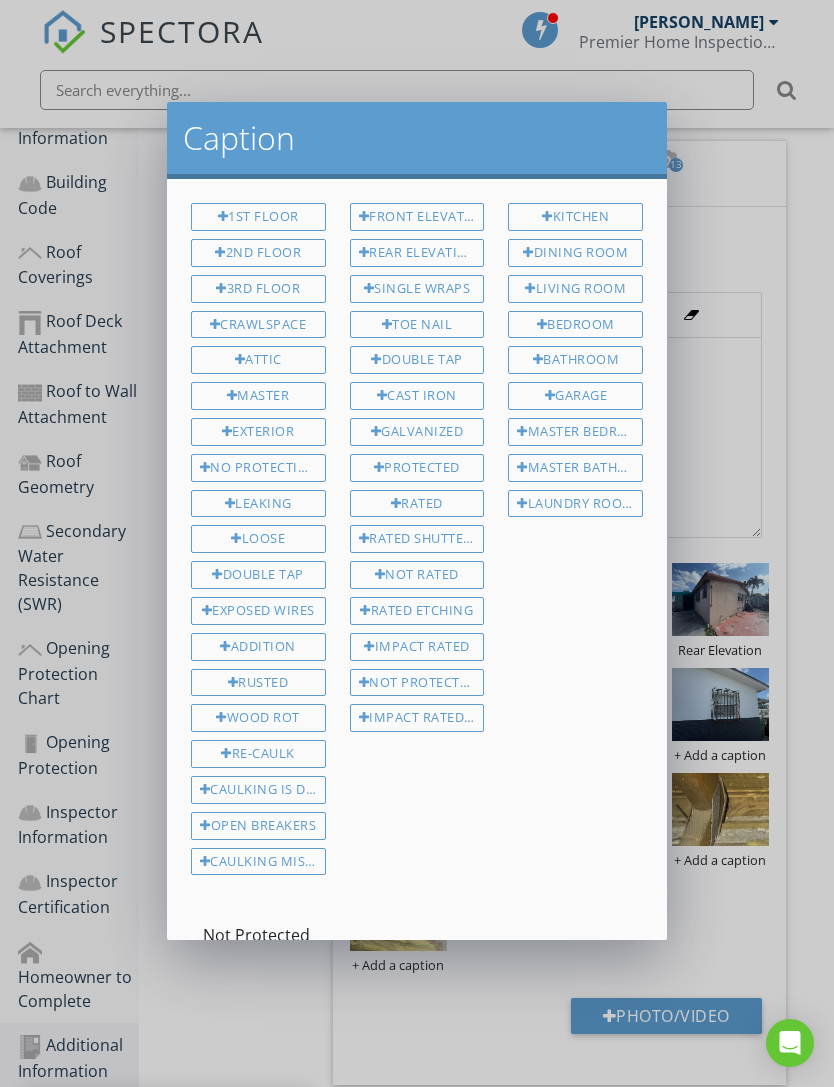 scroll, scrollTop: 50, scrollLeft: 0, axis: vertical 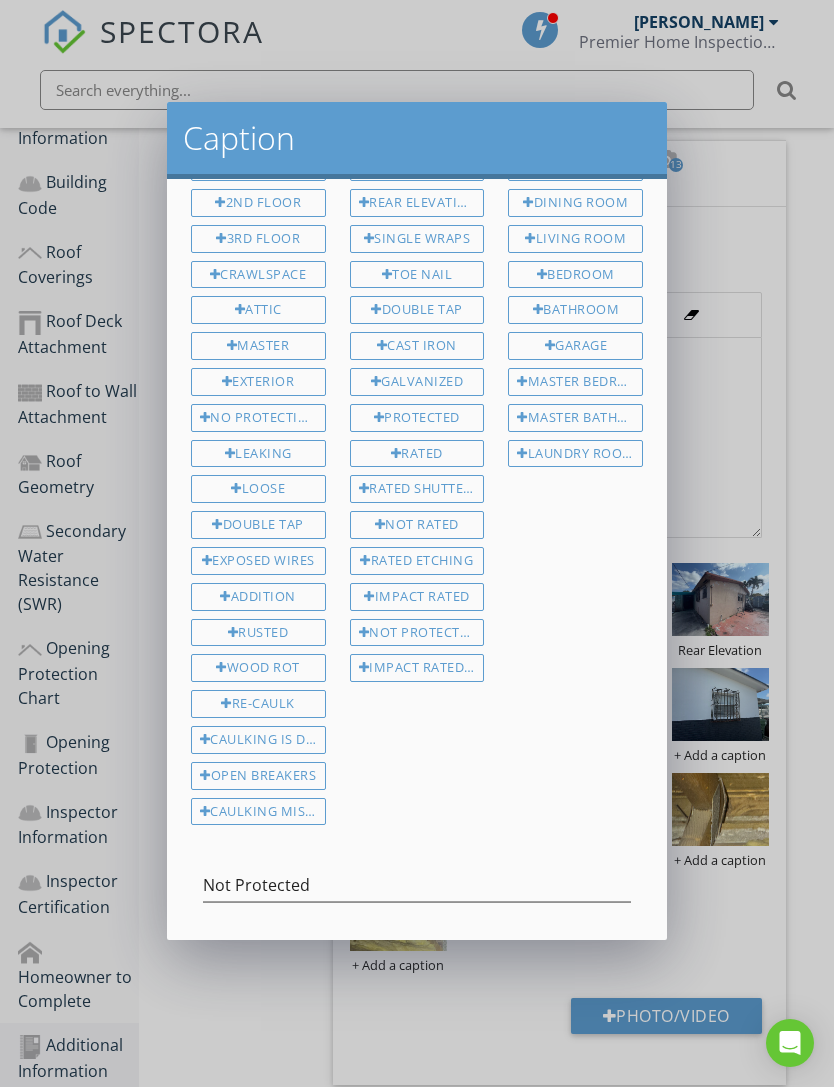 click on "Save Caption" at bounding box center (462, 966) 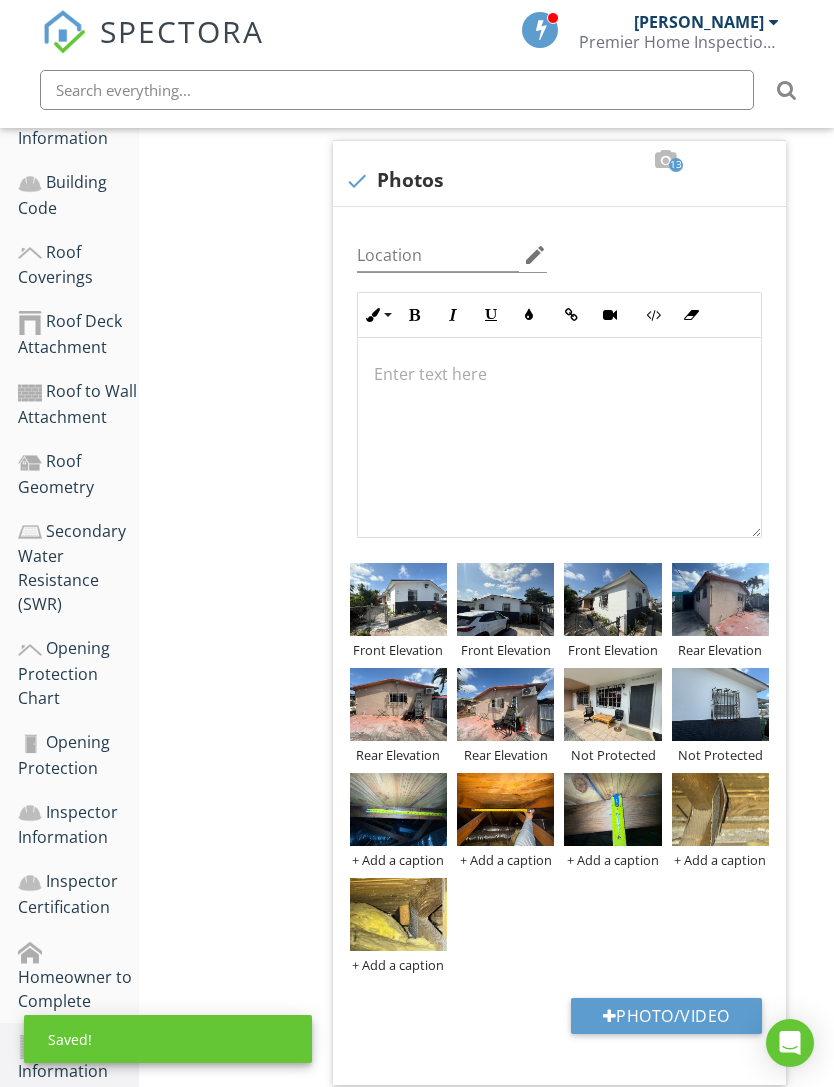 click at bounding box center (720, 809) 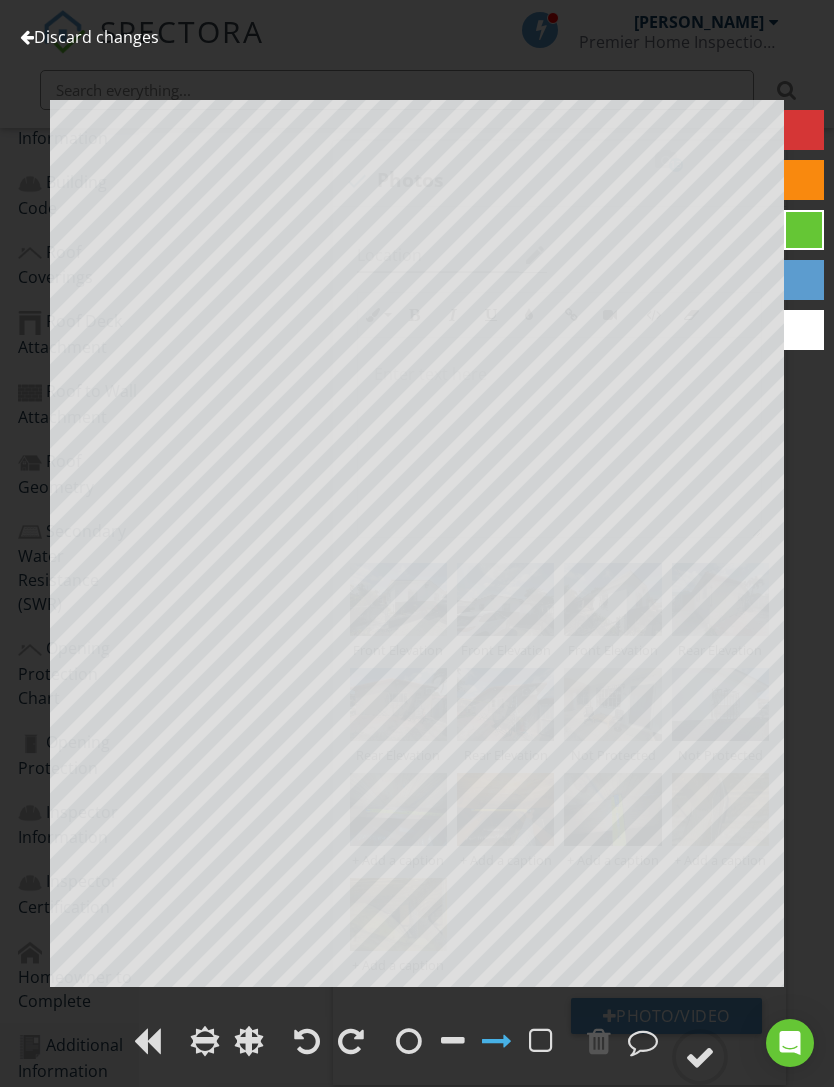 click on "Discard changes" at bounding box center [89, 37] 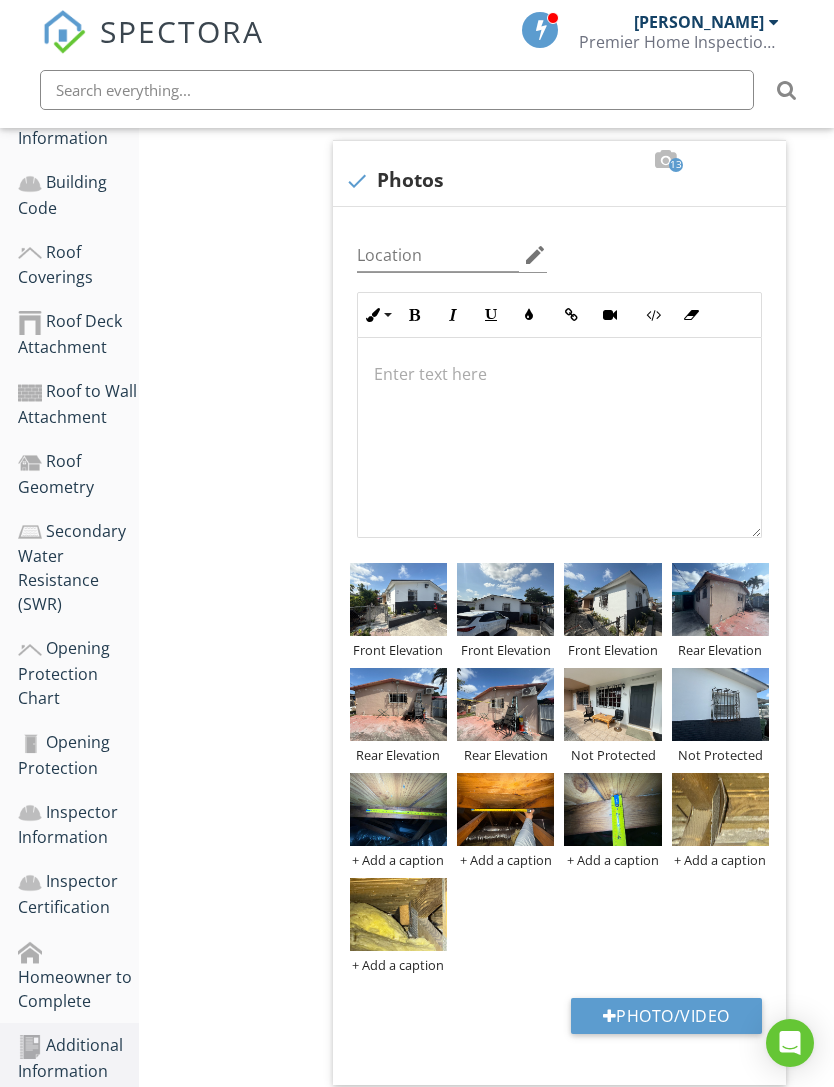 click at bounding box center (398, 914) 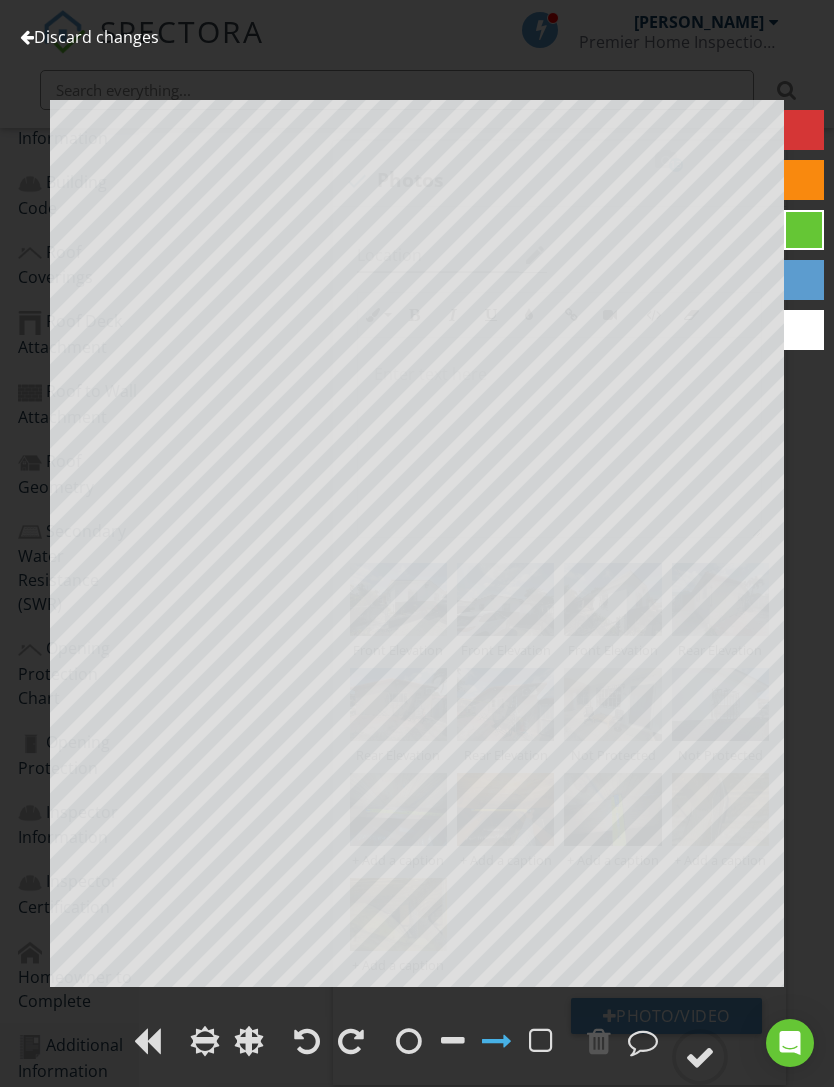 click on "Discard changes" at bounding box center [89, 37] 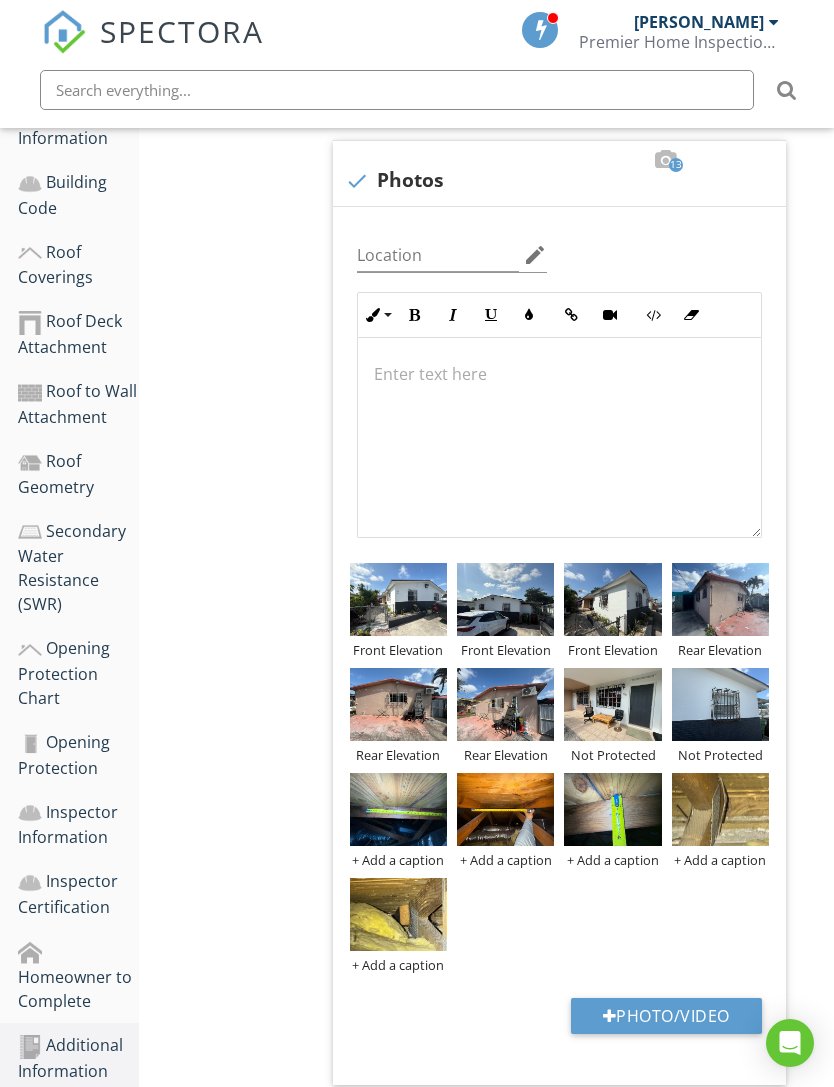 click on "Photo/Video" at bounding box center (666, 1016) 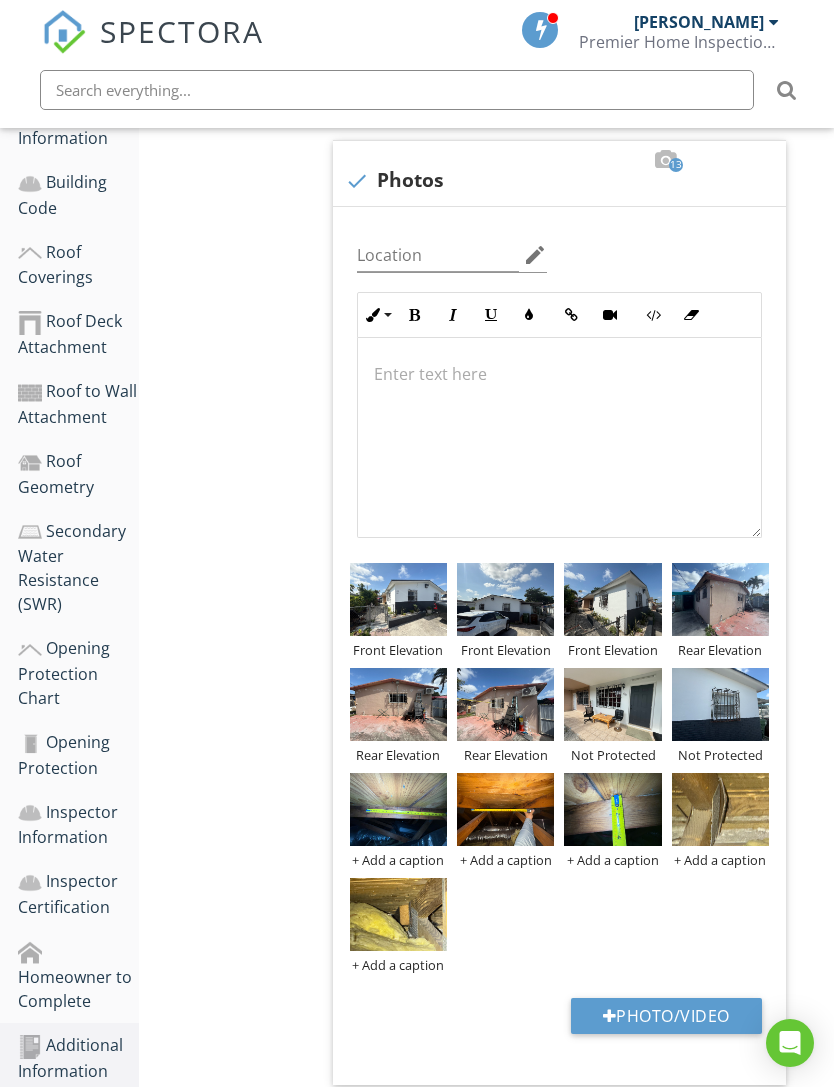 type on "C:\fakepath\IMG_0758.jpeg" 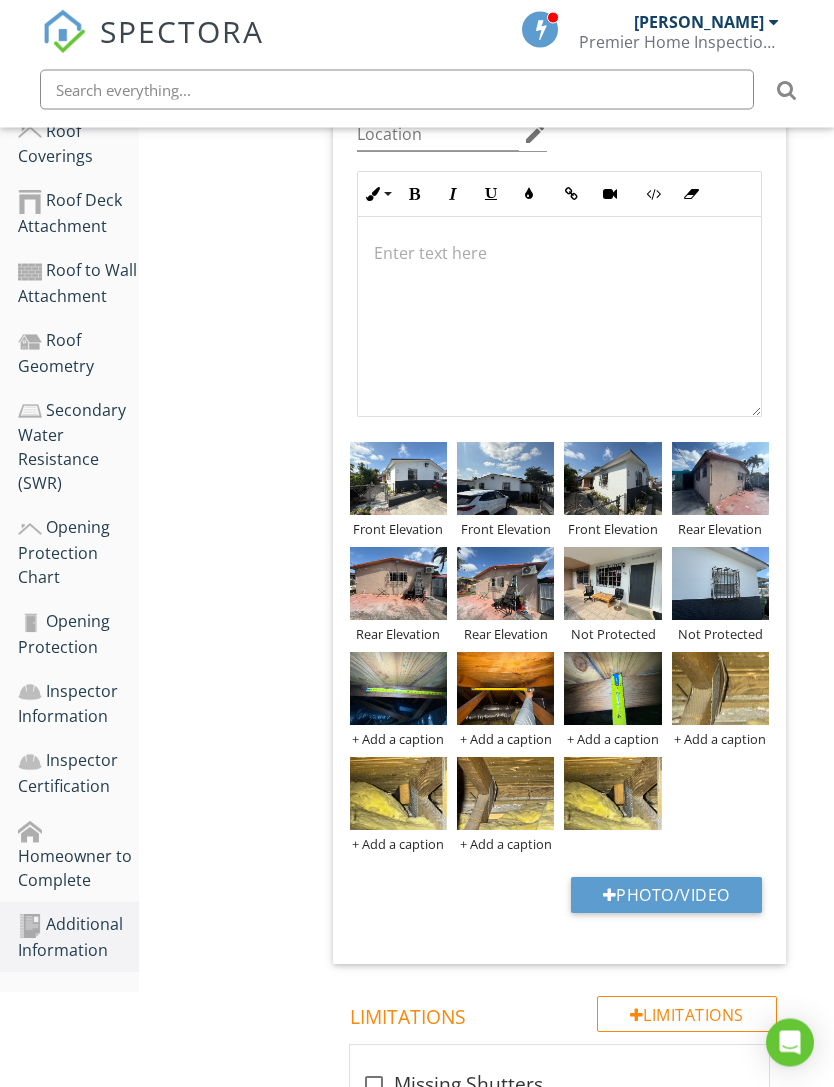 scroll, scrollTop: 683, scrollLeft: 0, axis: vertical 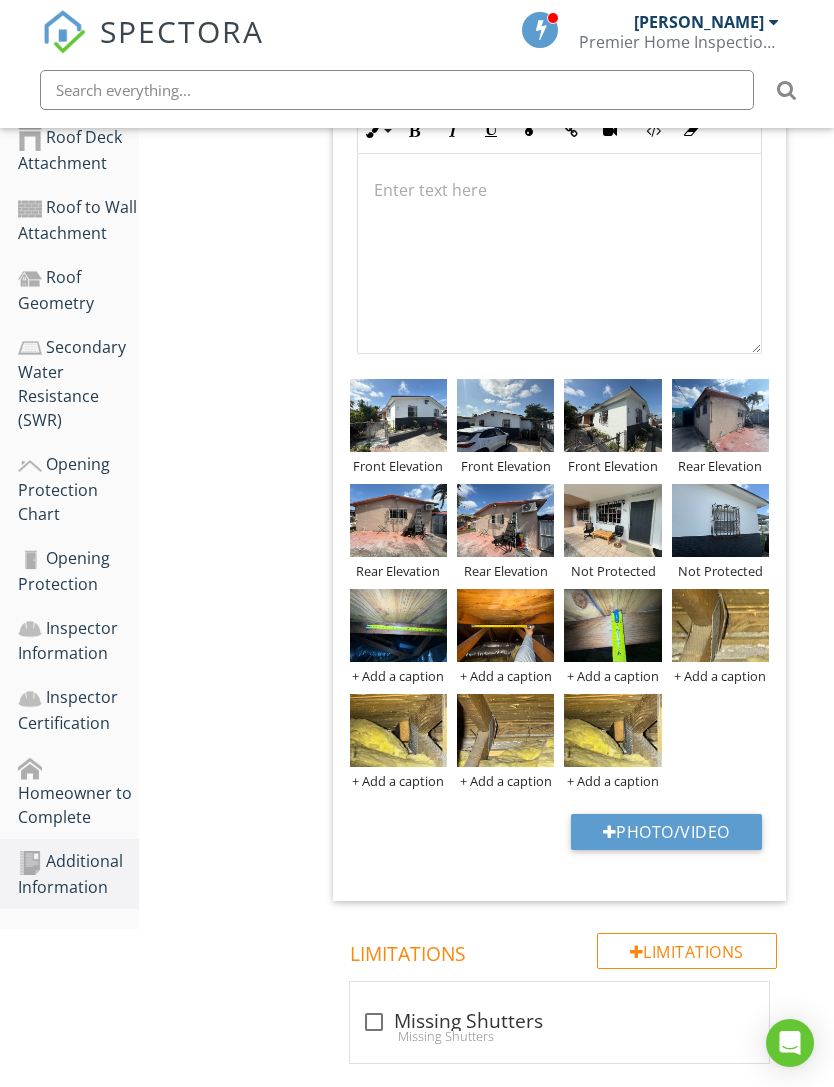 click at bounding box center [720, 625] 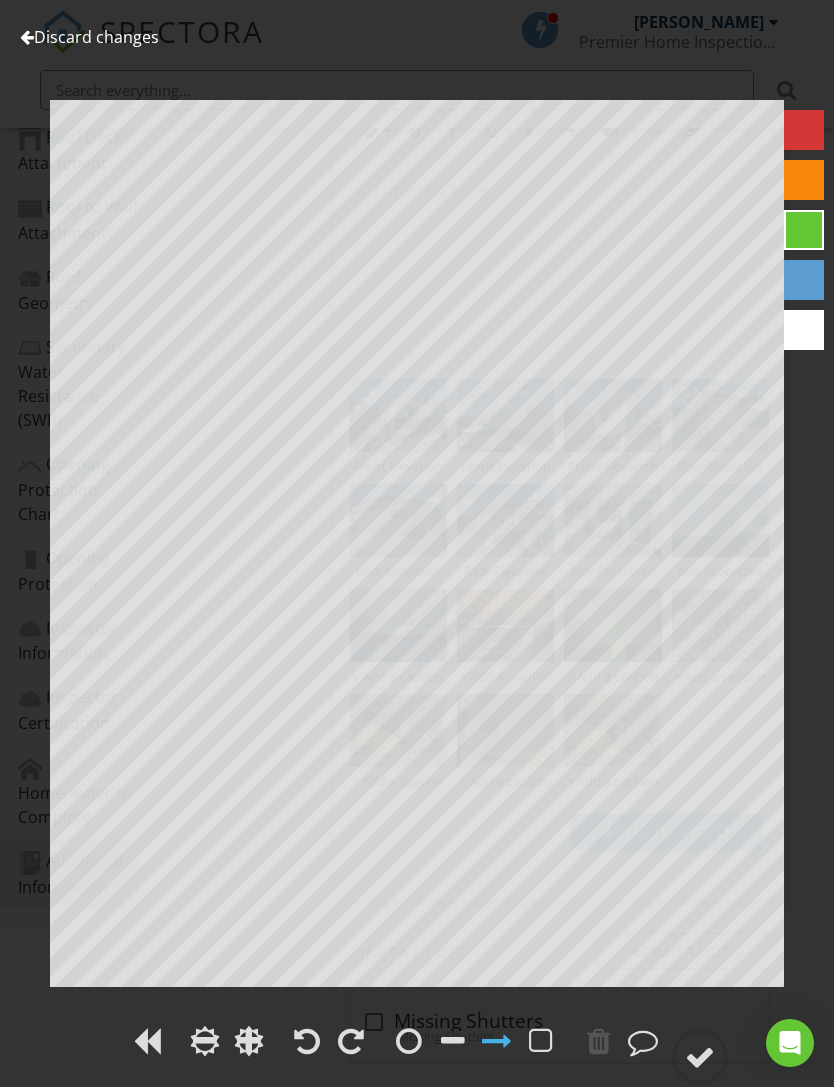click on "Discard changes" at bounding box center [89, 37] 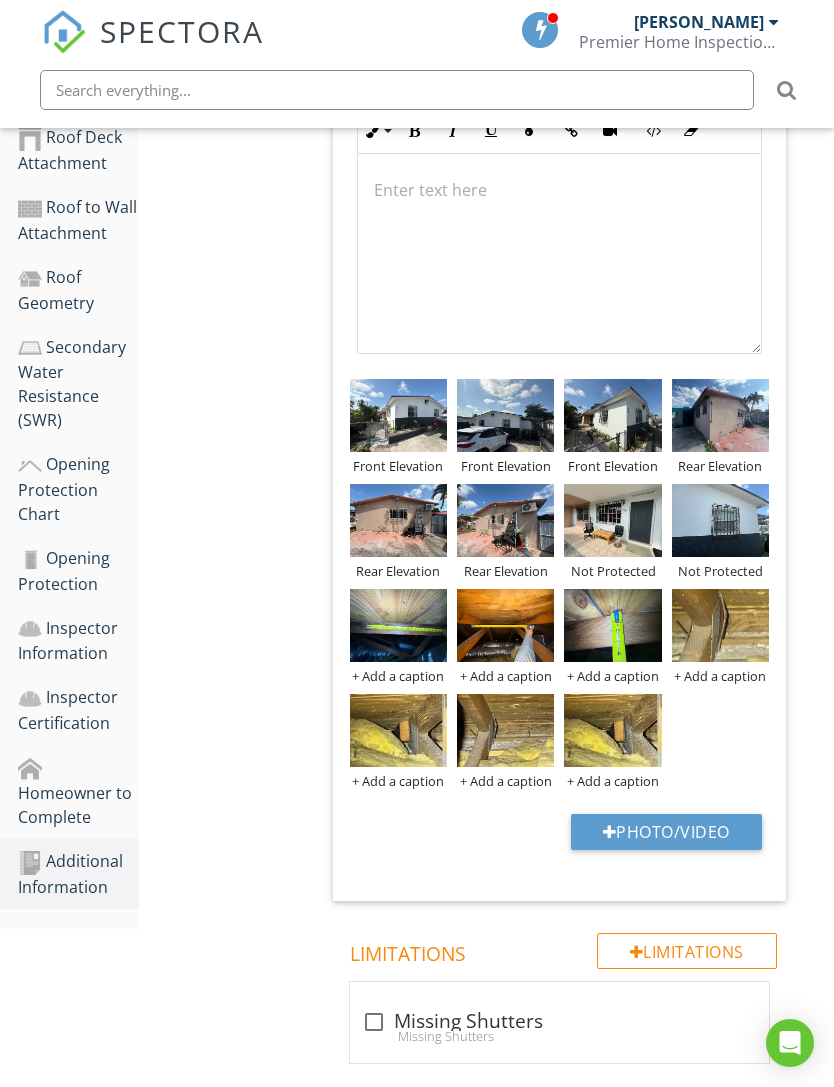 click at bounding box center (505, 730) 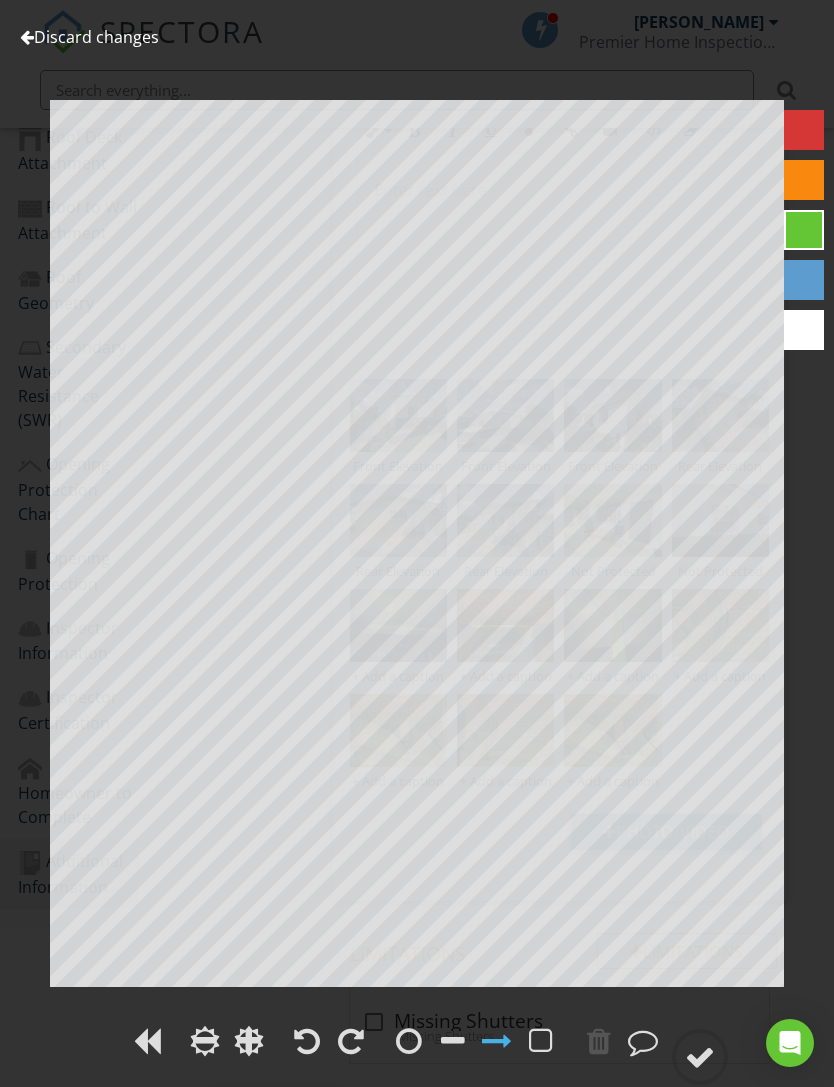 click on "Discard changes" at bounding box center [89, 37] 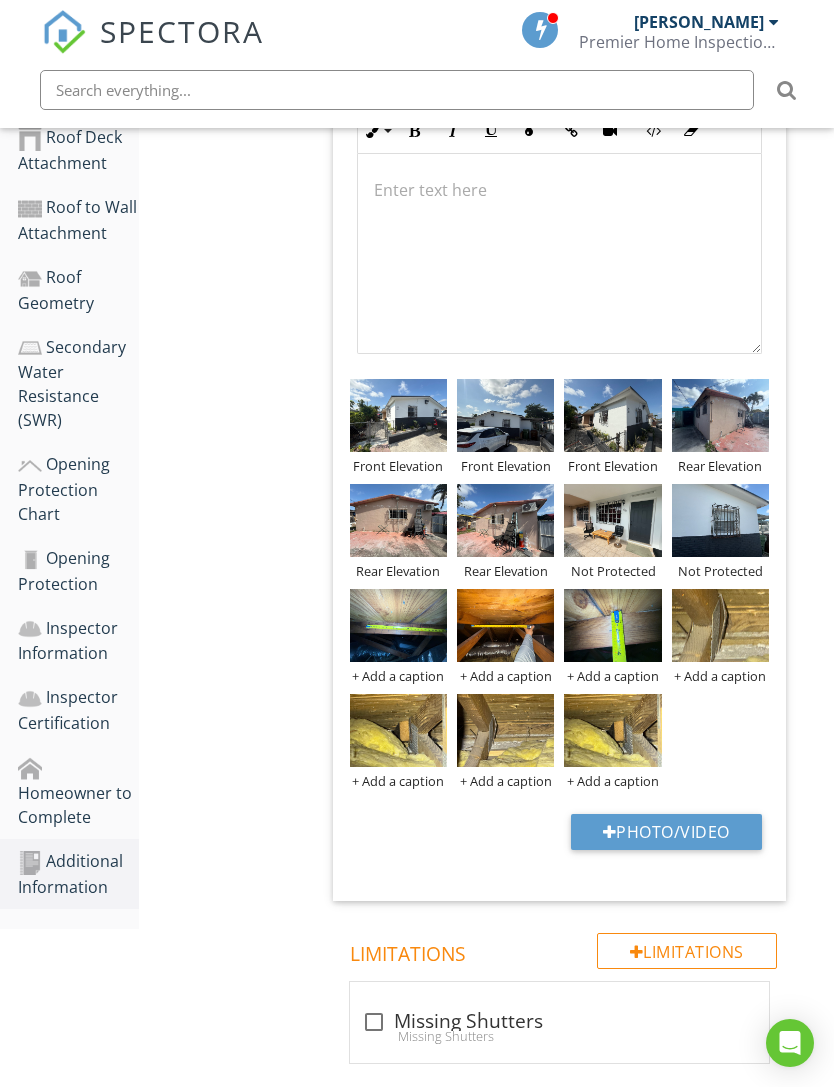 click at bounding box center [0, 0] 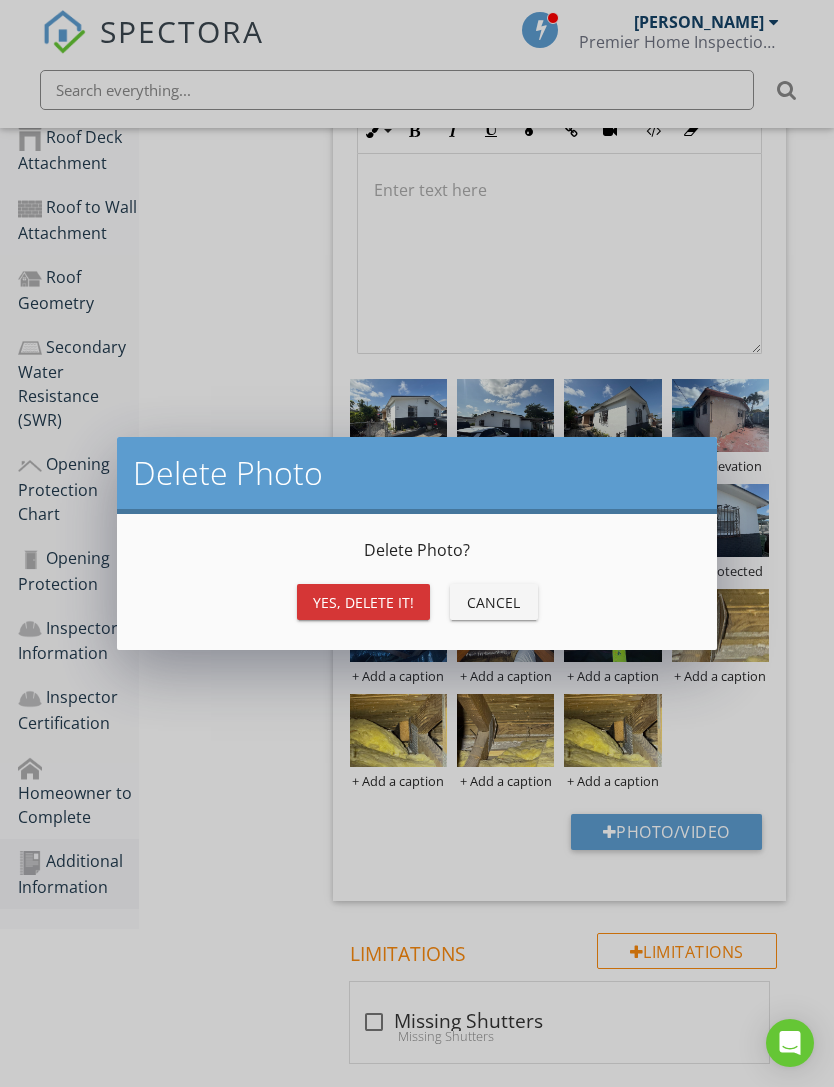 click on "Yes, Delete it!" at bounding box center (363, 602) 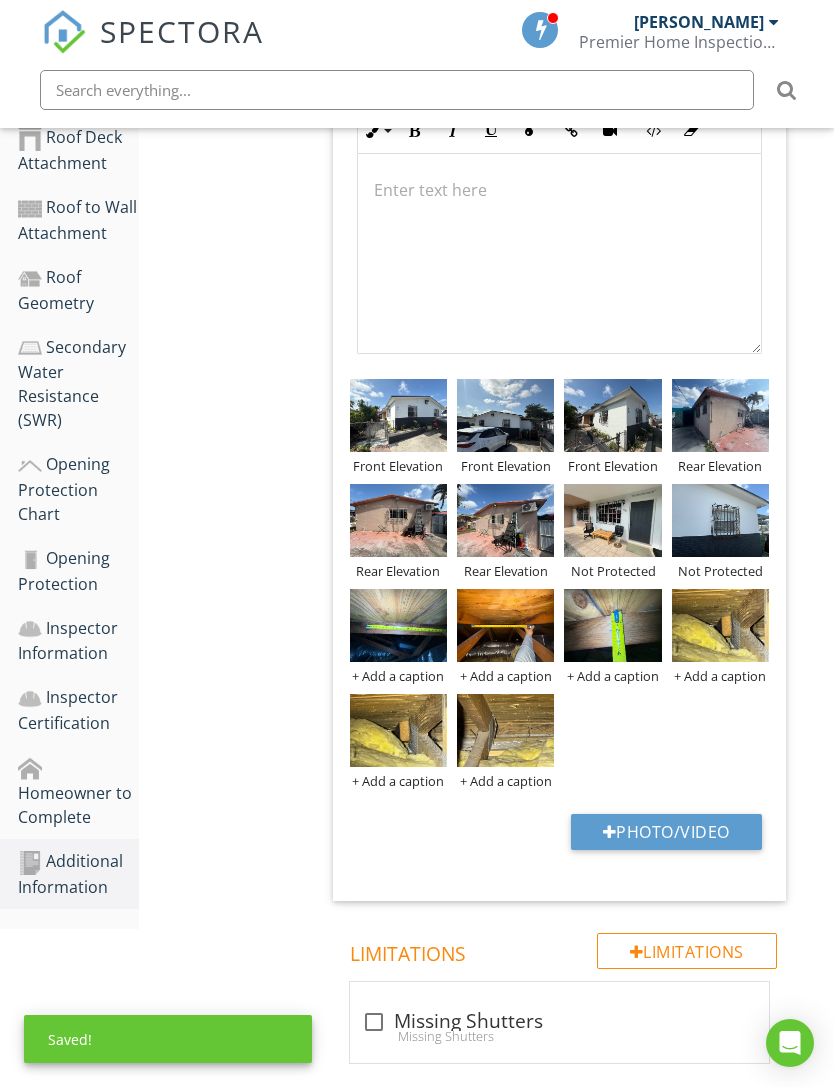 click on "+ Add a caption" at bounding box center (398, 781) 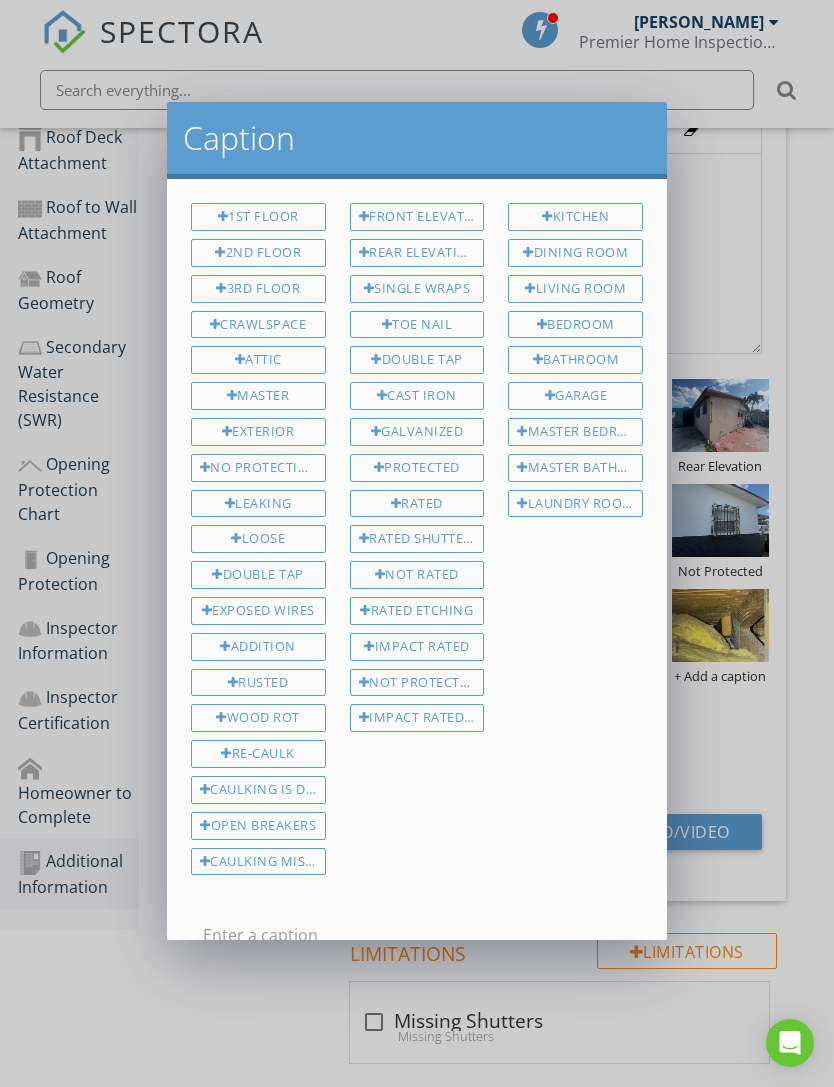 click on "Single Wraps" at bounding box center [417, 289] 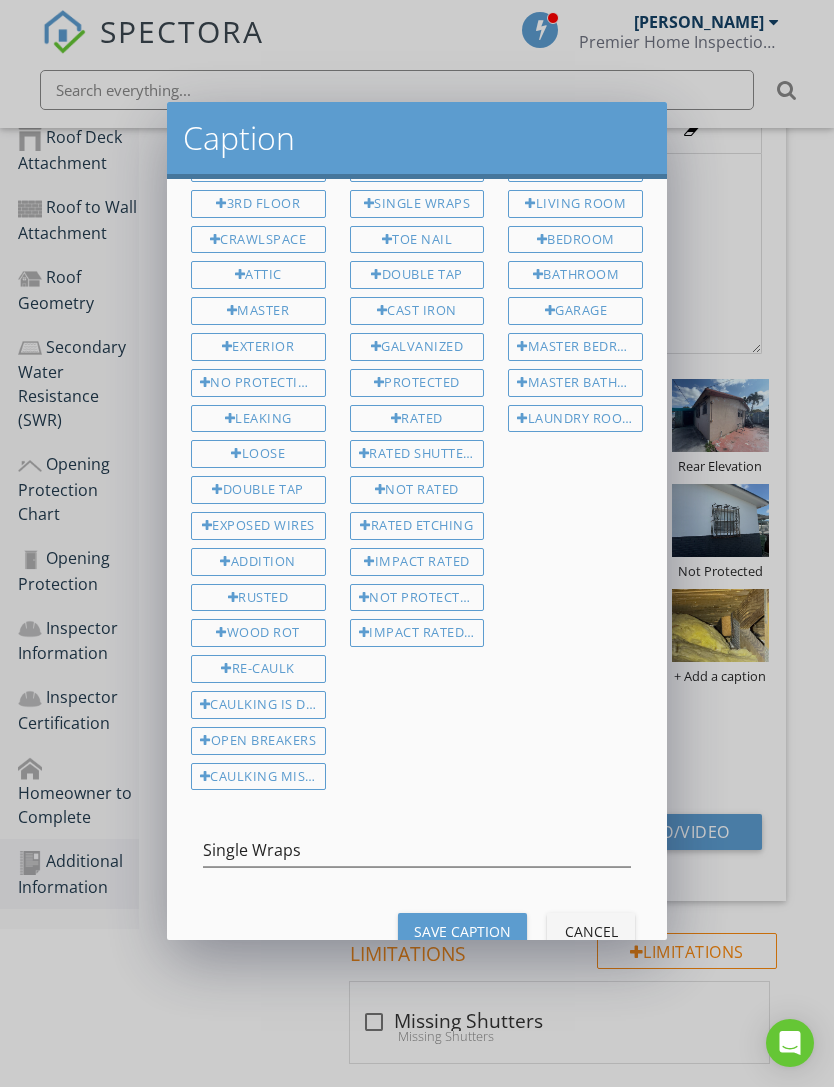 click on "Save Caption" at bounding box center [462, 931] 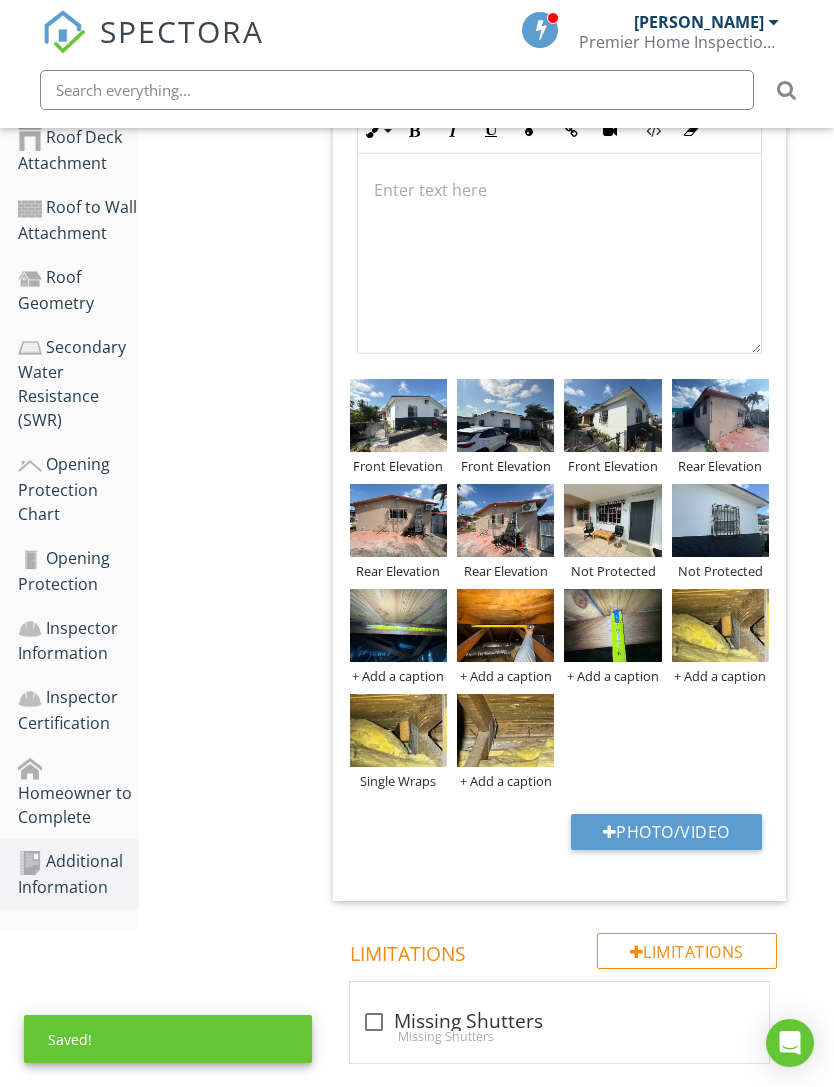 click on "+ Add a caption" at bounding box center [505, 781] 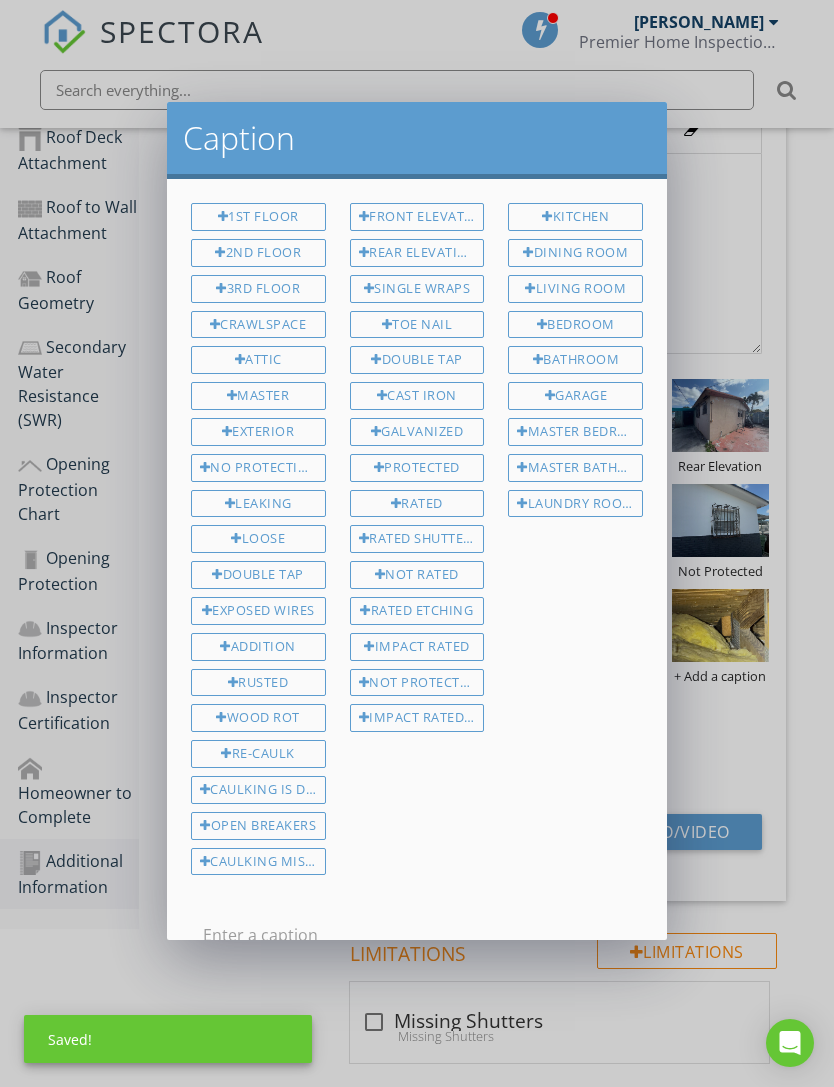 click on "Single Wraps" at bounding box center [417, 289] 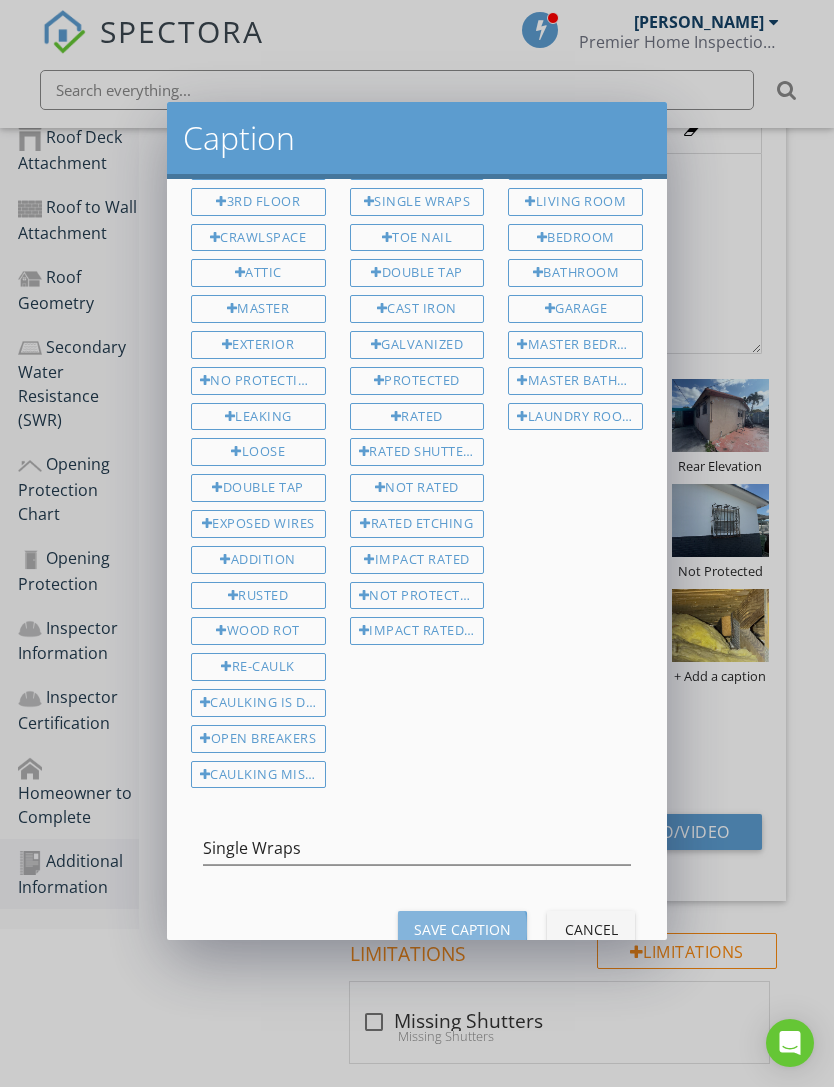 scroll, scrollTop: 84, scrollLeft: 0, axis: vertical 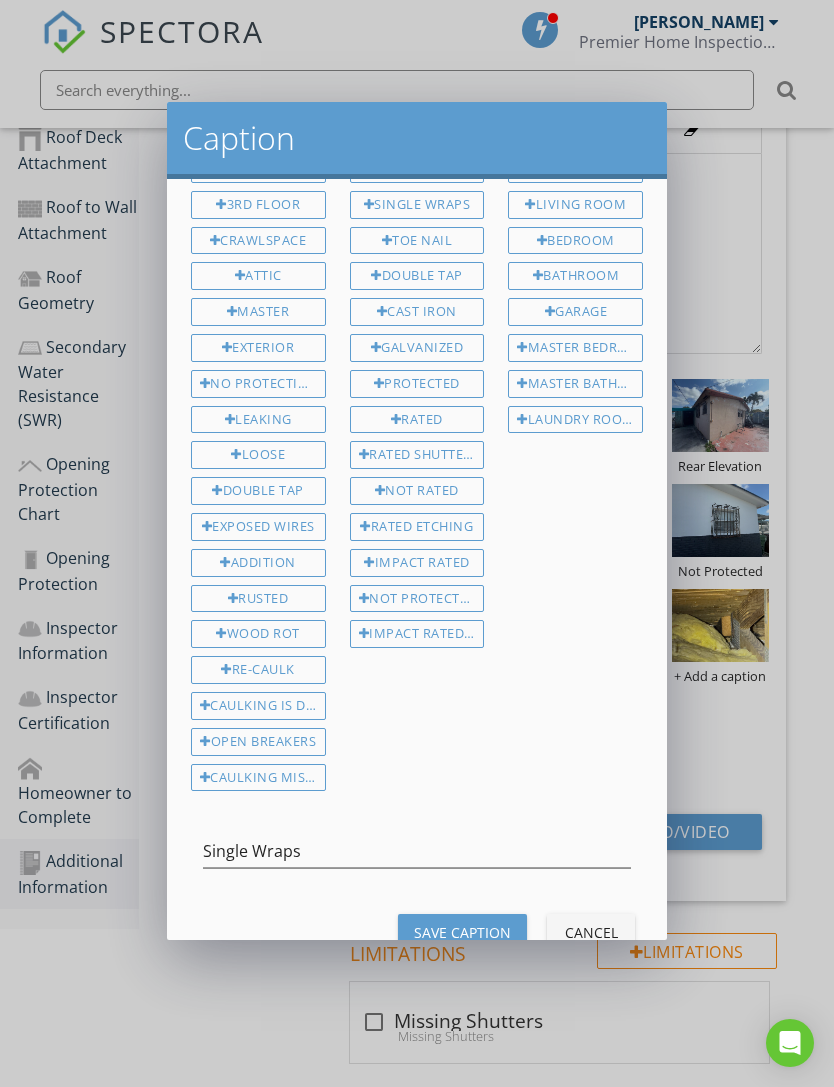 click on "Save Caption" at bounding box center [462, 932] 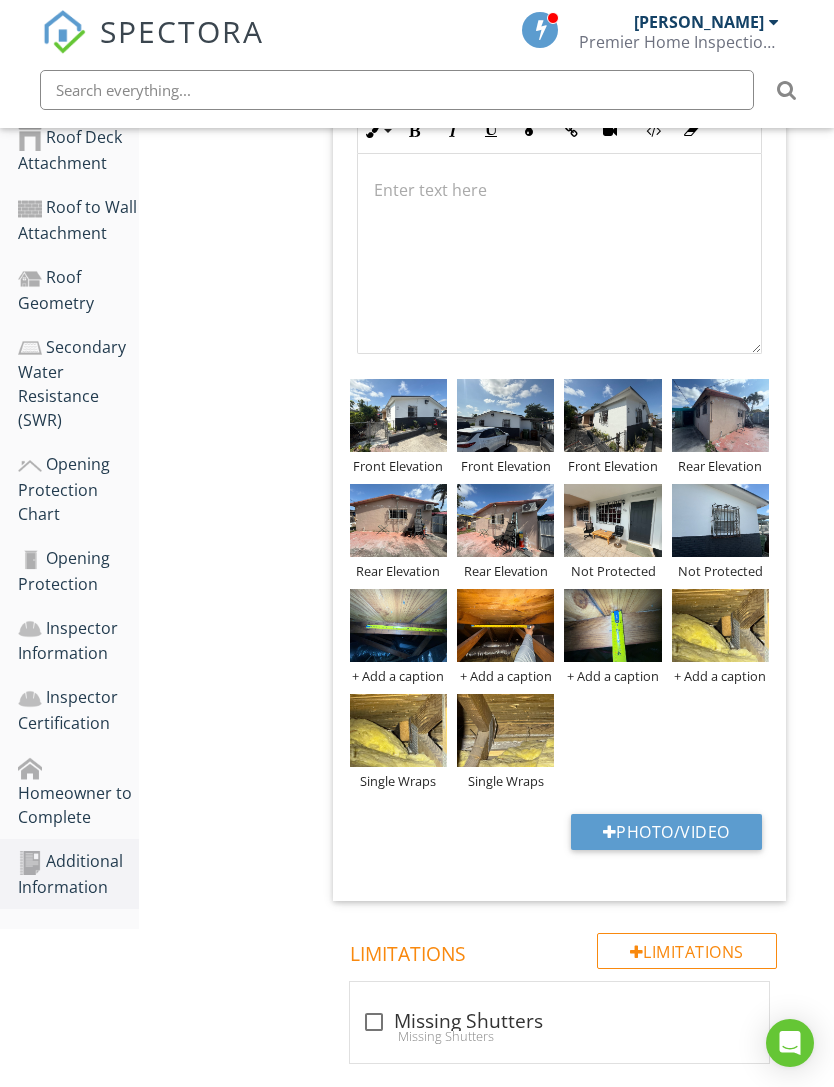 click on "Photo/Video" at bounding box center [666, 832] 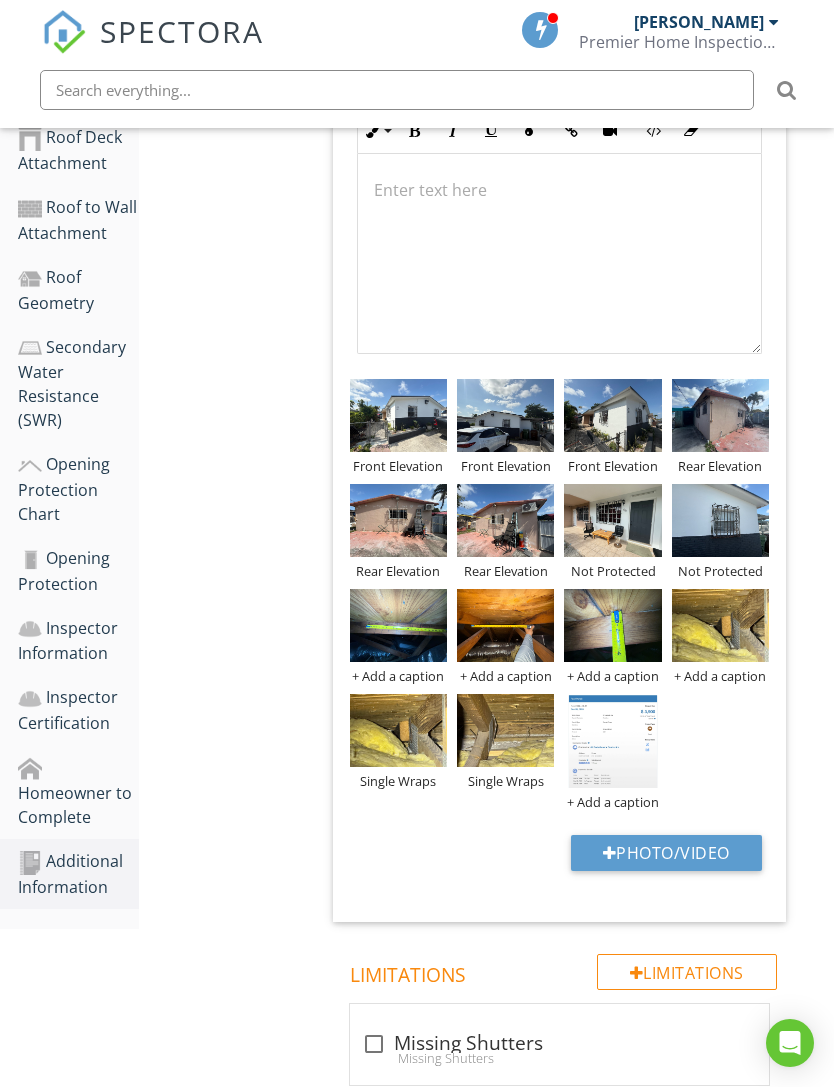 click on "+ Add a caption" at bounding box center (612, 802) 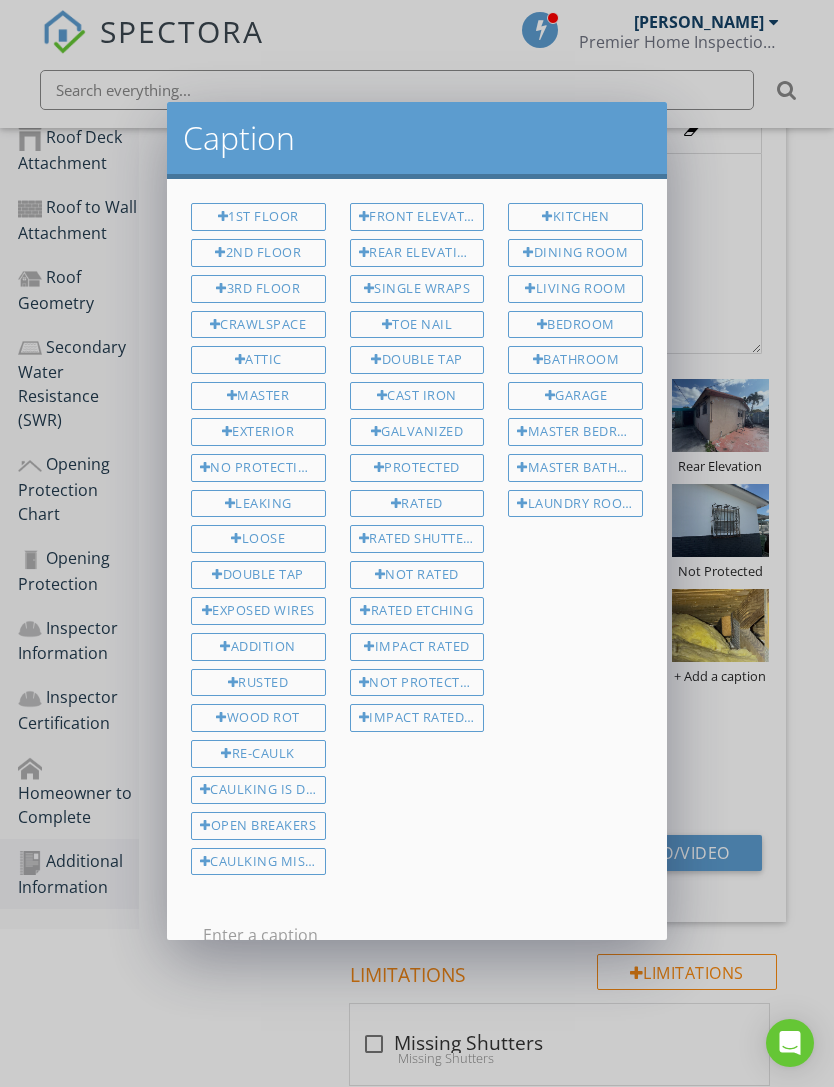 click on "1st Floor
2nd Floor
3rd Floor
Crawlspace
Attic
Master
Exterior
No Protection
Leaking
Loose
Double Tap
Exposed Wires
Addition
Rusted
Wood rot
Re-Caulk
Caulking is deteriorated
Open breakers
Caulking Missing
Front Elevation
Rear Elevation
Single Wraps
Toe Nail
Double Tap
Cast Iron
Galvanized
Protected
Rated
Rated Shutters" at bounding box center (417, 543) 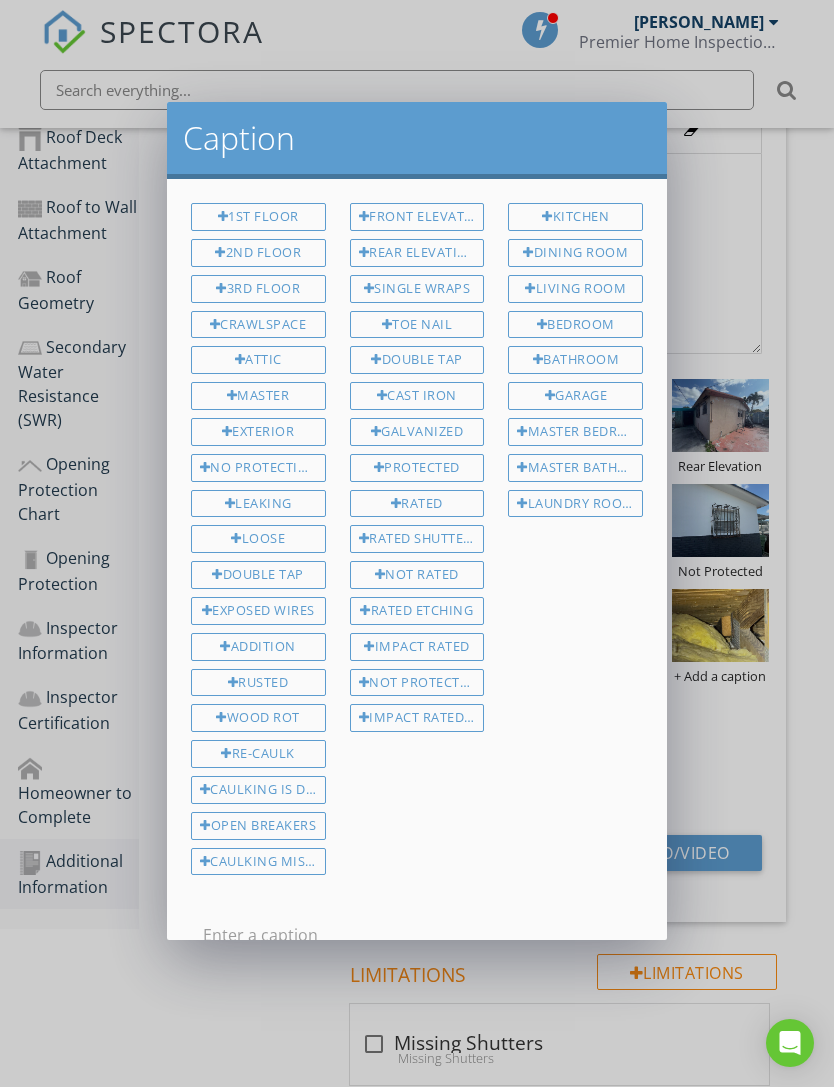 click at bounding box center [417, 935] 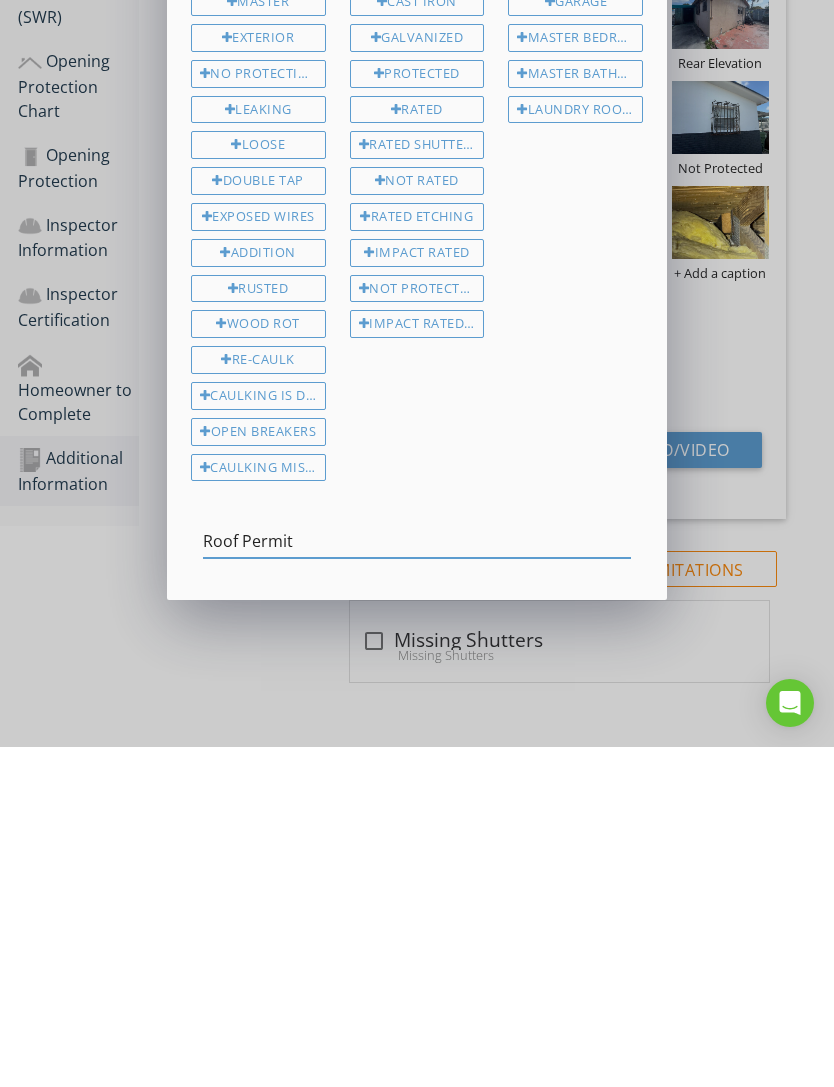 scroll, scrollTop: 57, scrollLeft: 0, axis: vertical 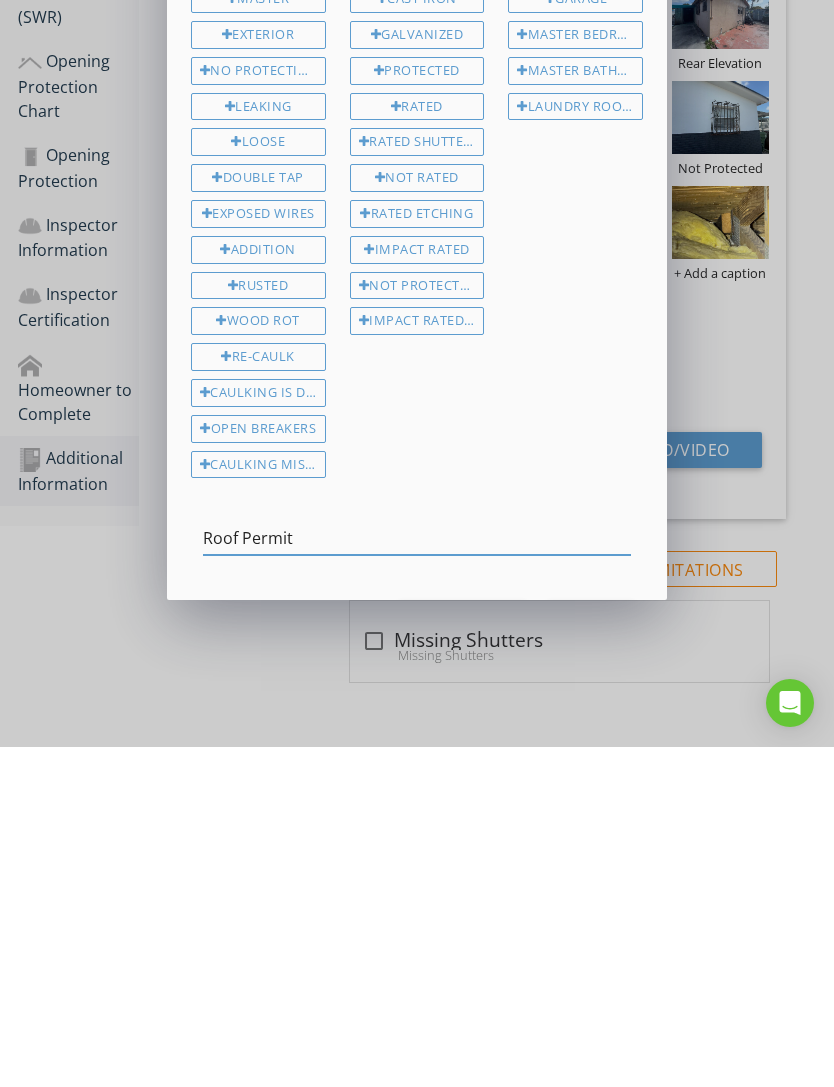 type on "Roof Permit" 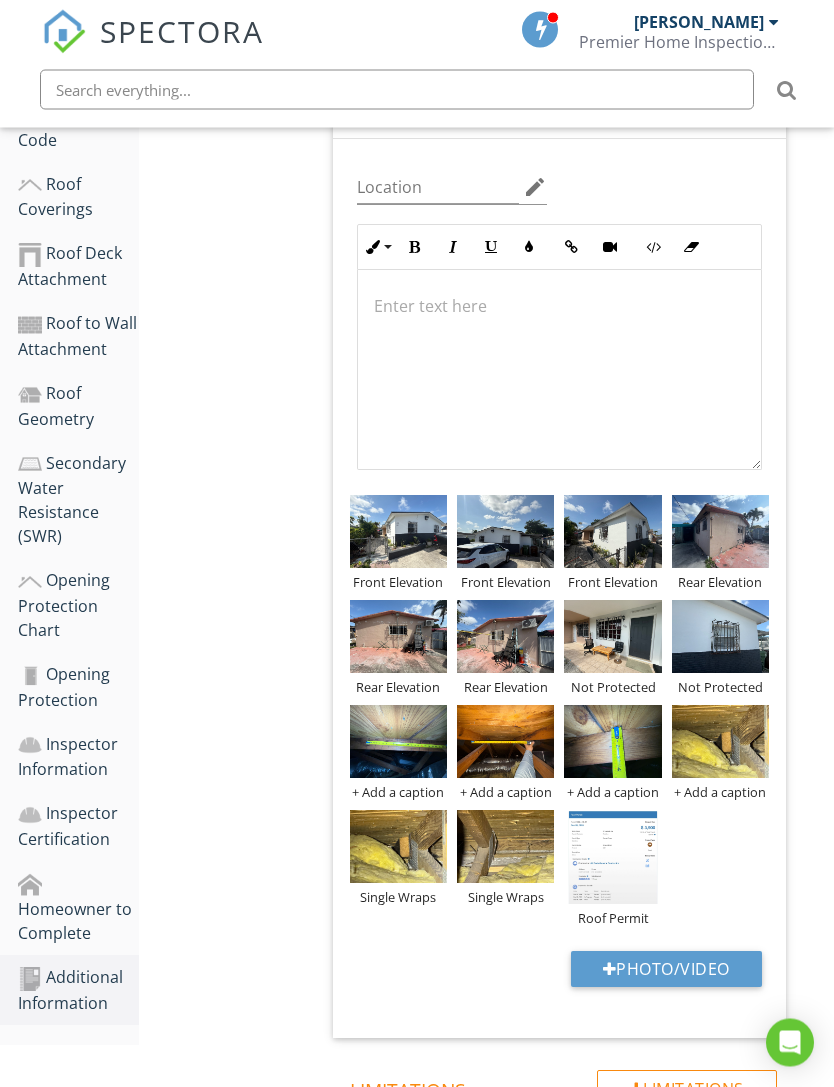 scroll, scrollTop: 172, scrollLeft: 0, axis: vertical 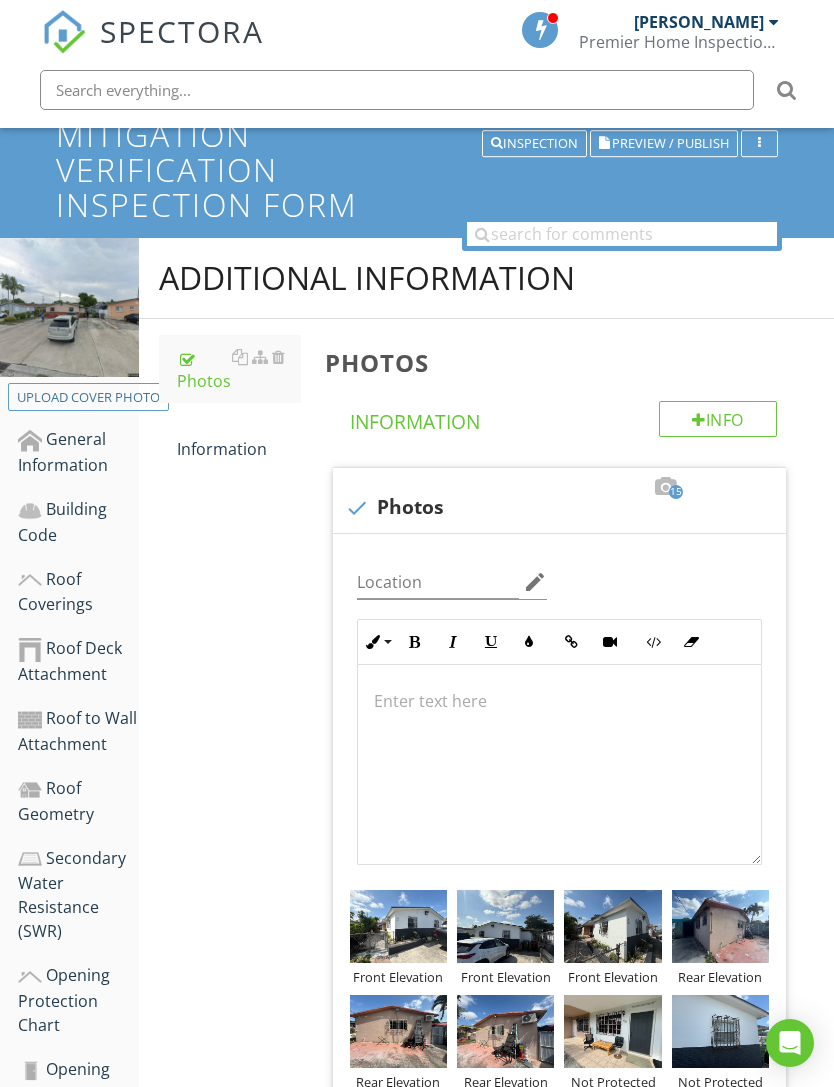 click on "Roof Coverings" at bounding box center [78, 592] 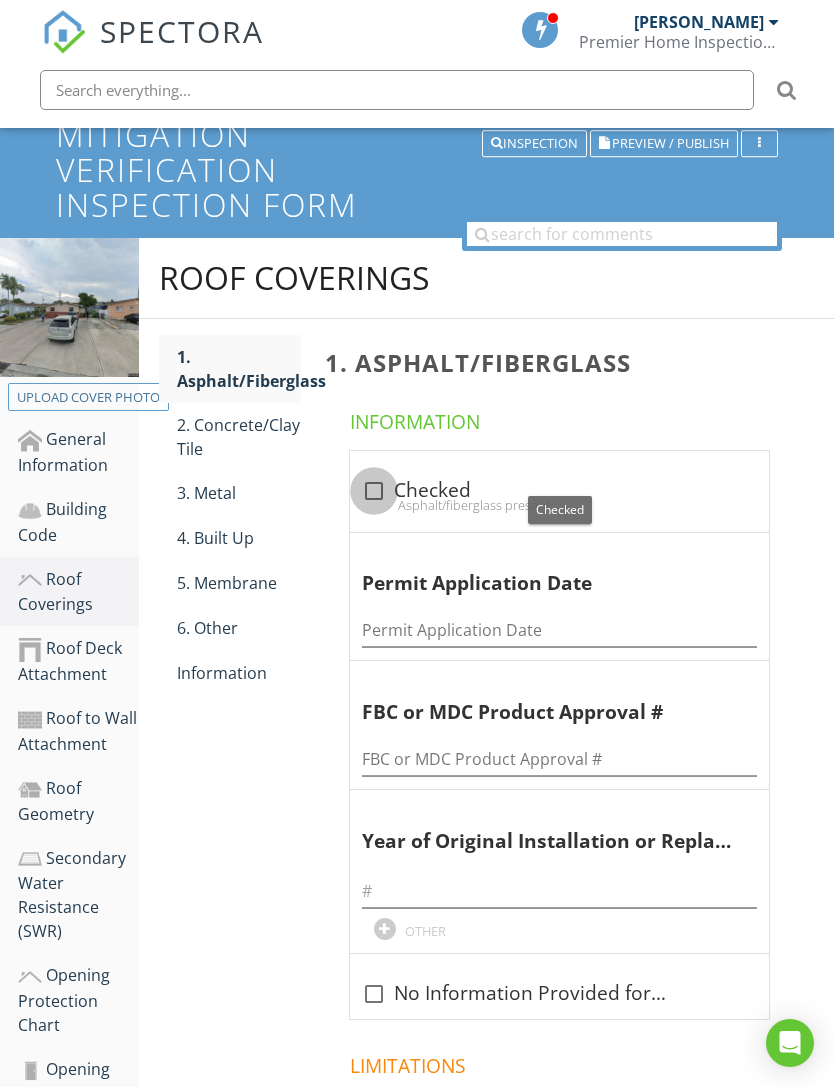 click at bounding box center (374, 491) 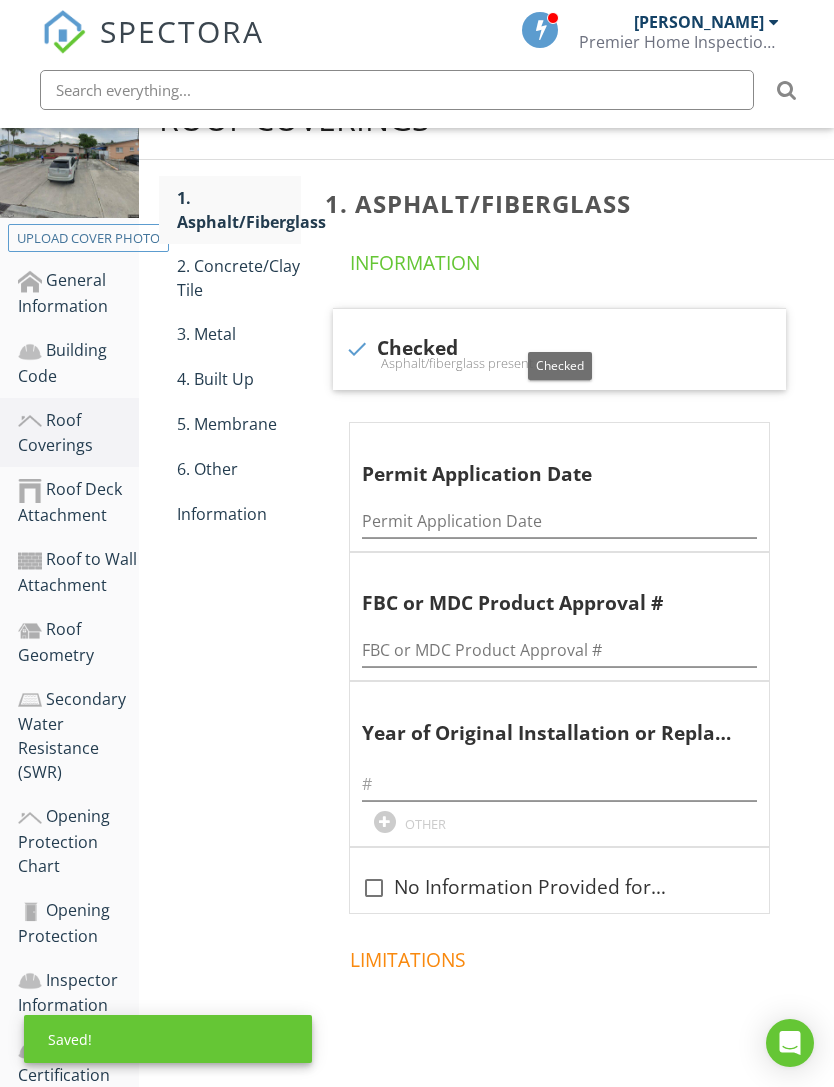 scroll, scrollTop: 435, scrollLeft: 0, axis: vertical 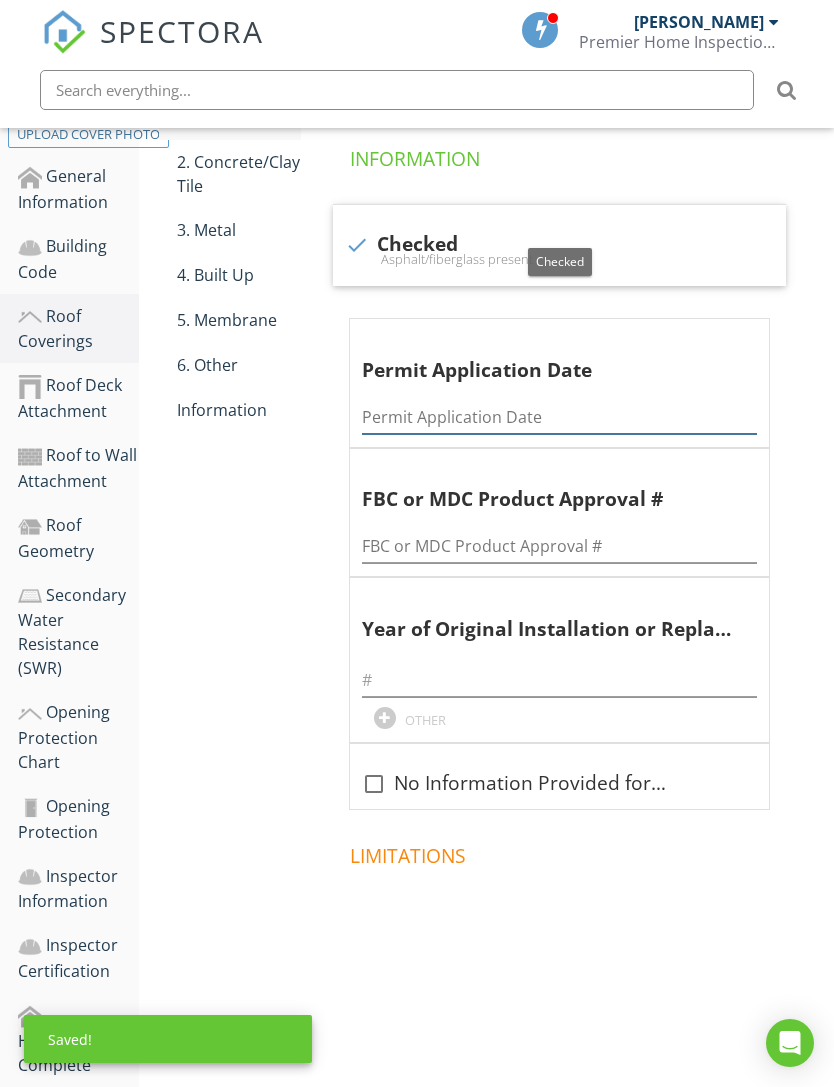 click at bounding box center [559, 417] 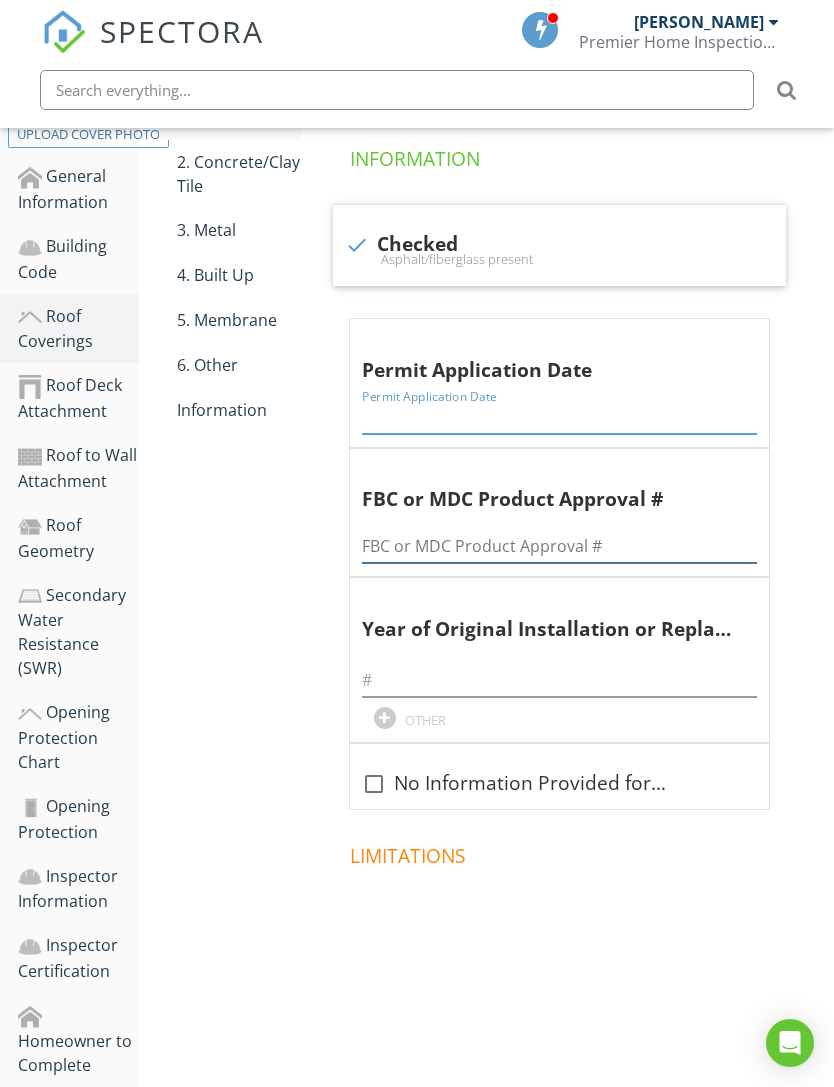 click at bounding box center (559, 546) 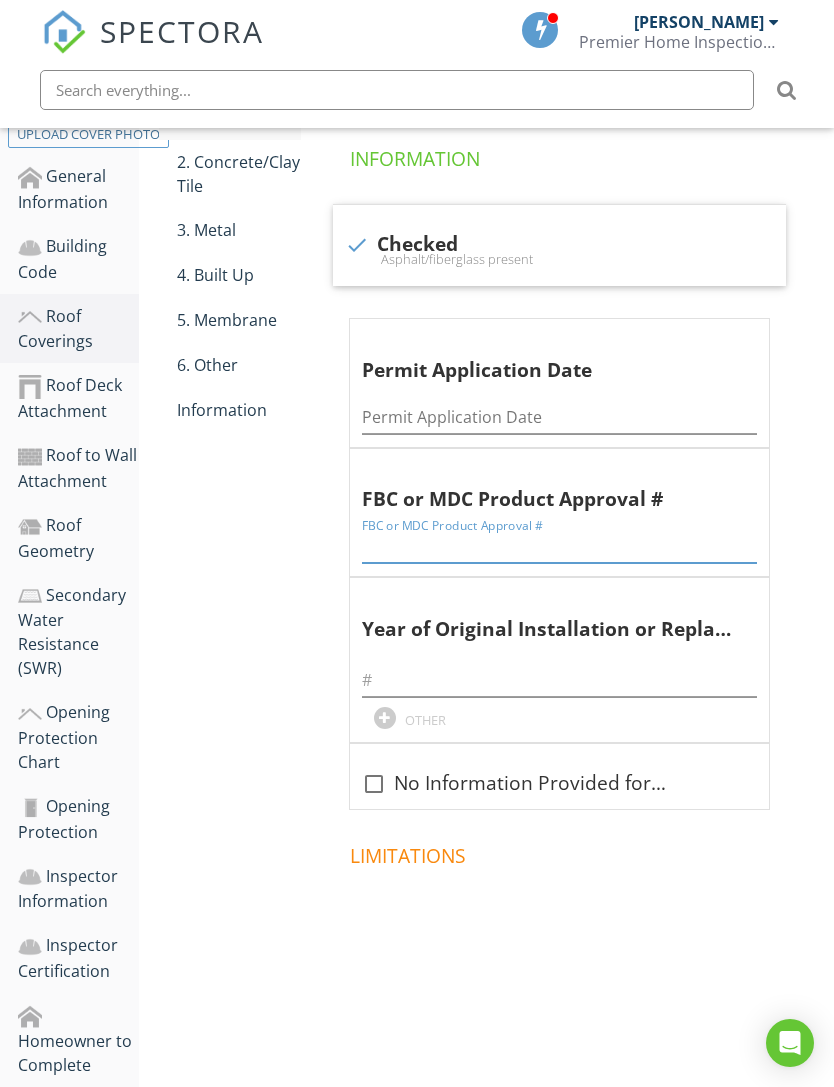 click at bounding box center [559, 546] 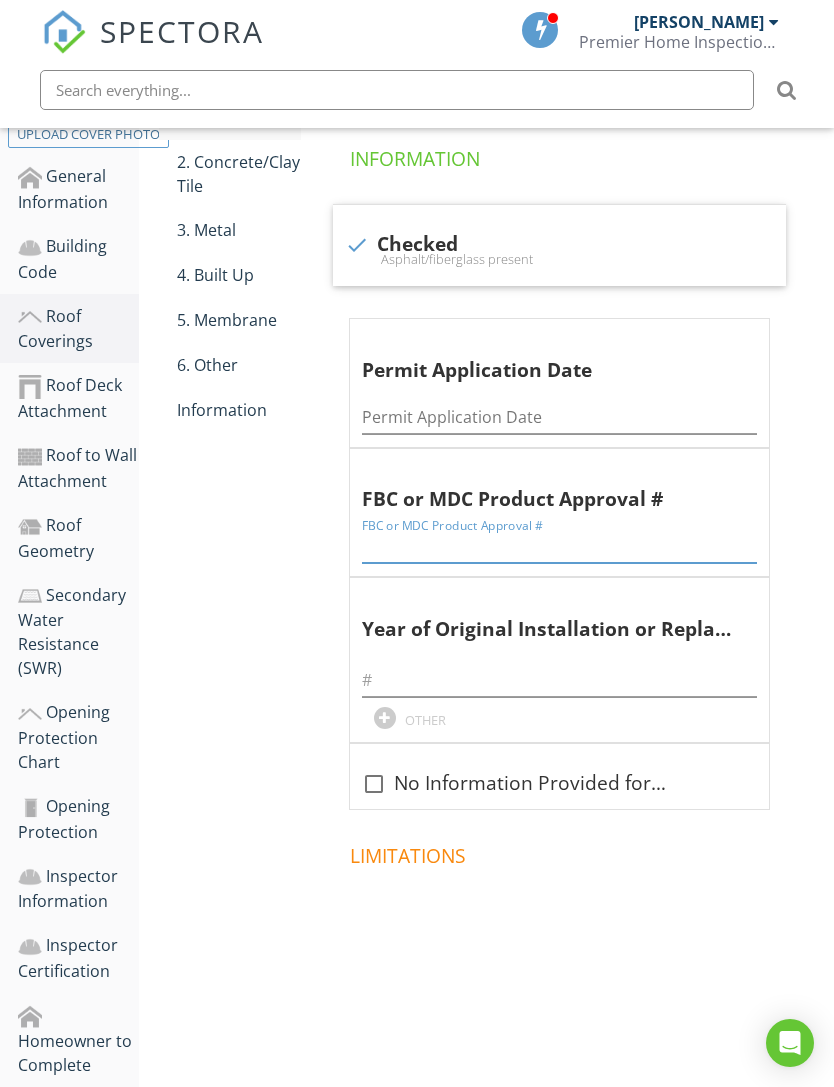 paste on "1999-4435-RF" 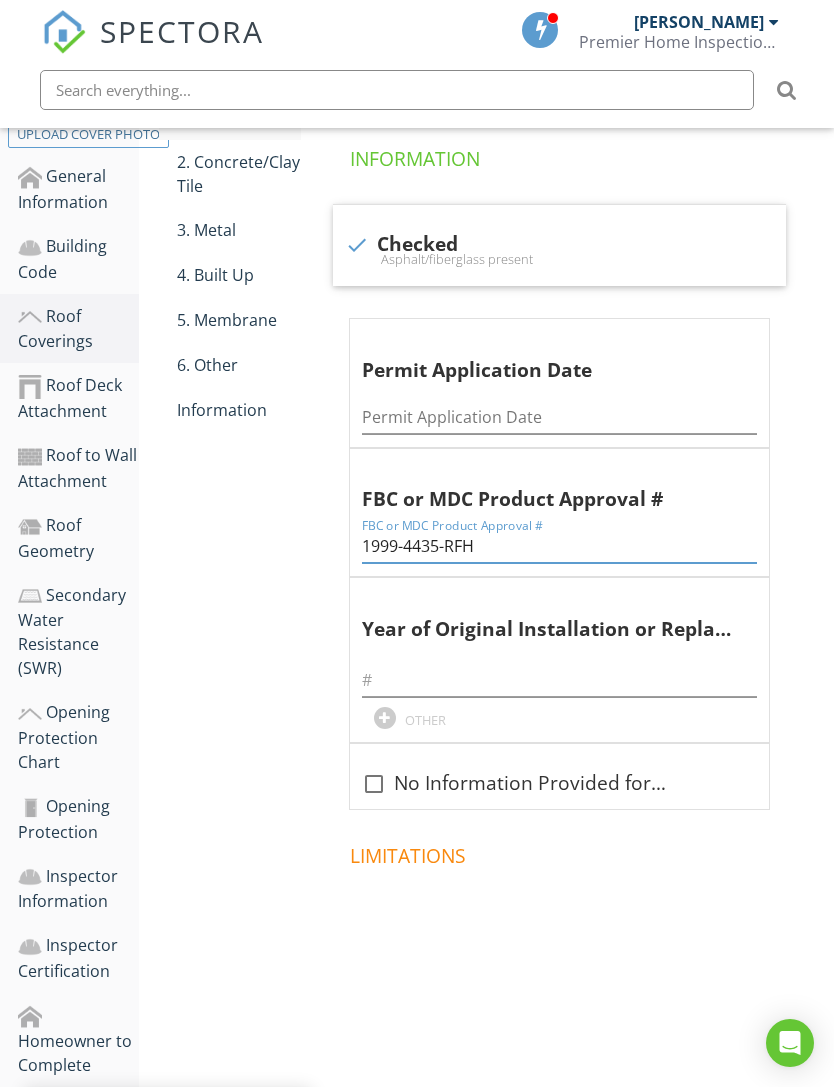 type on "1999-4435-RF" 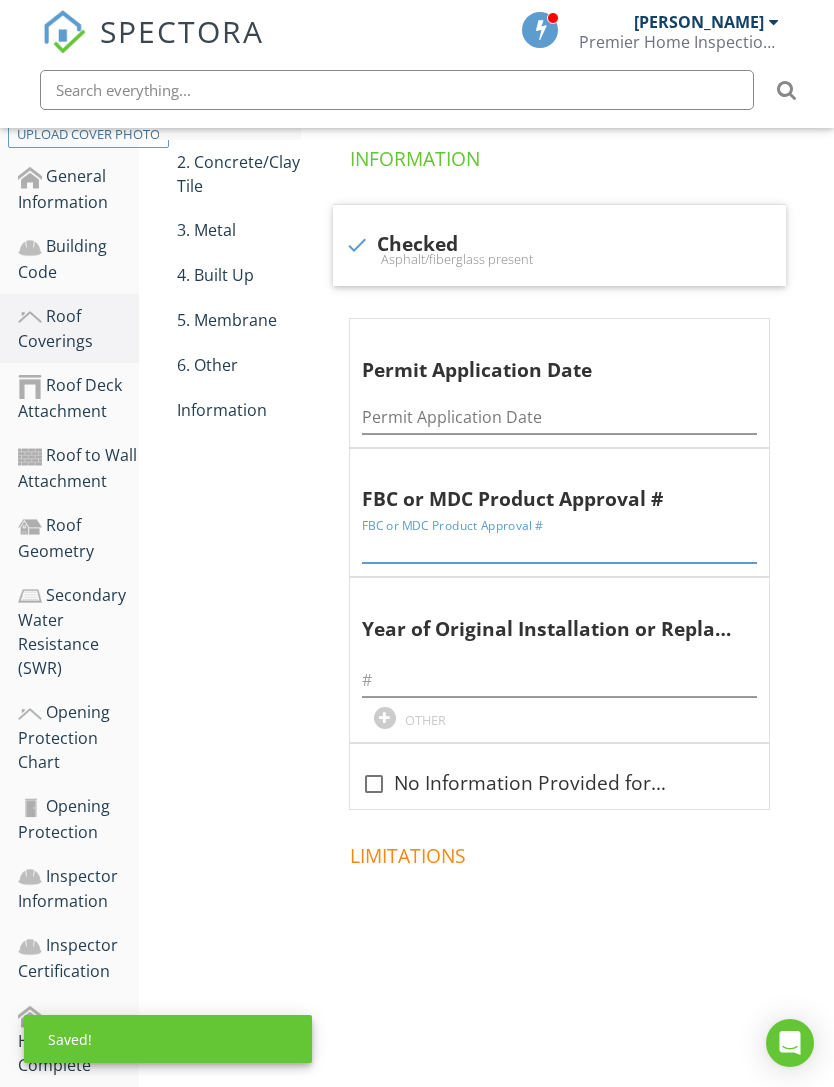 click at bounding box center [559, 546] 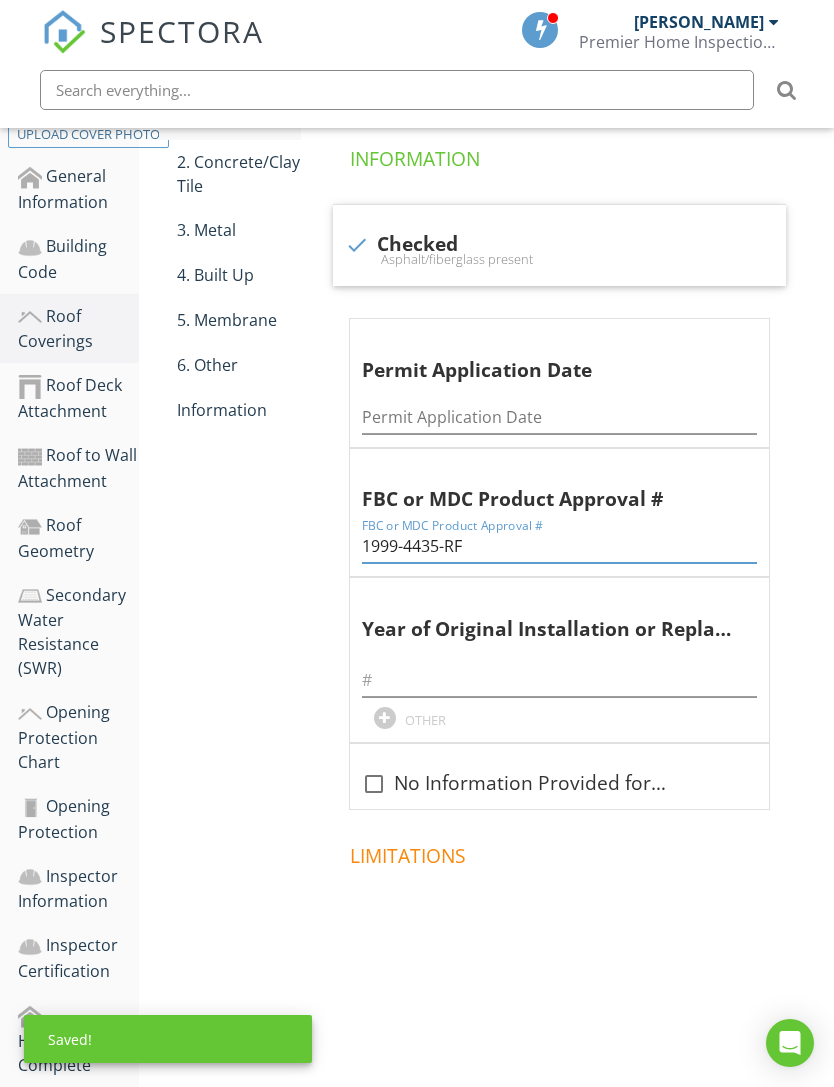 type on "1999-4435-RF" 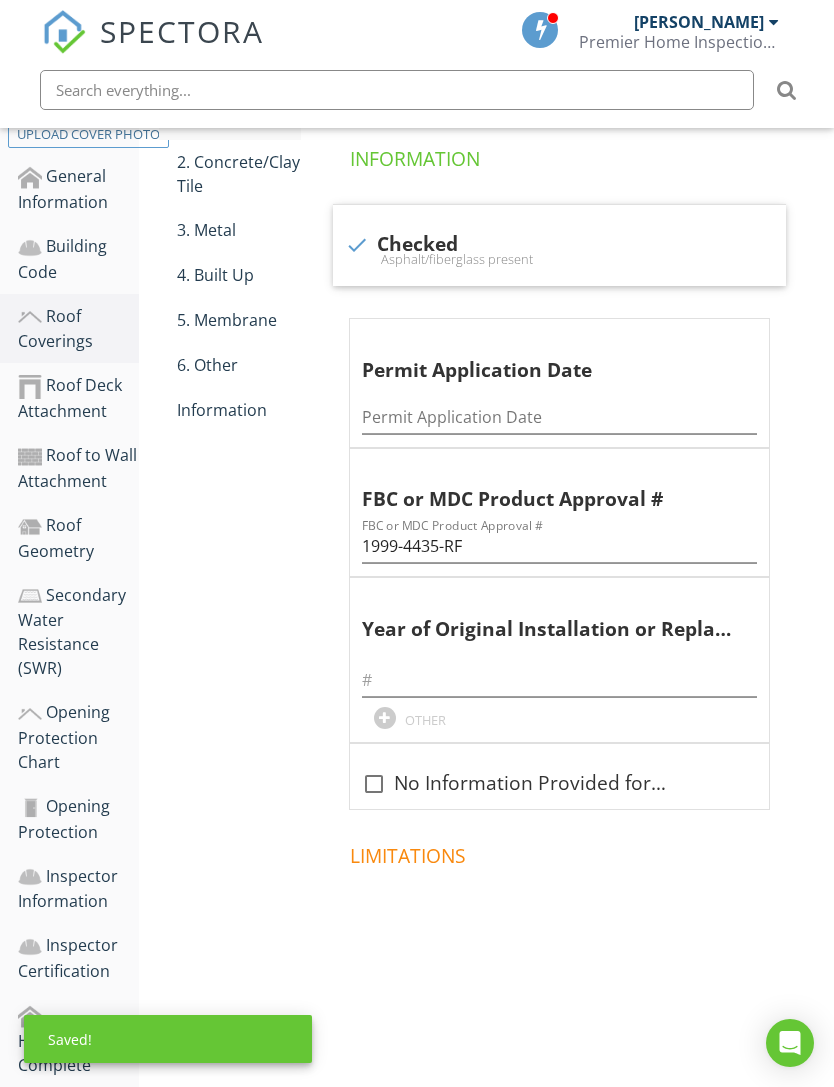 click on "Information" at bounding box center (239, 410) 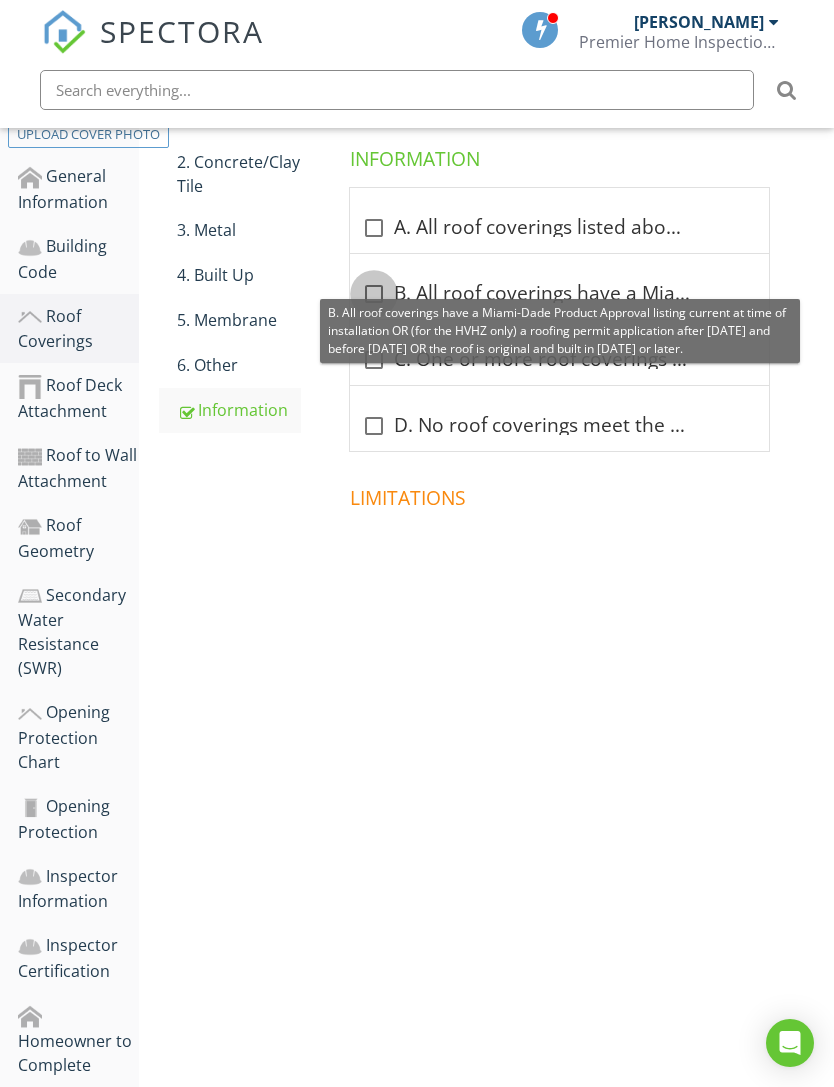 click at bounding box center (374, 294) 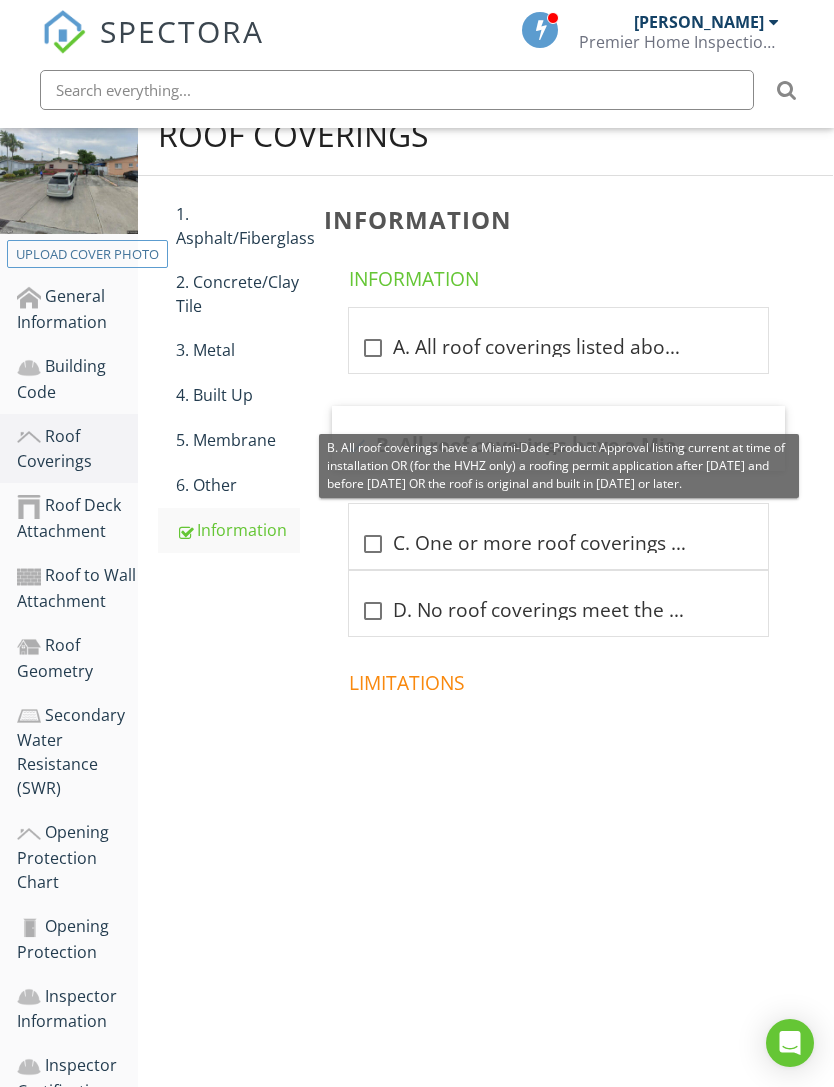 scroll, scrollTop: 310, scrollLeft: 1, axis: both 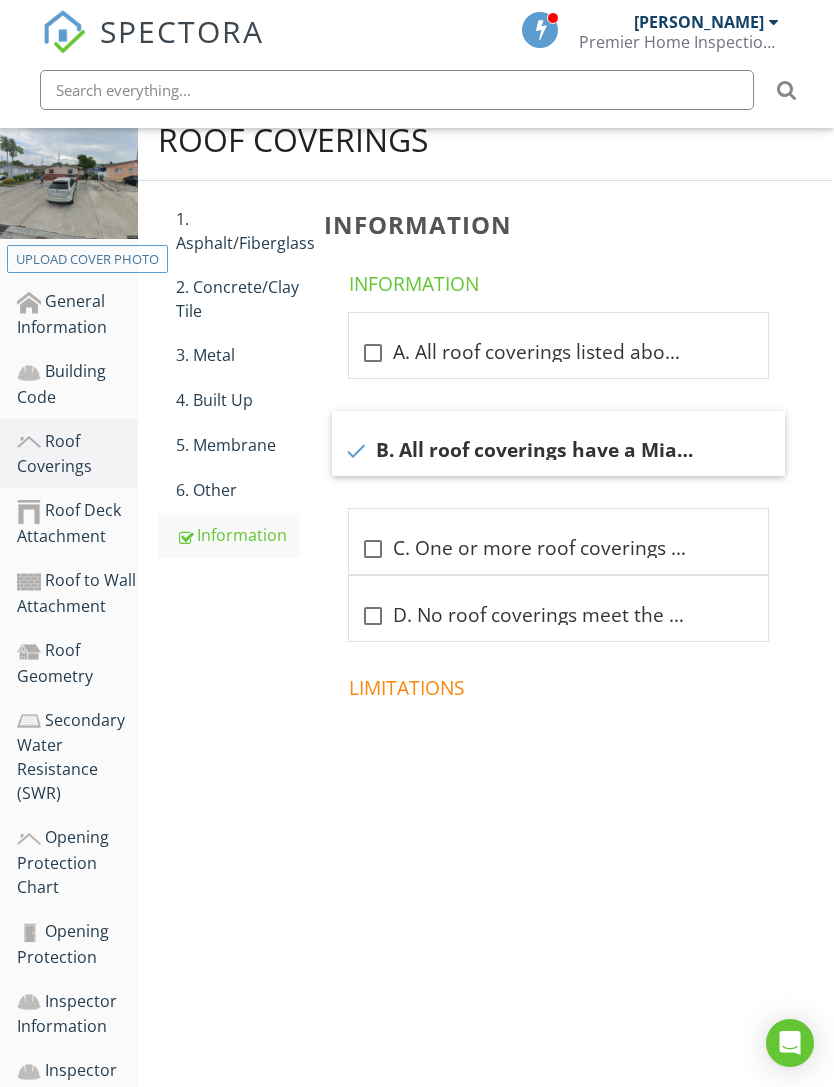 click on "Building Code" at bounding box center [77, 384] 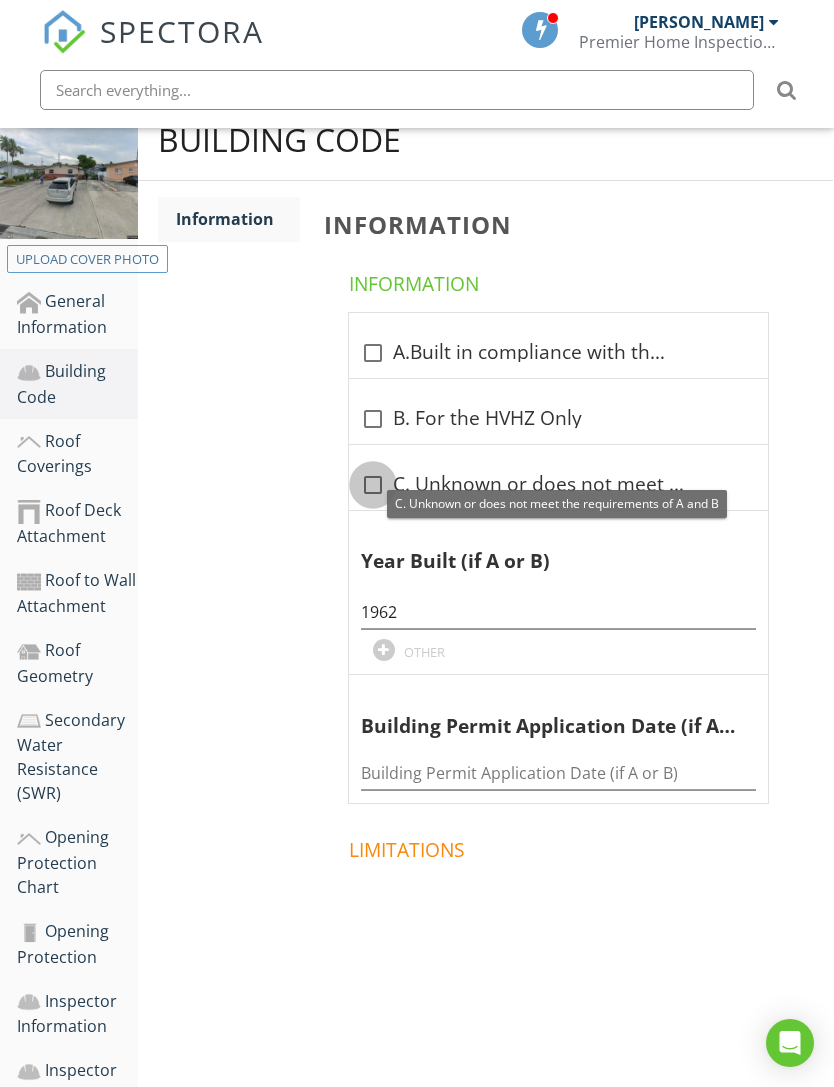 click at bounding box center (373, 485) 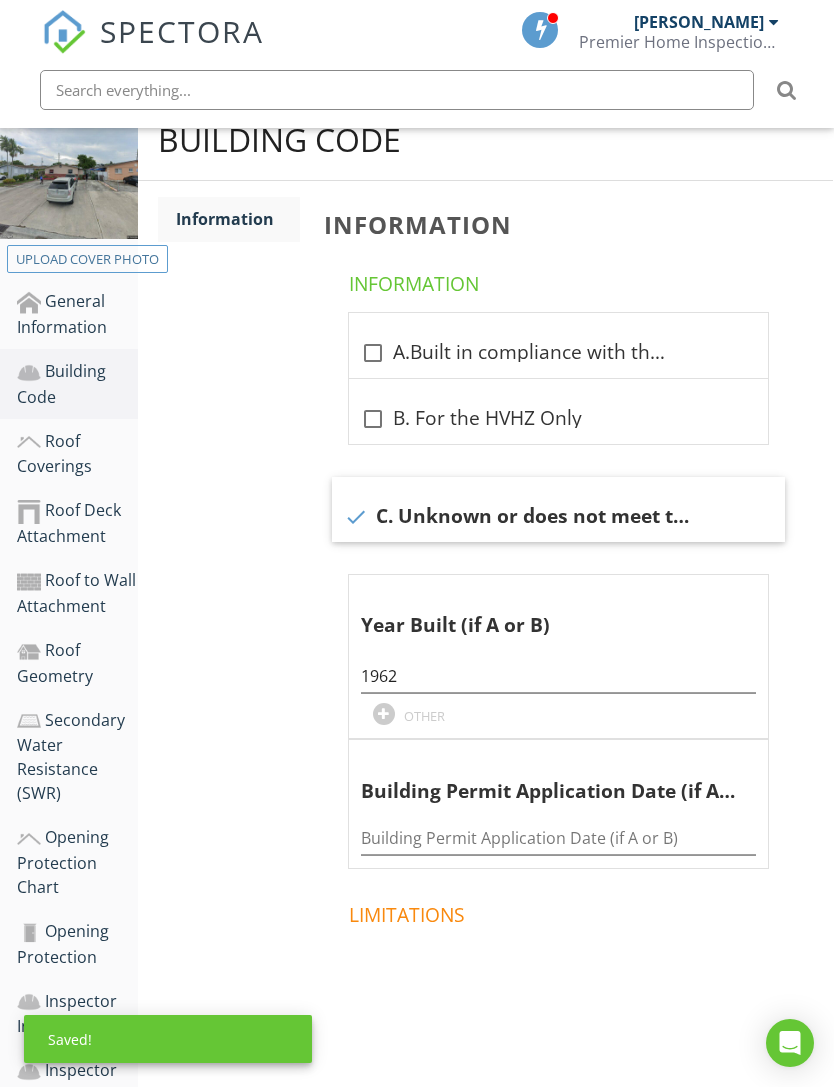 click on "Roof Deck Attachment" at bounding box center [77, 523] 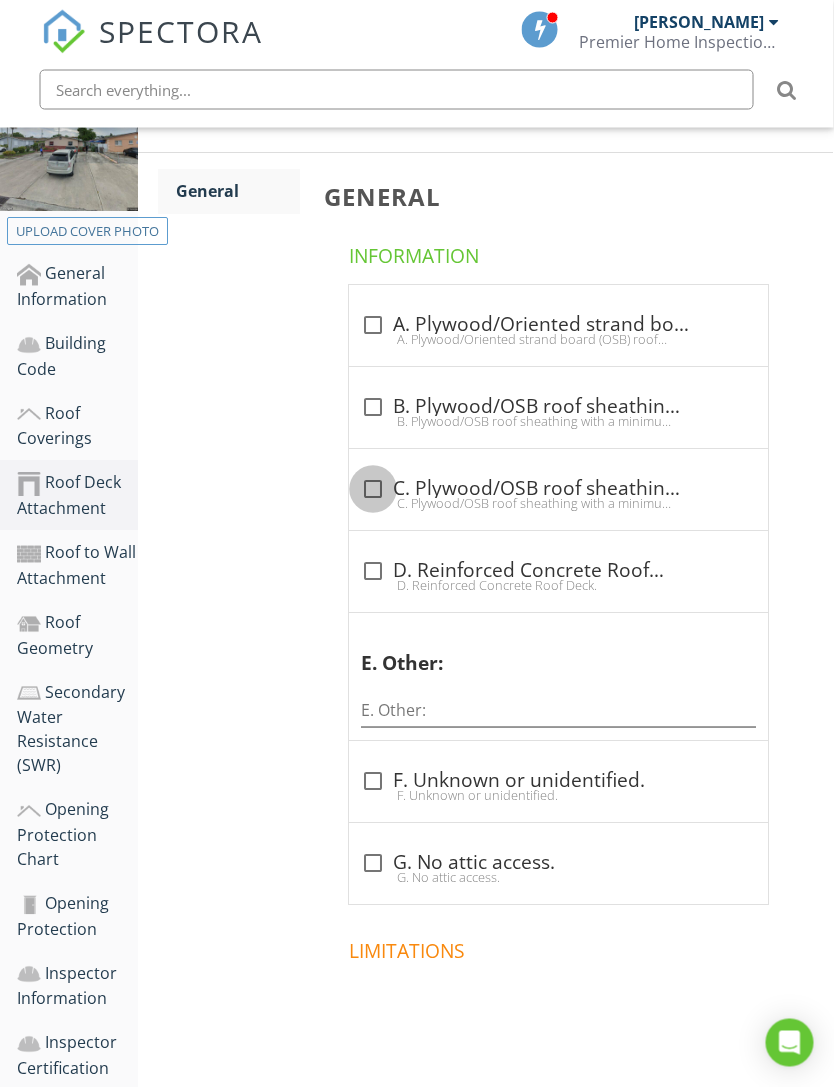 scroll, scrollTop: 338, scrollLeft: 1, axis: both 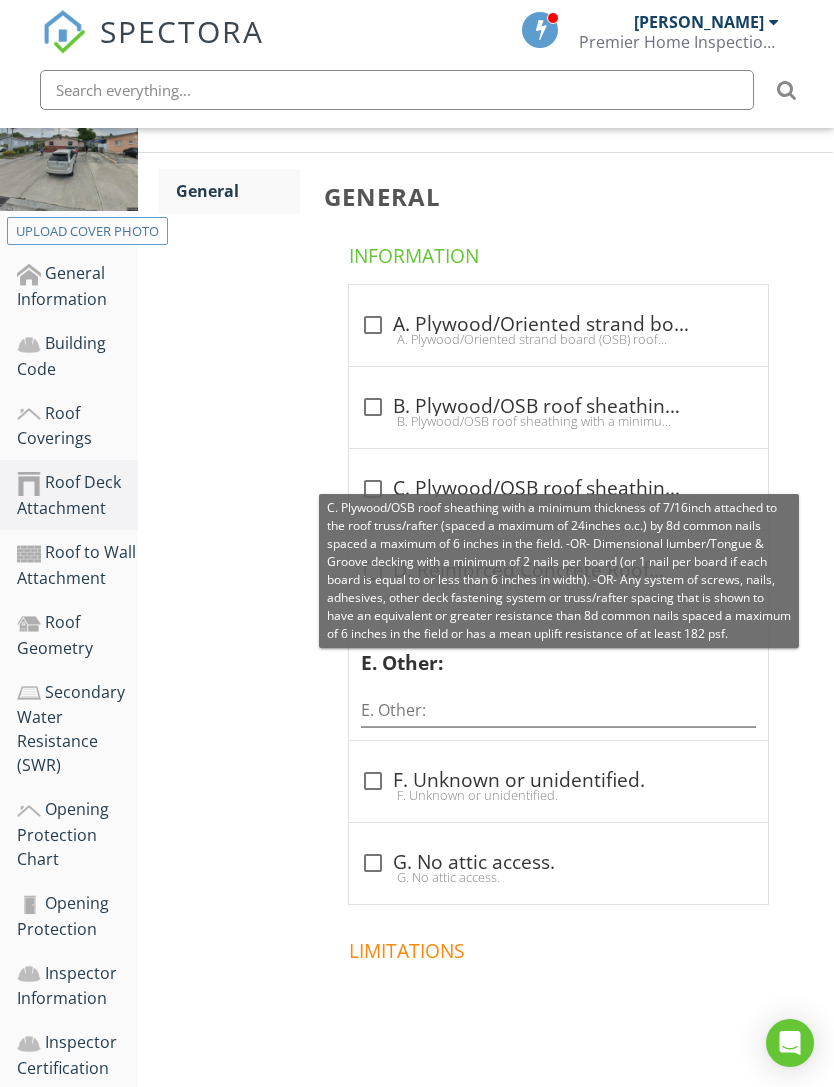 click at bounding box center [373, 489] 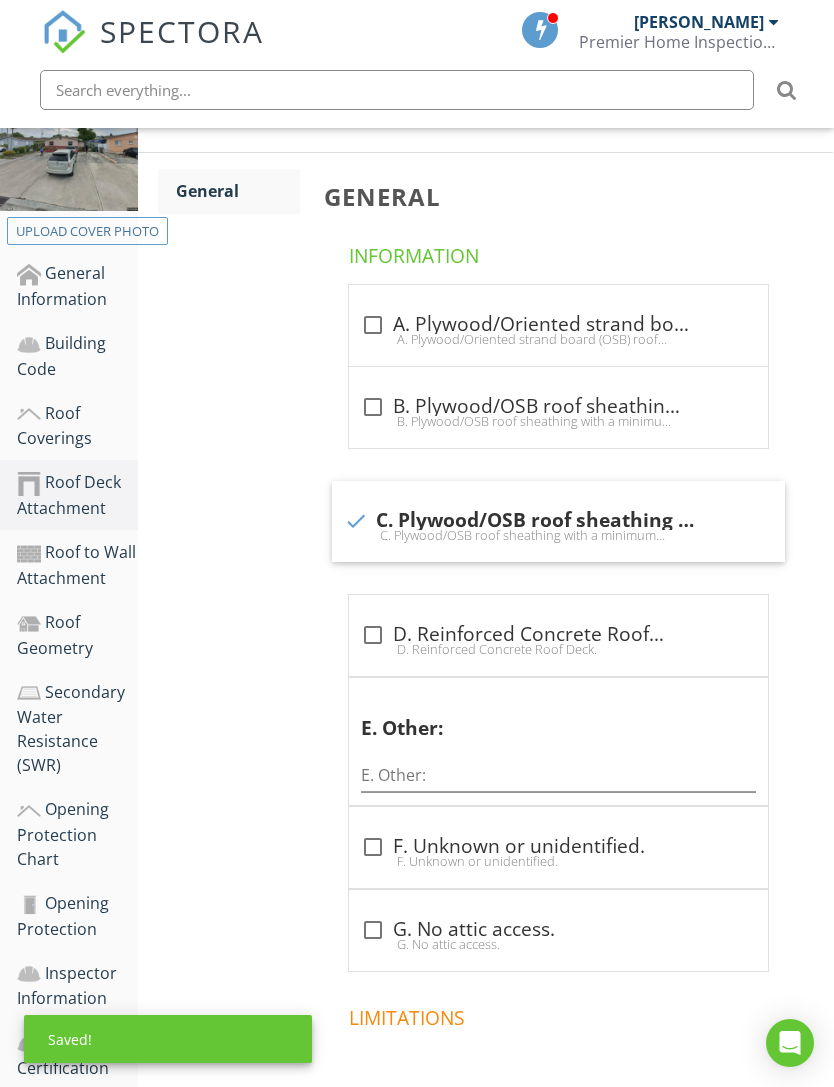 click on "Roof to Wall Attachment" at bounding box center [77, 565] 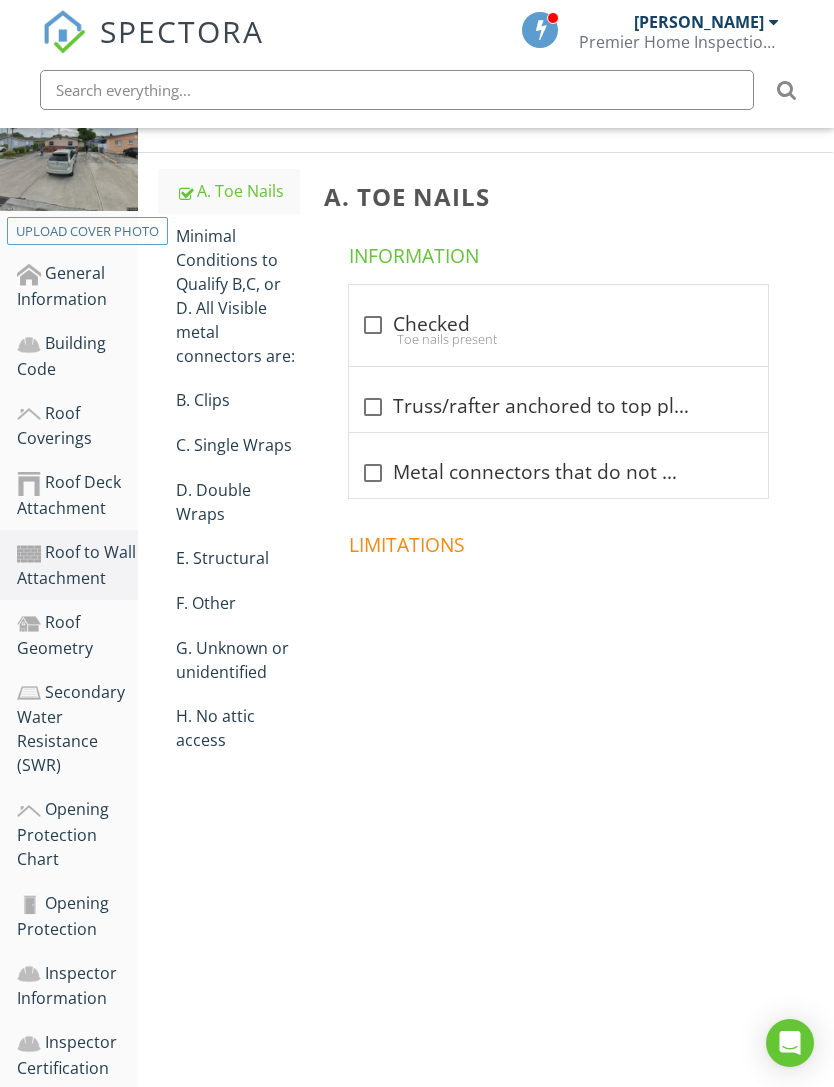 click on "Minimal Conditions to Qualify B,C, or D.  All Visible metal connectors are:" at bounding box center [238, 296] 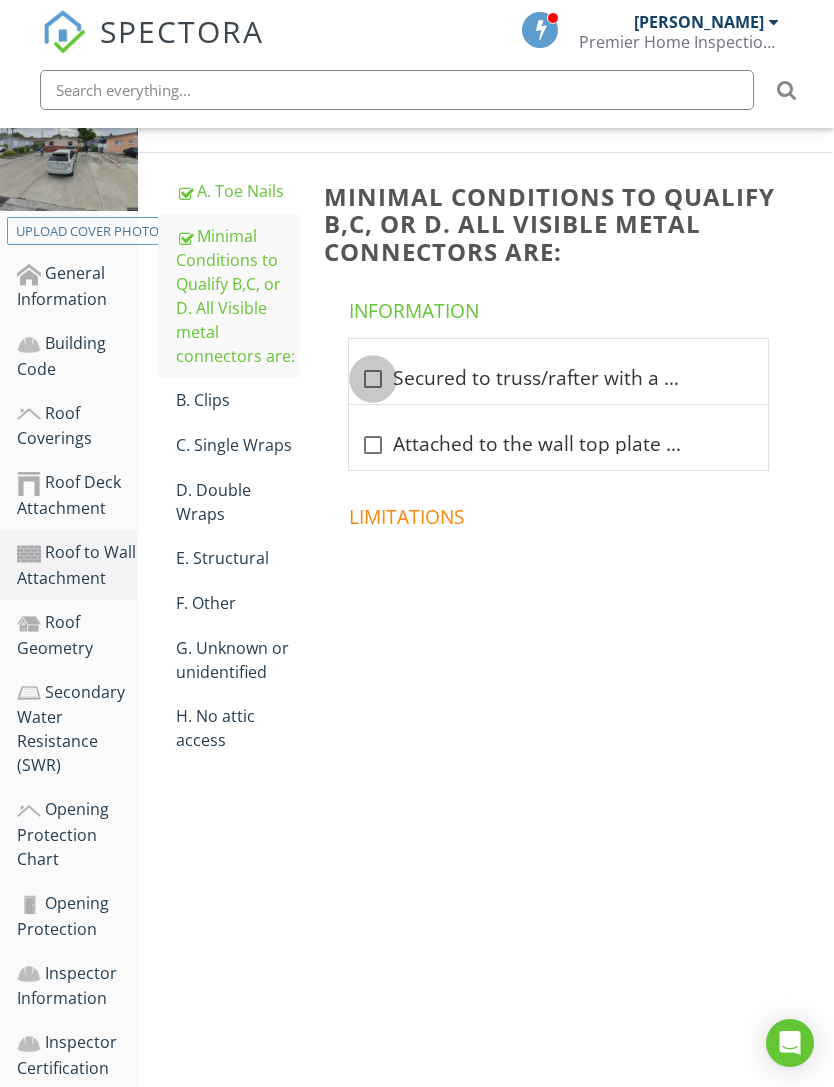 click at bounding box center [373, 379] 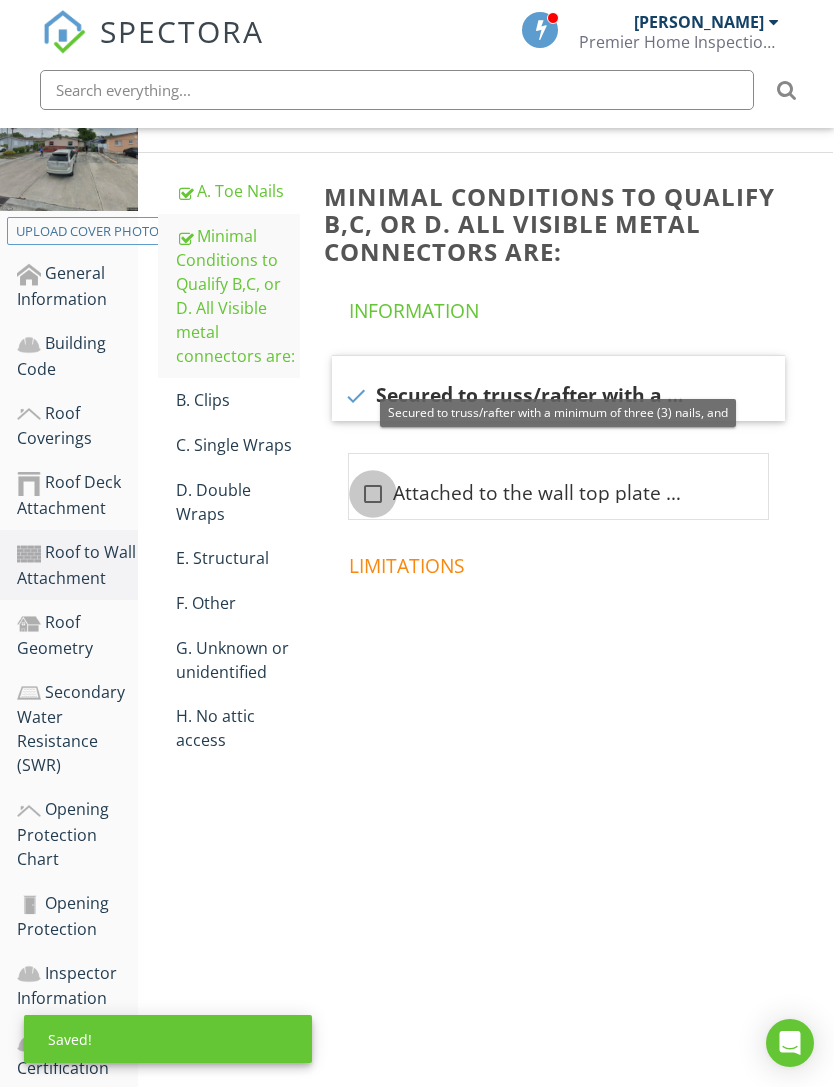 click at bounding box center [373, 494] 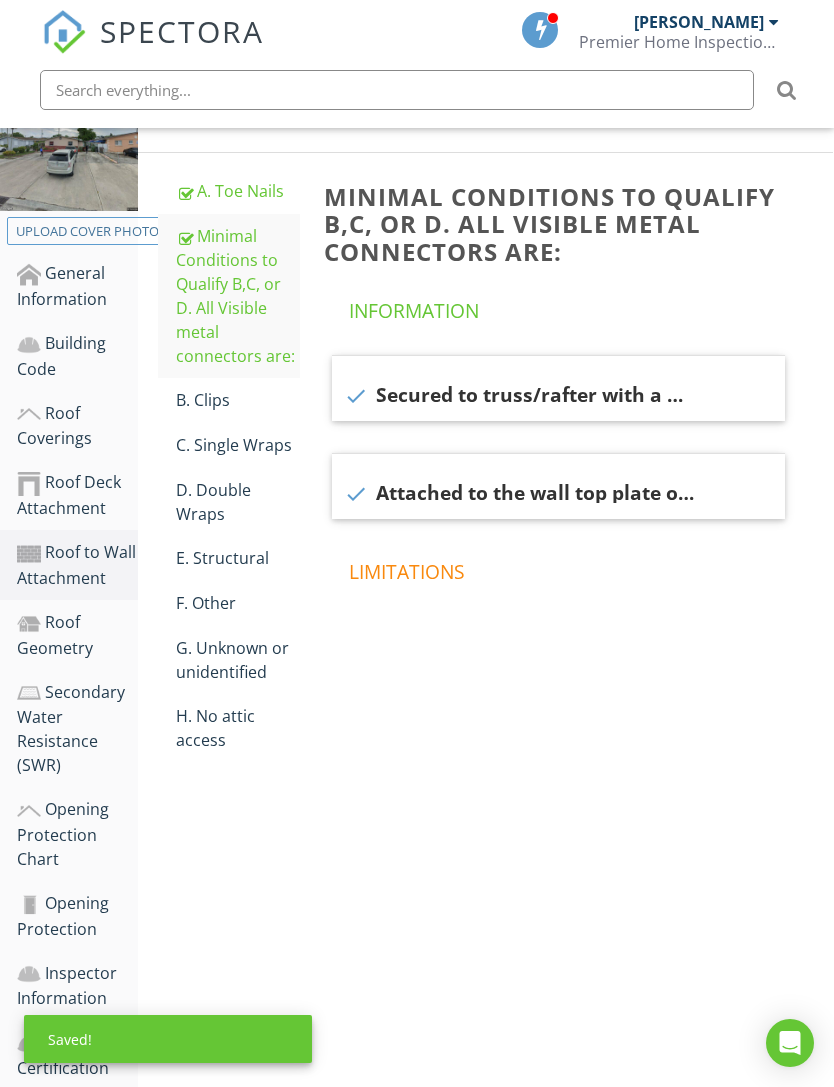 click on "C. Single Wraps" at bounding box center (238, 445) 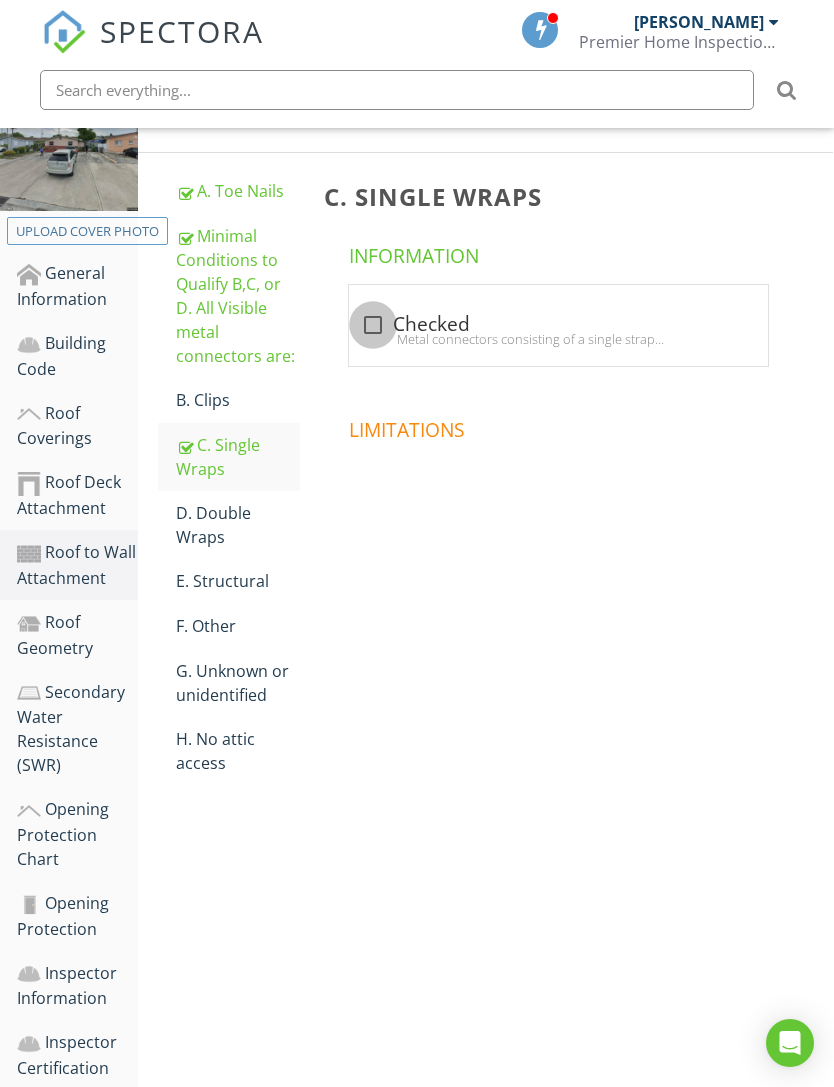 click at bounding box center [373, 325] 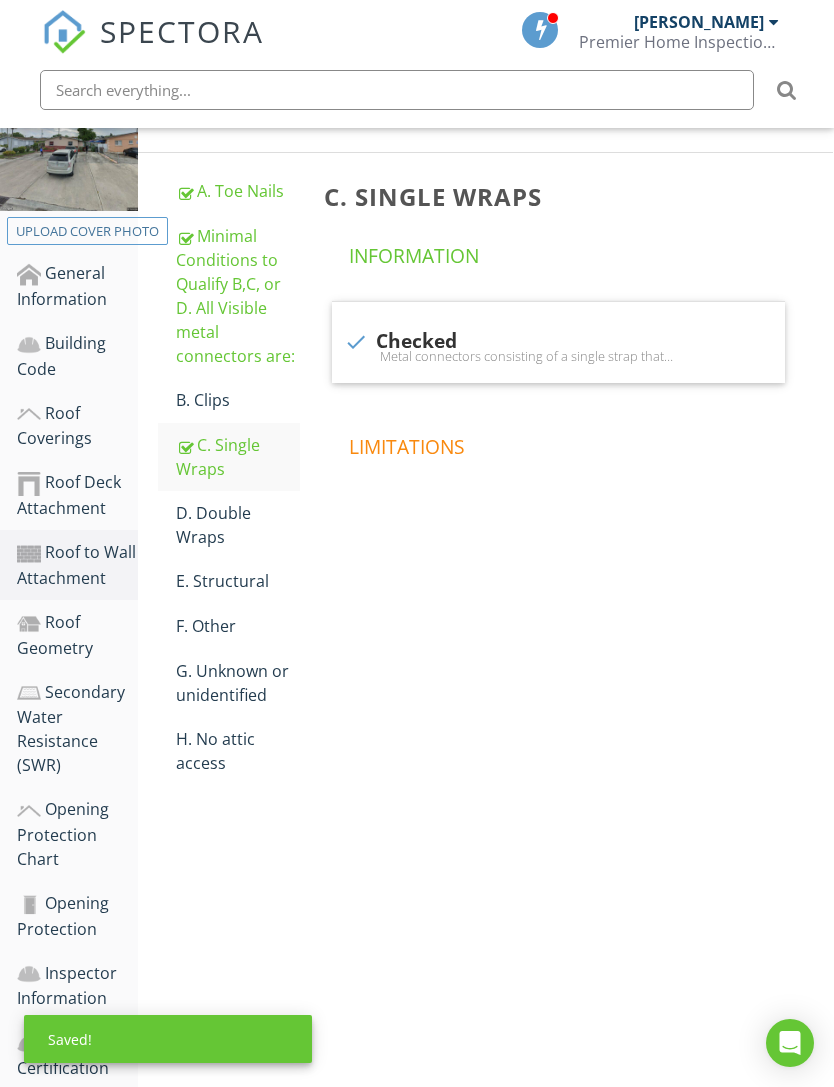 click on "Roof Geometry" at bounding box center (77, 635) 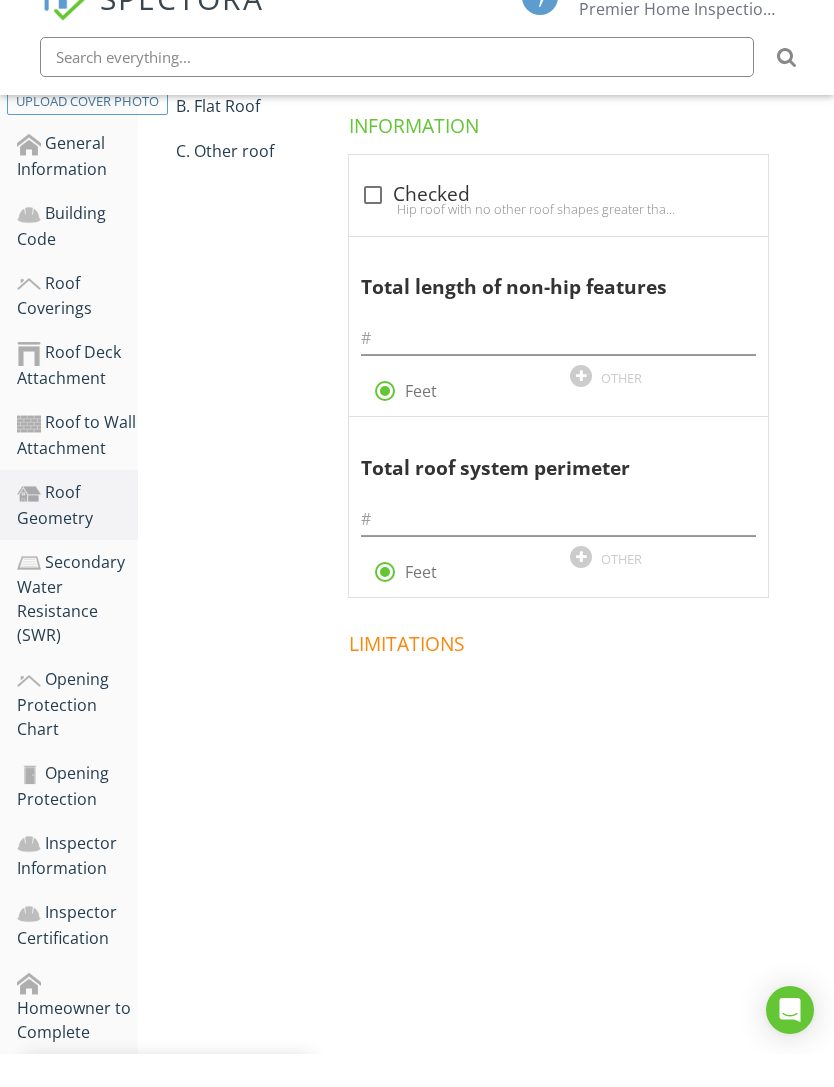 scroll, scrollTop: 435, scrollLeft: 0, axis: vertical 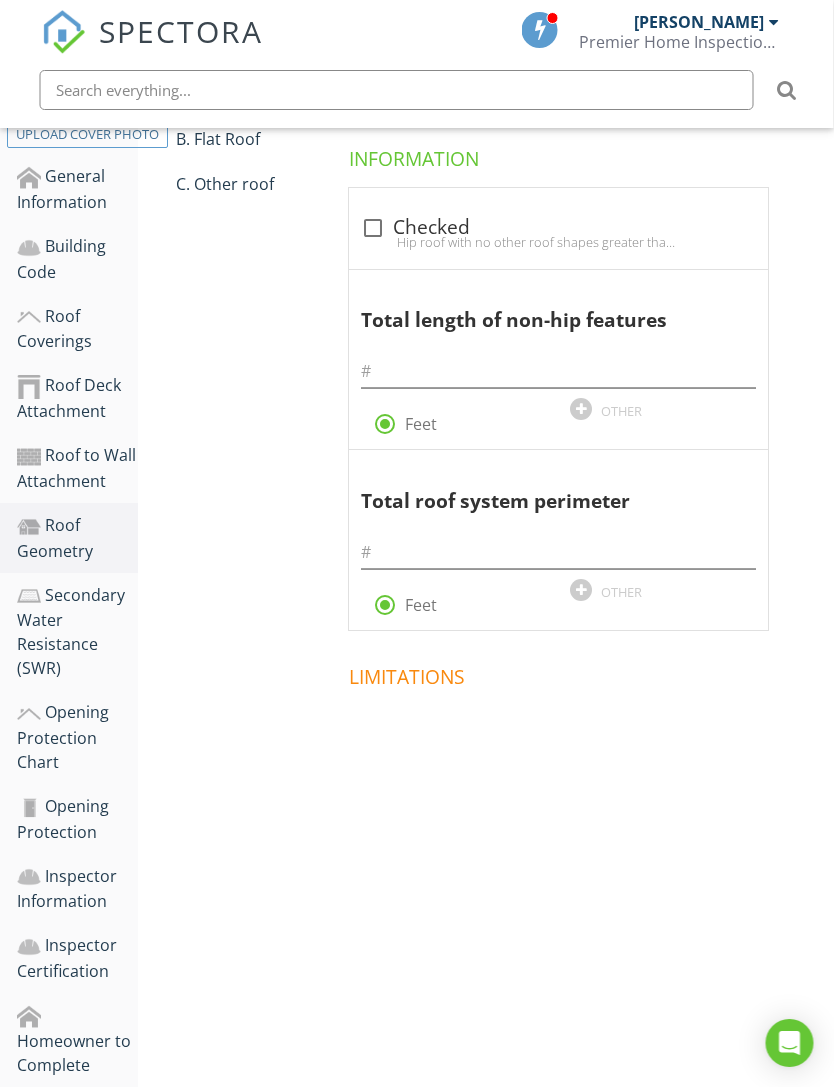 click on "C. Other roof" at bounding box center (239, 184) 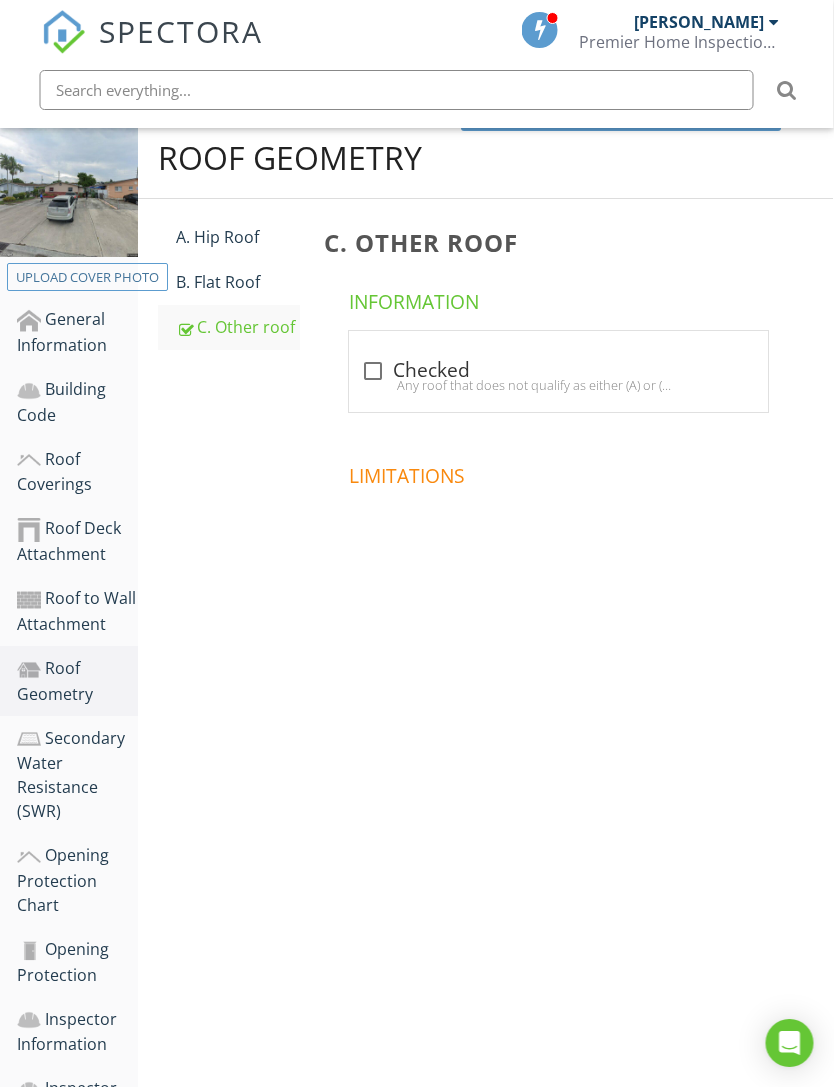 scroll, scrollTop: 292, scrollLeft: 1, axis: both 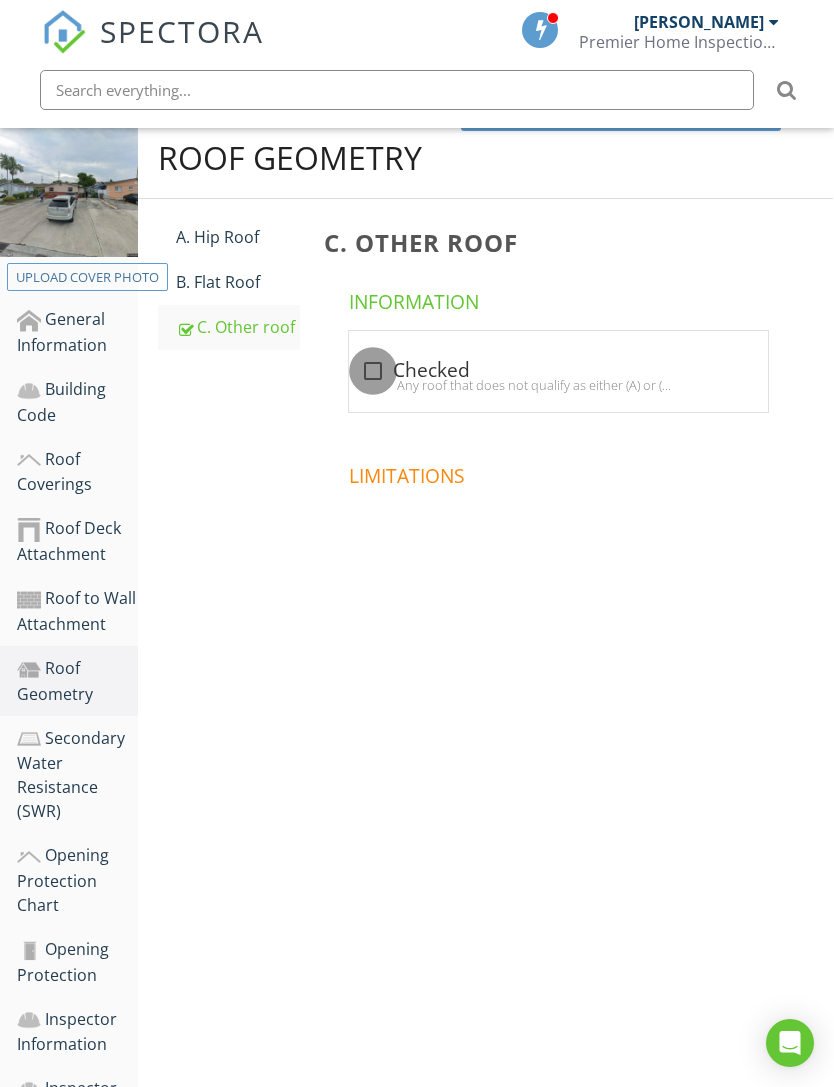 click at bounding box center [373, 371] 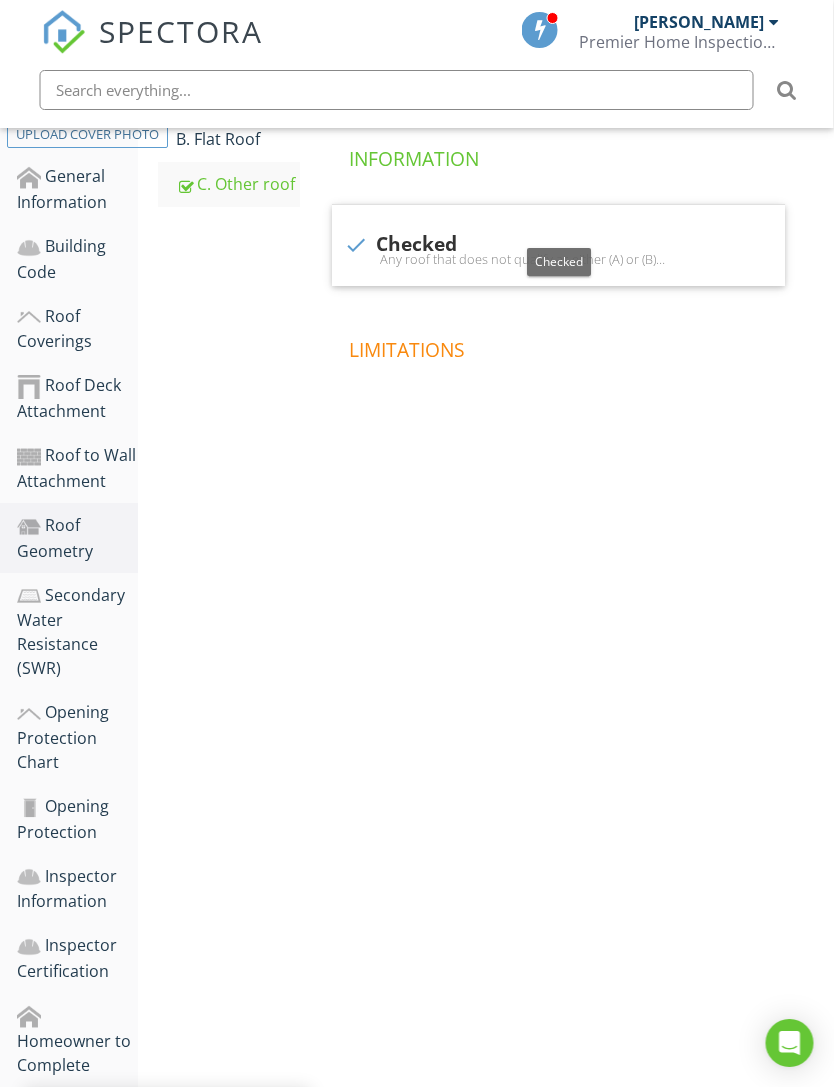 scroll, scrollTop: 435, scrollLeft: 1, axis: both 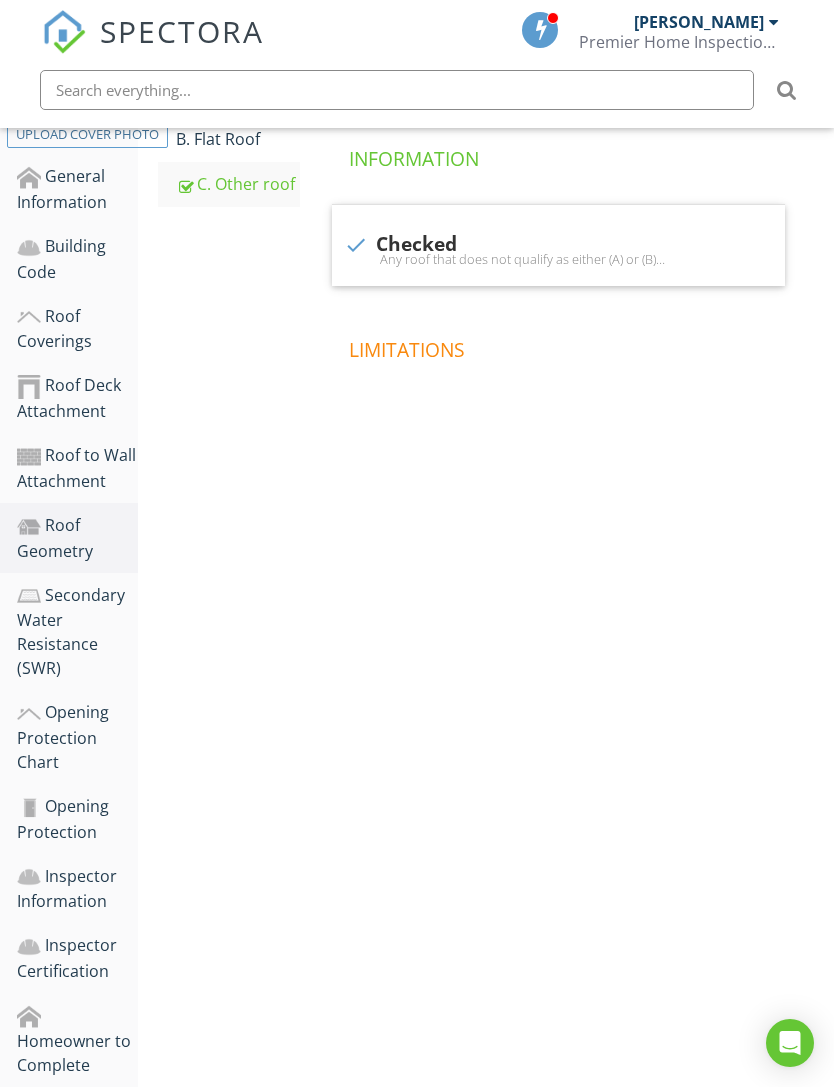 click on "Opening Protection Chart" at bounding box center [77, 737] 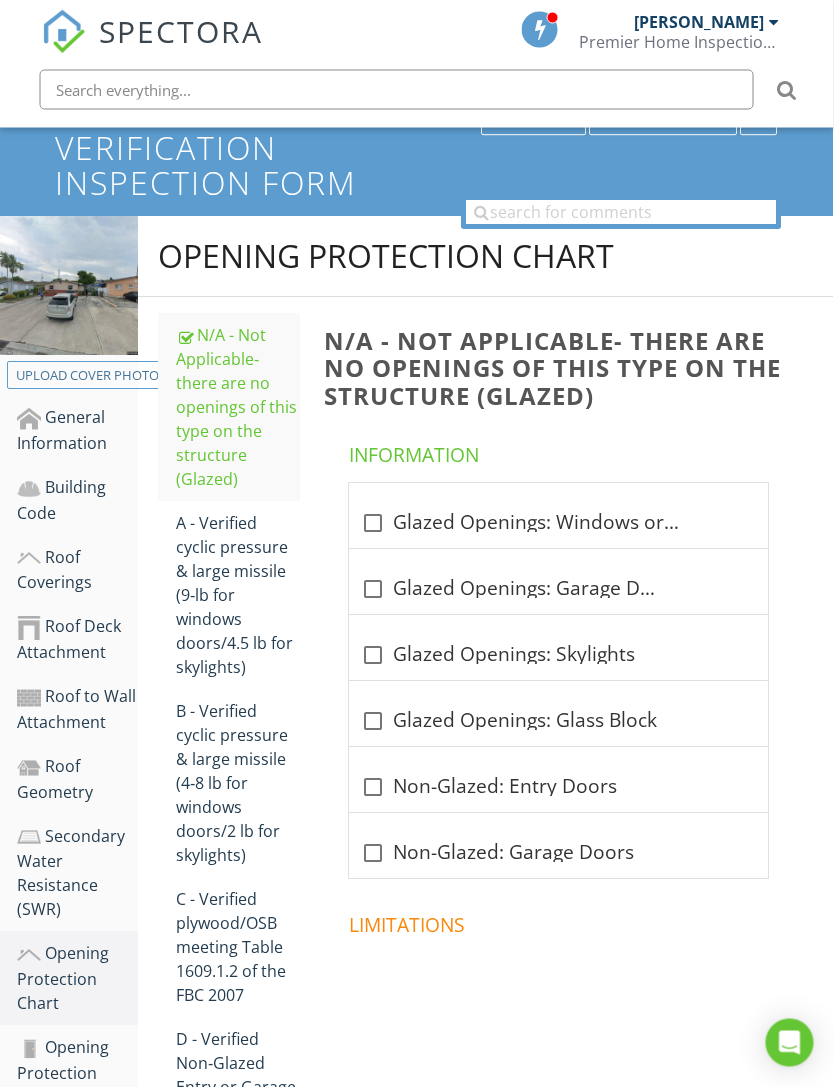 scroll, scrollTop: 194, scrollLeft: 1, axis: both 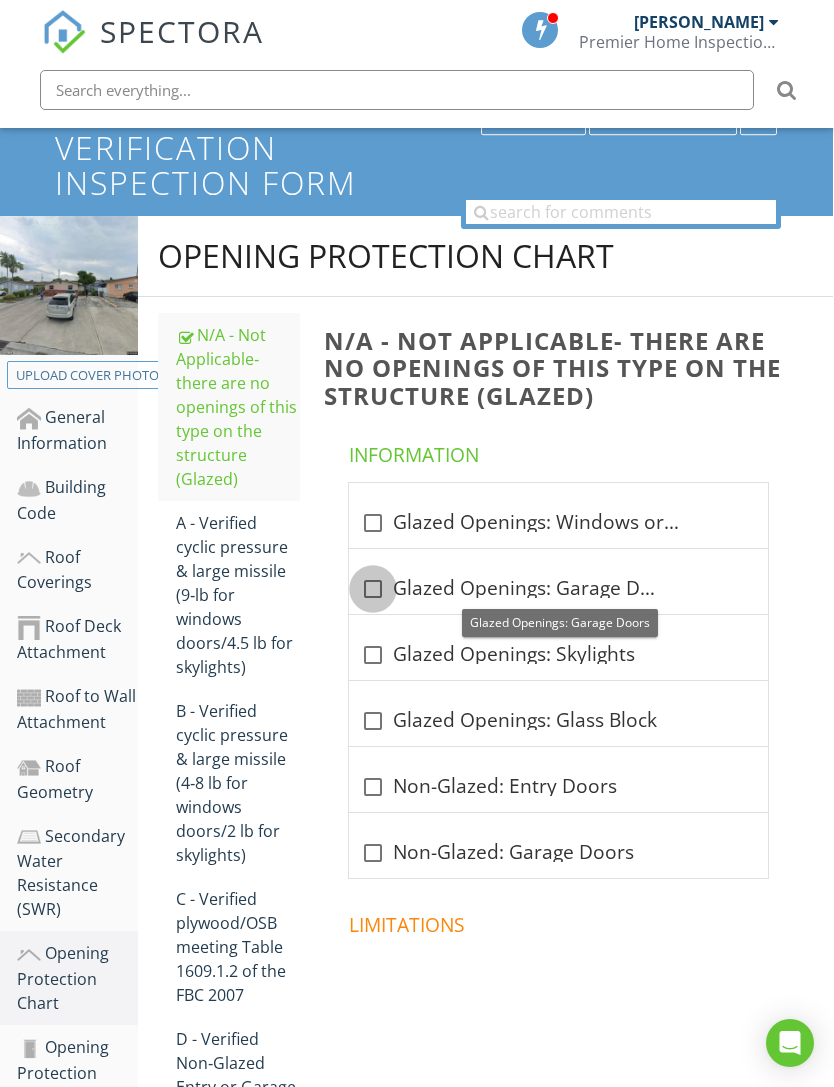 click at bounding box center (373, 589) 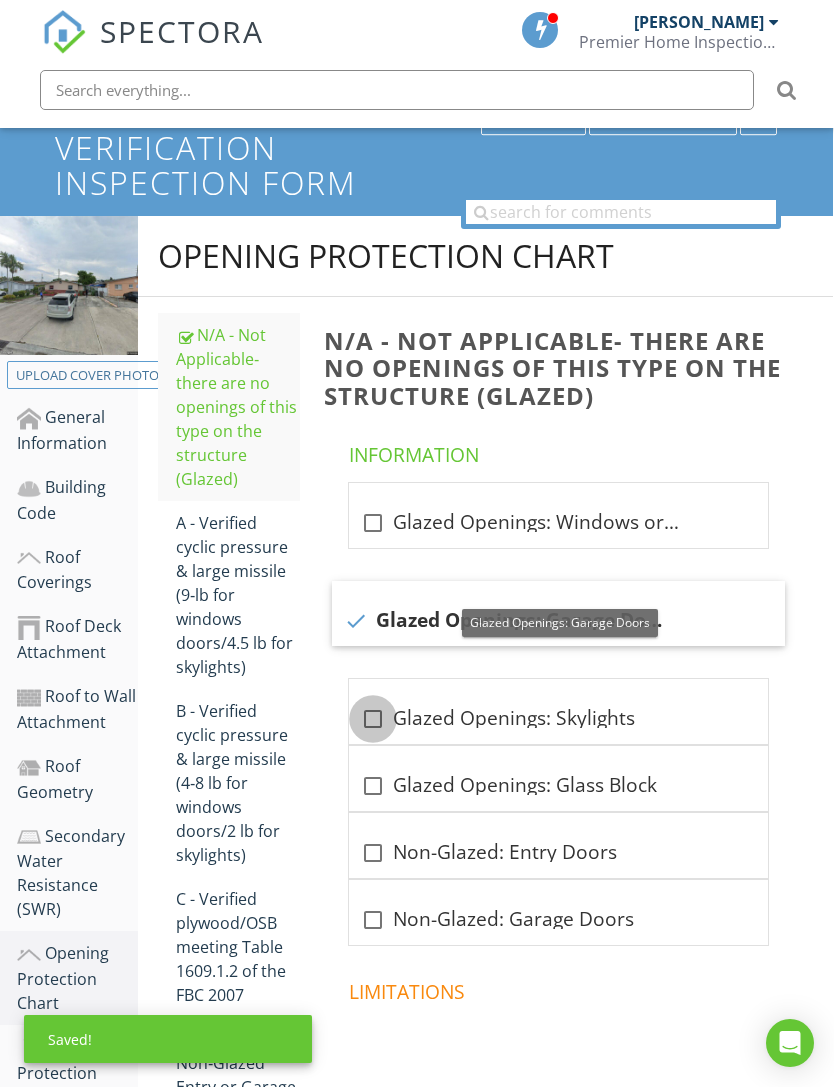 click at bounding box center [373, 719] 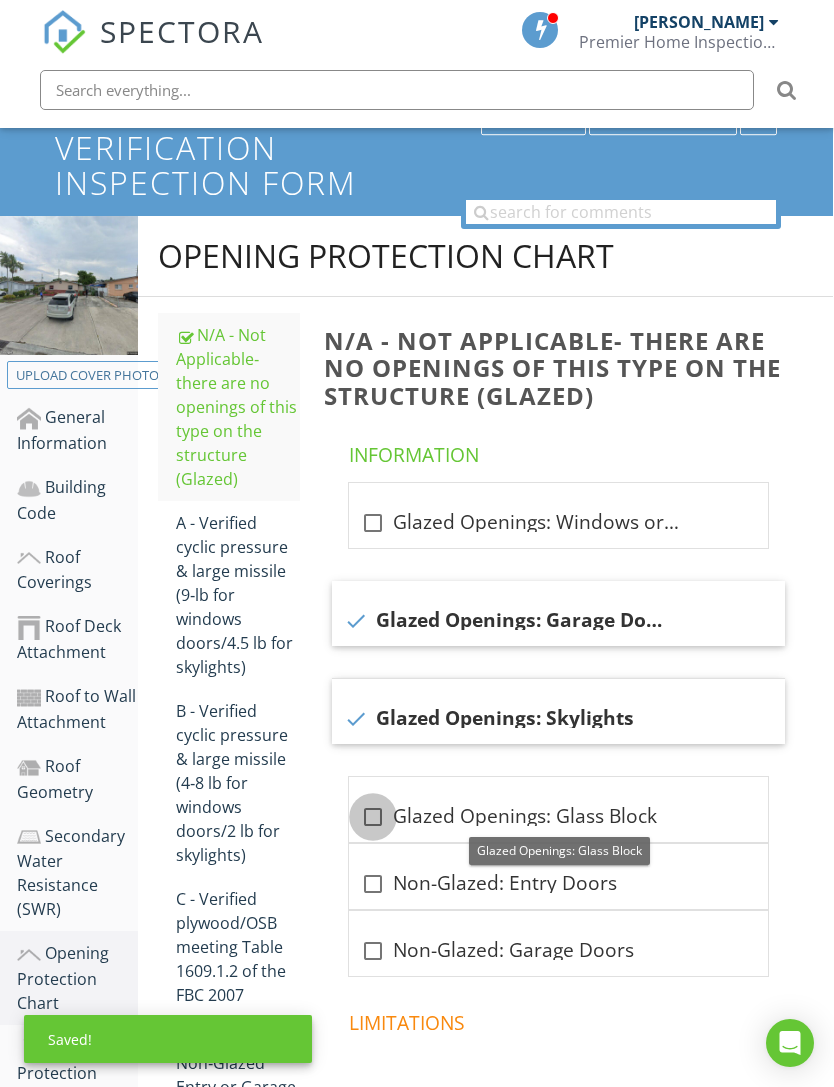 click at bounding box center [373, 817] 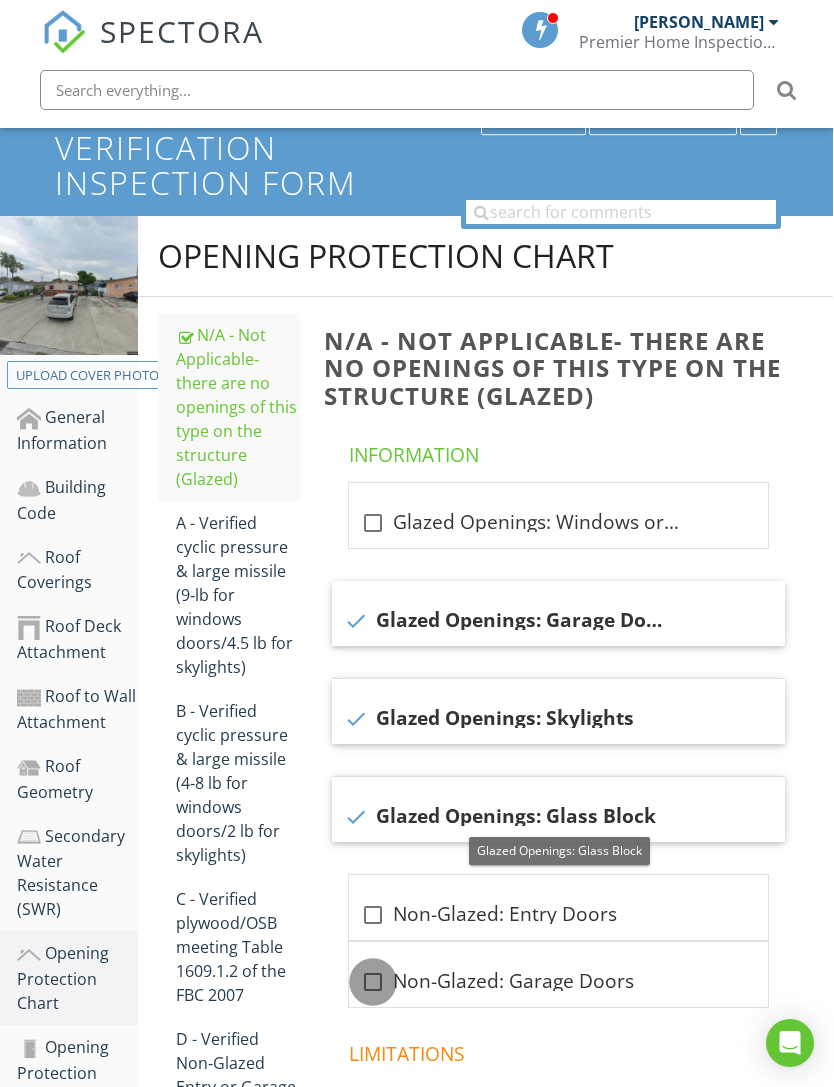 click at bounding box center (373, 982) 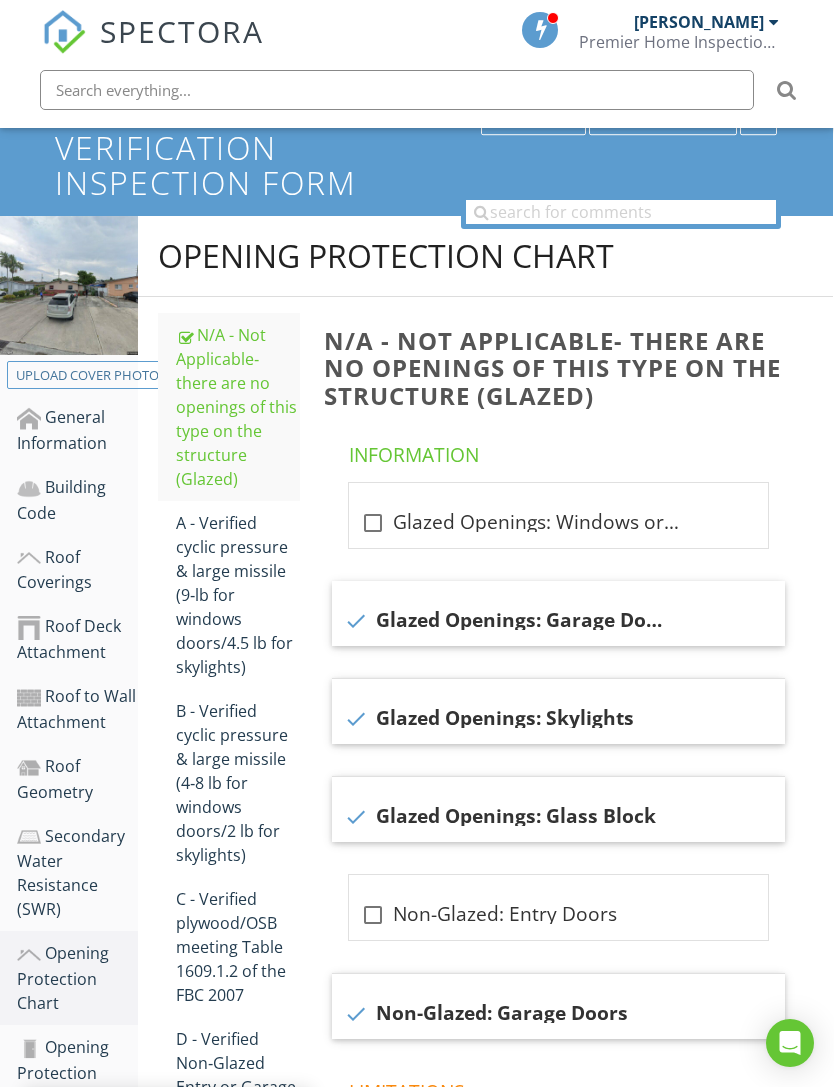 click on "A - Verified cyclic pressure & large missile (9‐lb for windows doors/4.5 lb for skylights)" at bounding box center [238, 595] 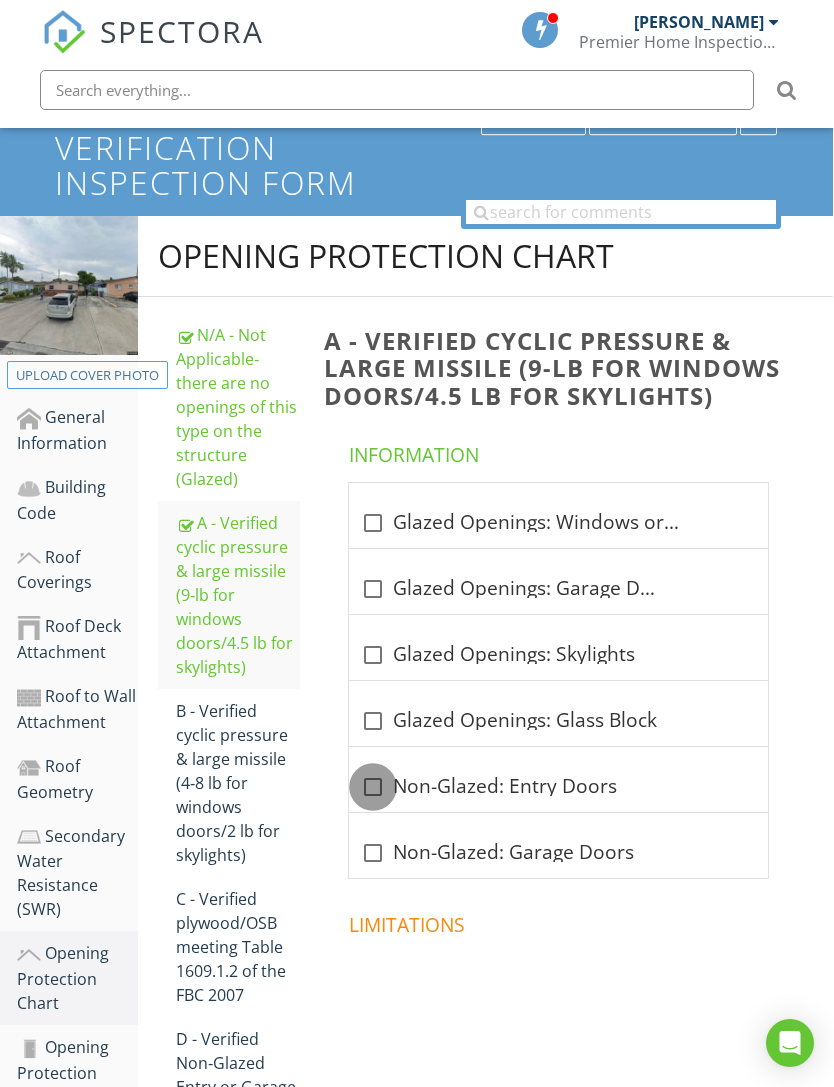 click at bounding box center [373, 787] 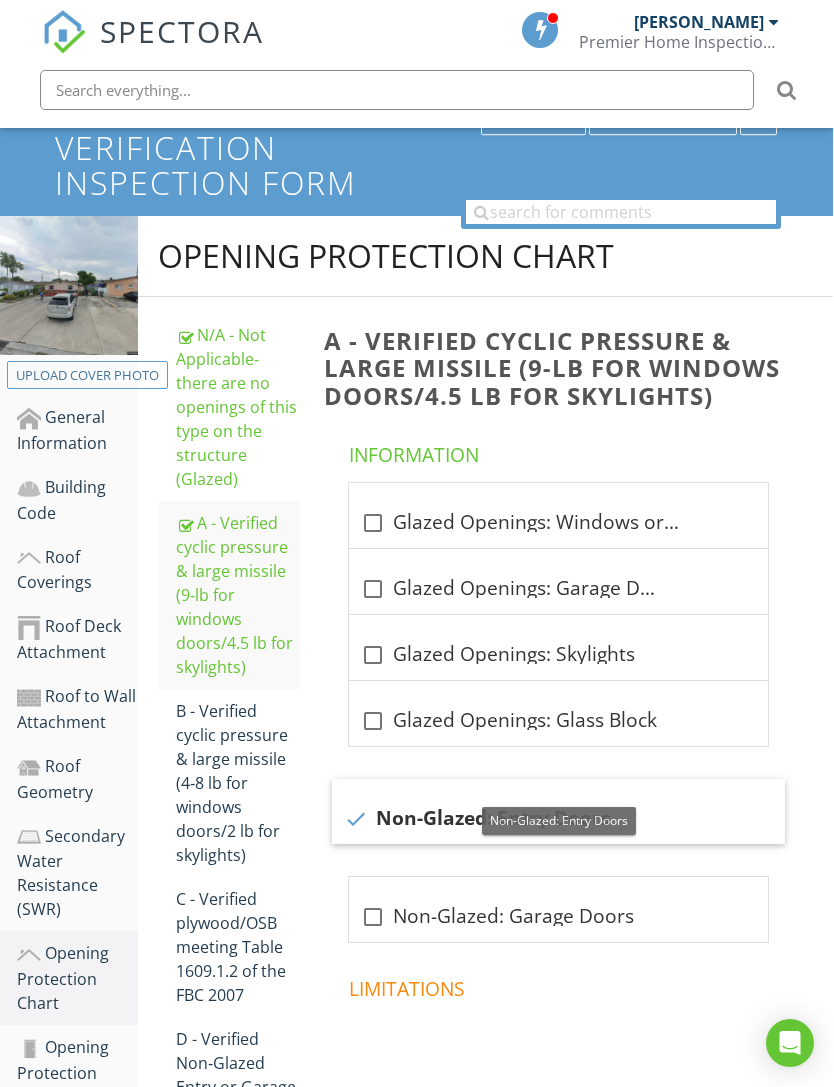 click on "A - Verified cyclic pressure & large missile (9‐lb for windows doors/4.5 lb for skylights)" at bounding box center (238, 595) 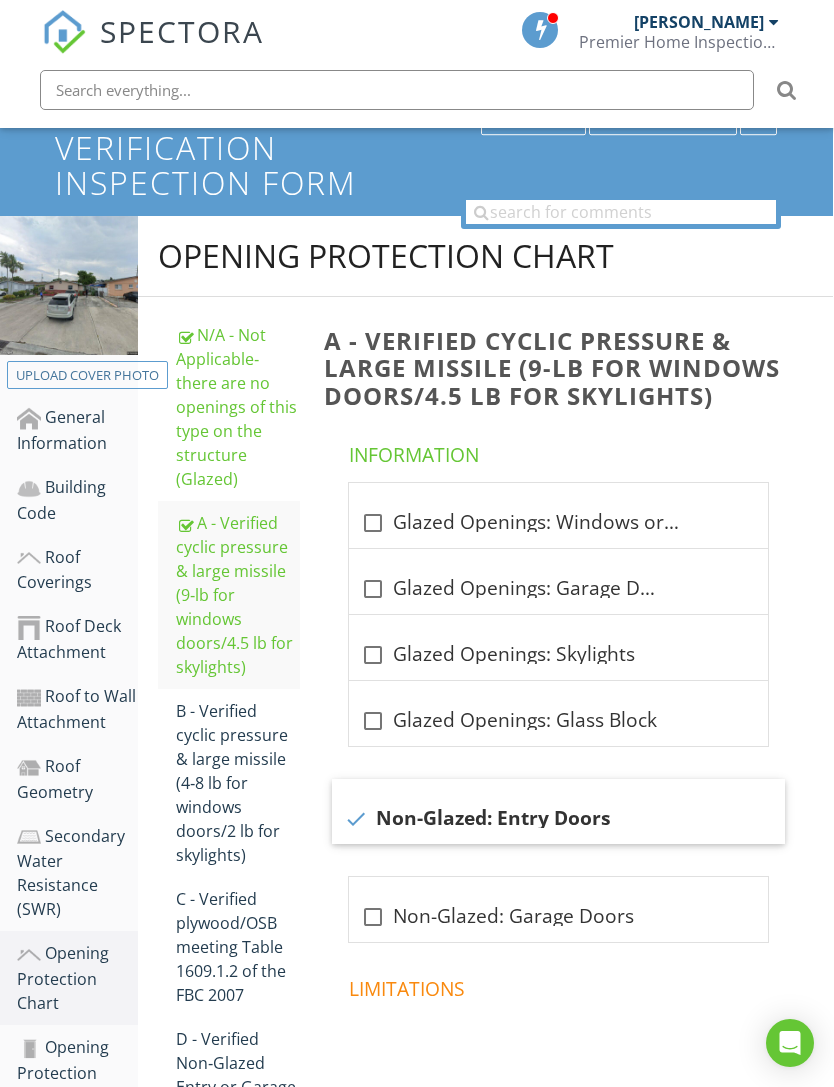 click on "N/A - Not Applicable‐ there are no openings of this type on the structure (Glazed)" at bounding box center (238, 407) 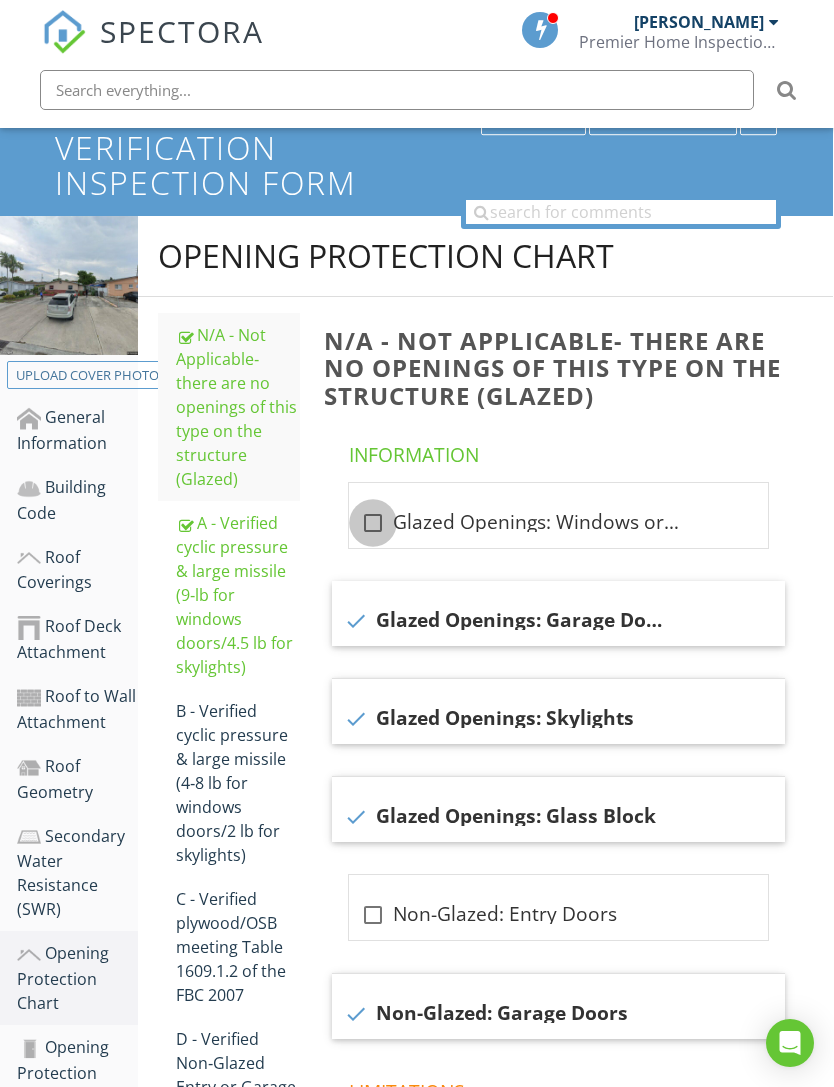 click at bounding box center (373, 523) 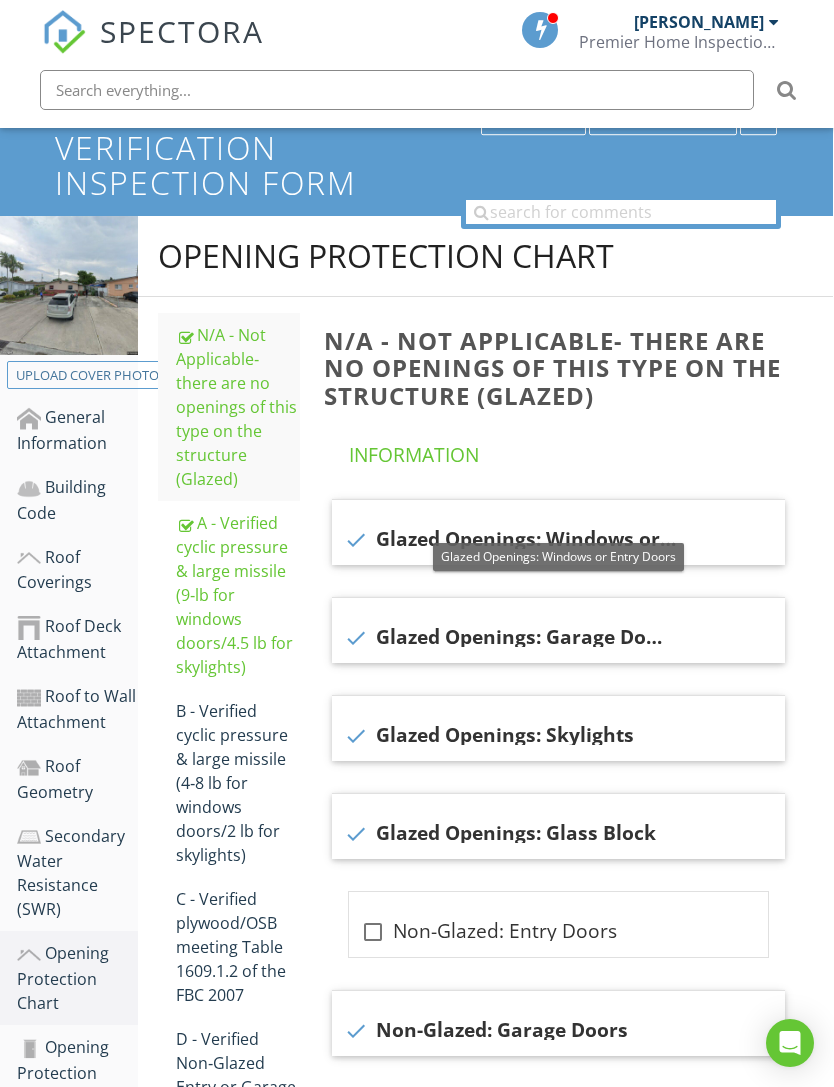 click on "N/A - Not Applicable‐ there are no openings of this type on the structure (Glazed)" at bounding box center [238, 407] 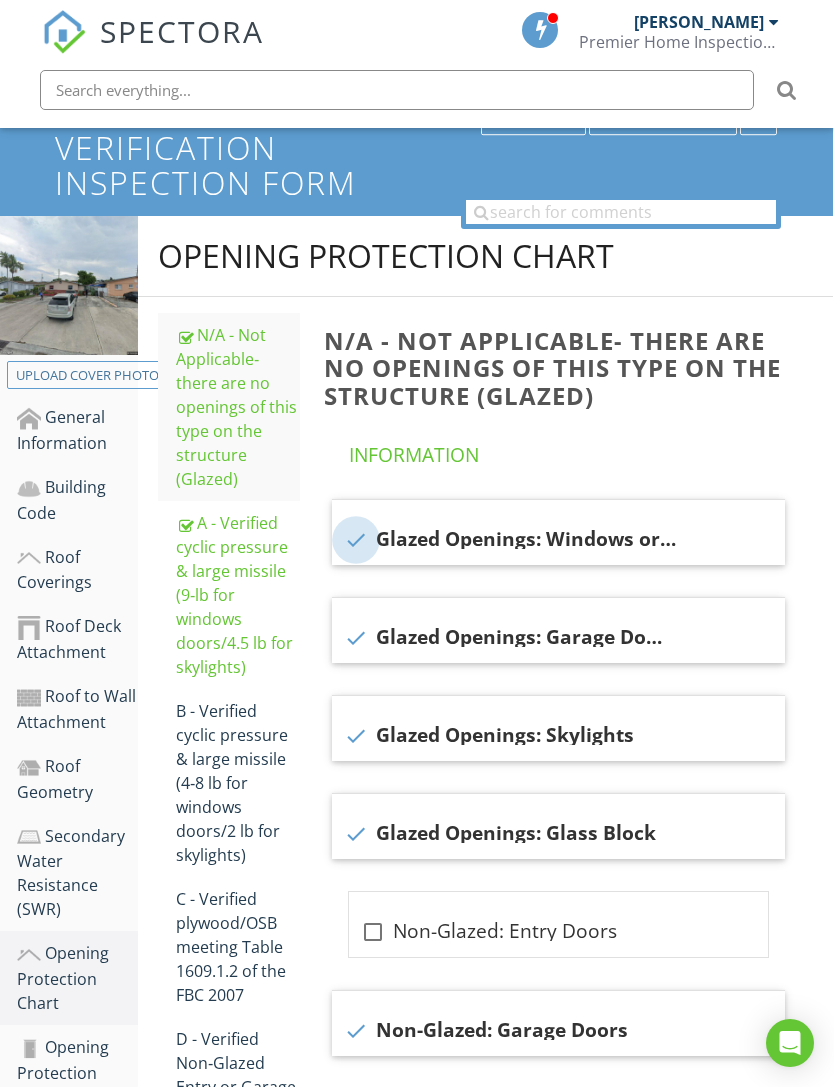 click at bounding box center [356, 540] 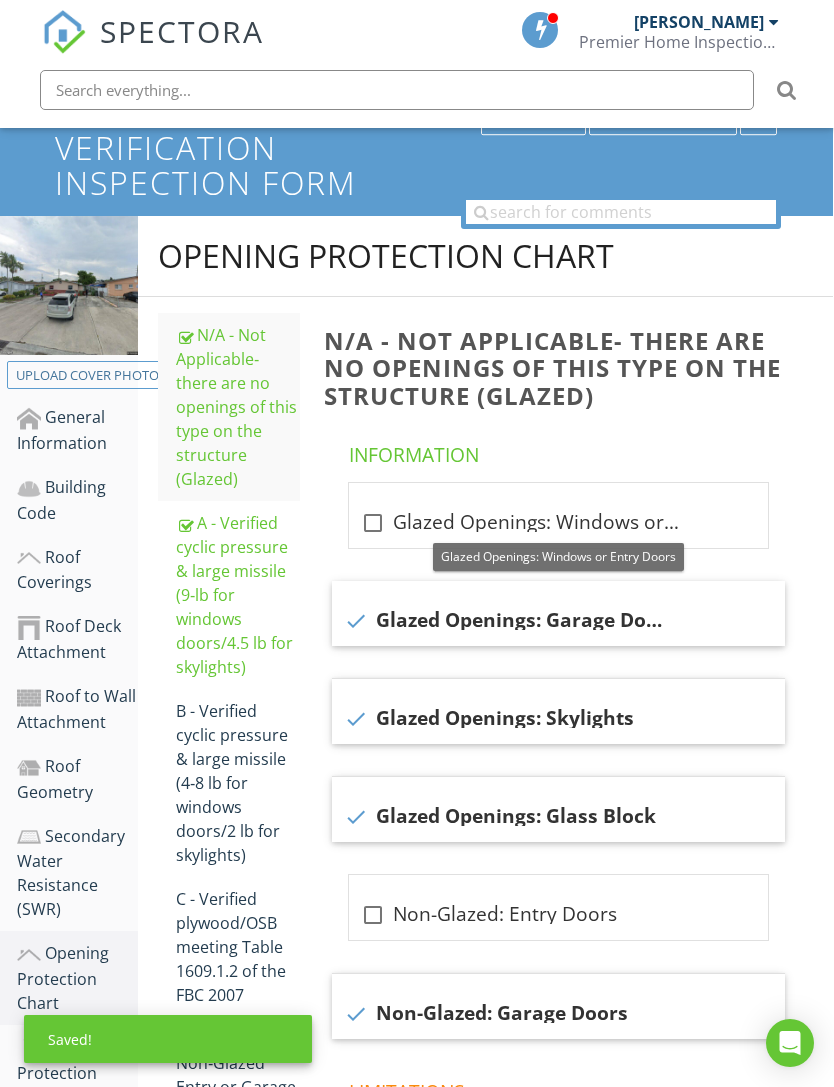 click on "A - Verified cyclic pressure & large missile (9‐lb for windows doors/4.5 lb for skylights)" at bounding box center [238, 595] 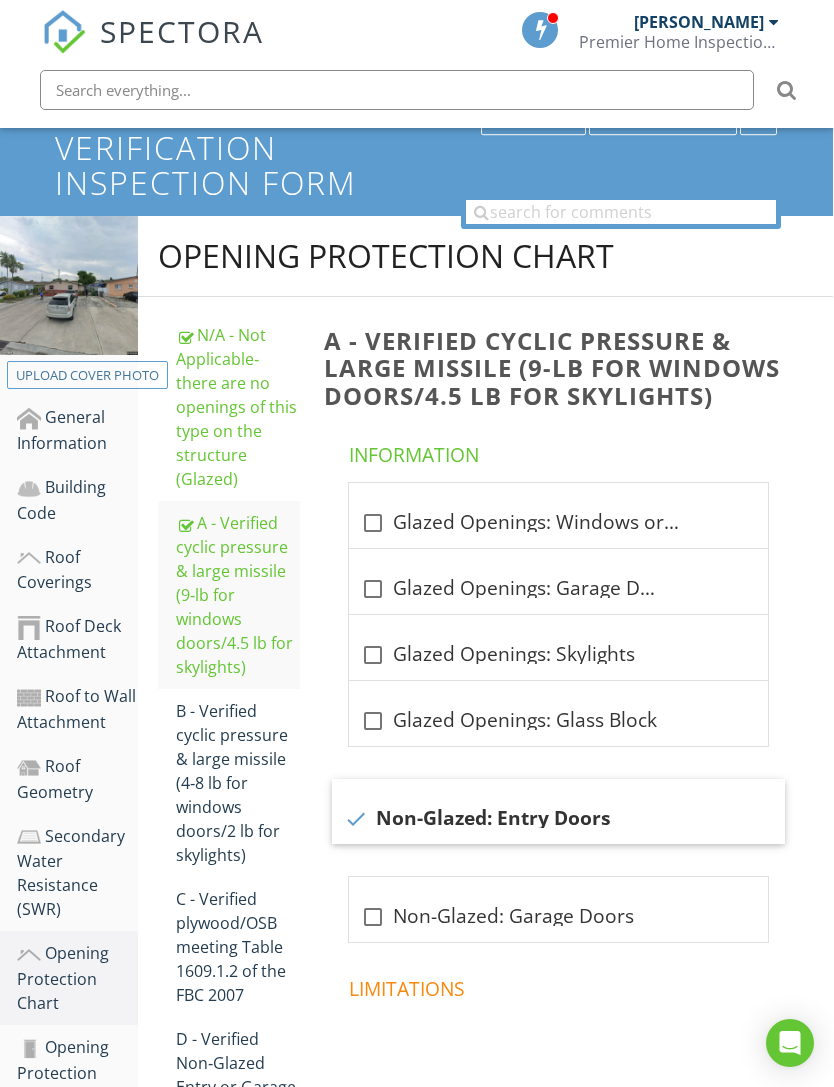 click on "N/A - Not Applicable‐ there are no openings of this type on the structure (Glazed)" at bounding box center [238, 407] 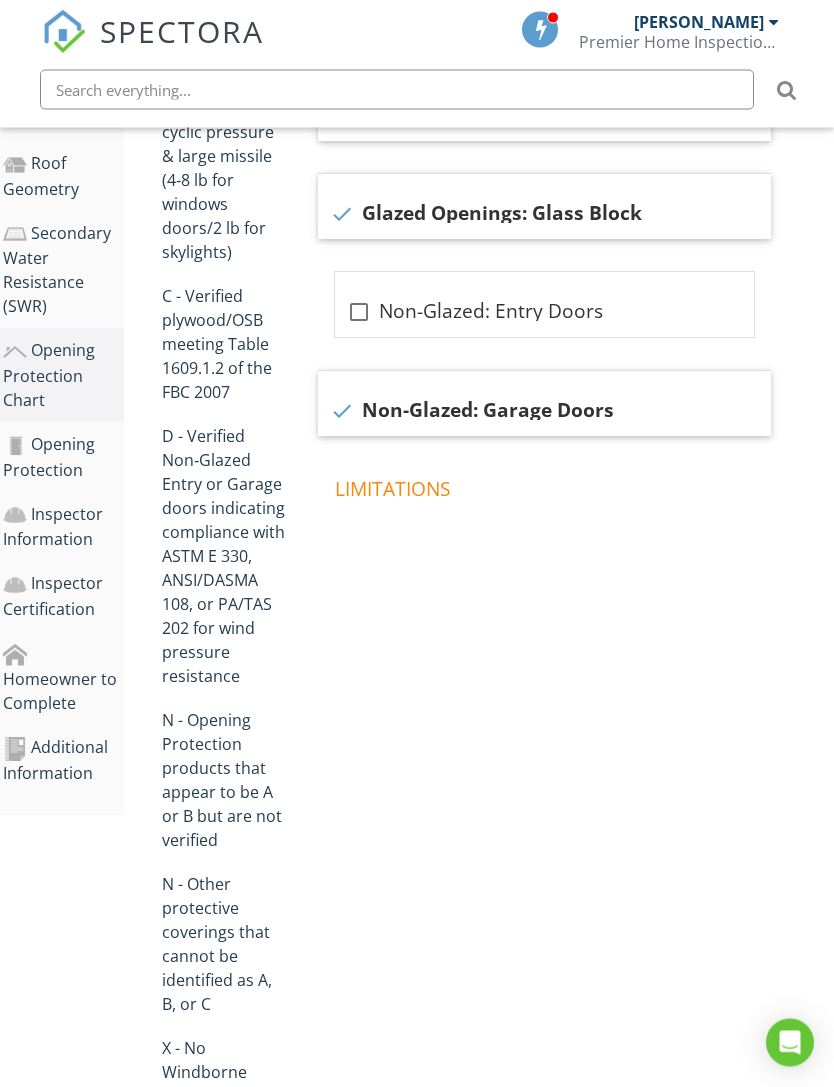 scroll, scrollTop: 837, scrollLeft: 15, axis: both 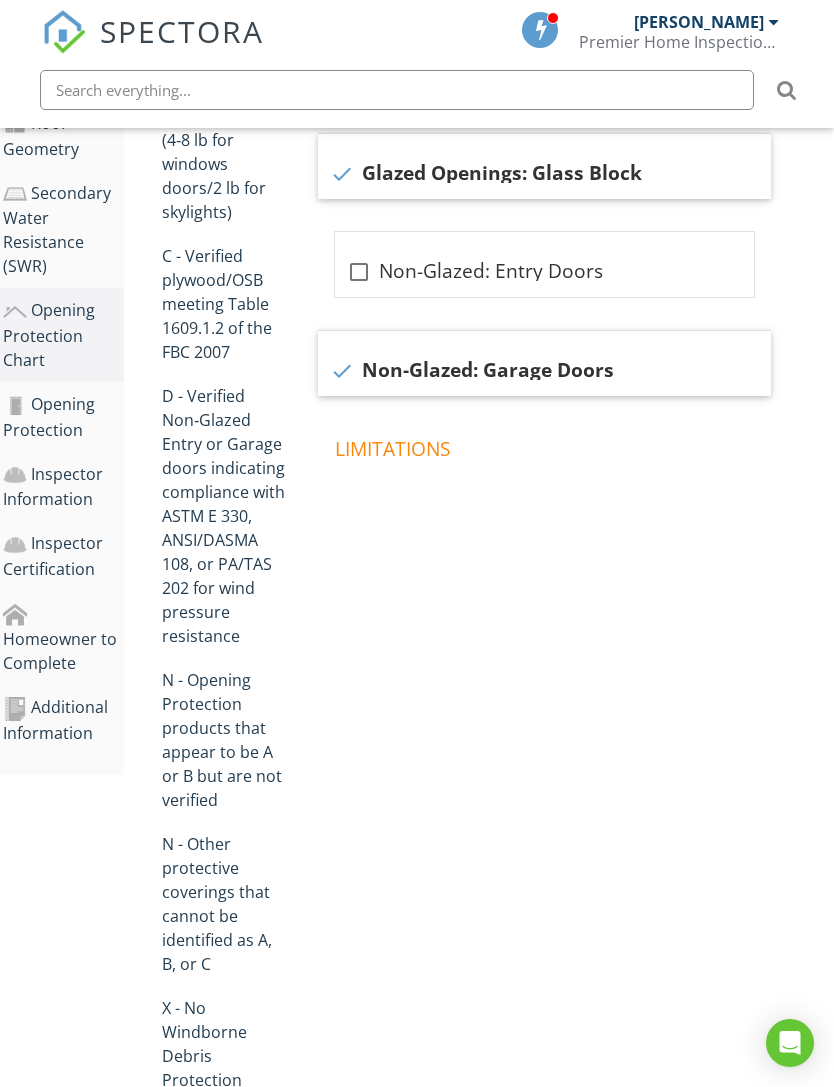 click on "X - No Windborne Debris Protection" at bounding box center [224, 1044] 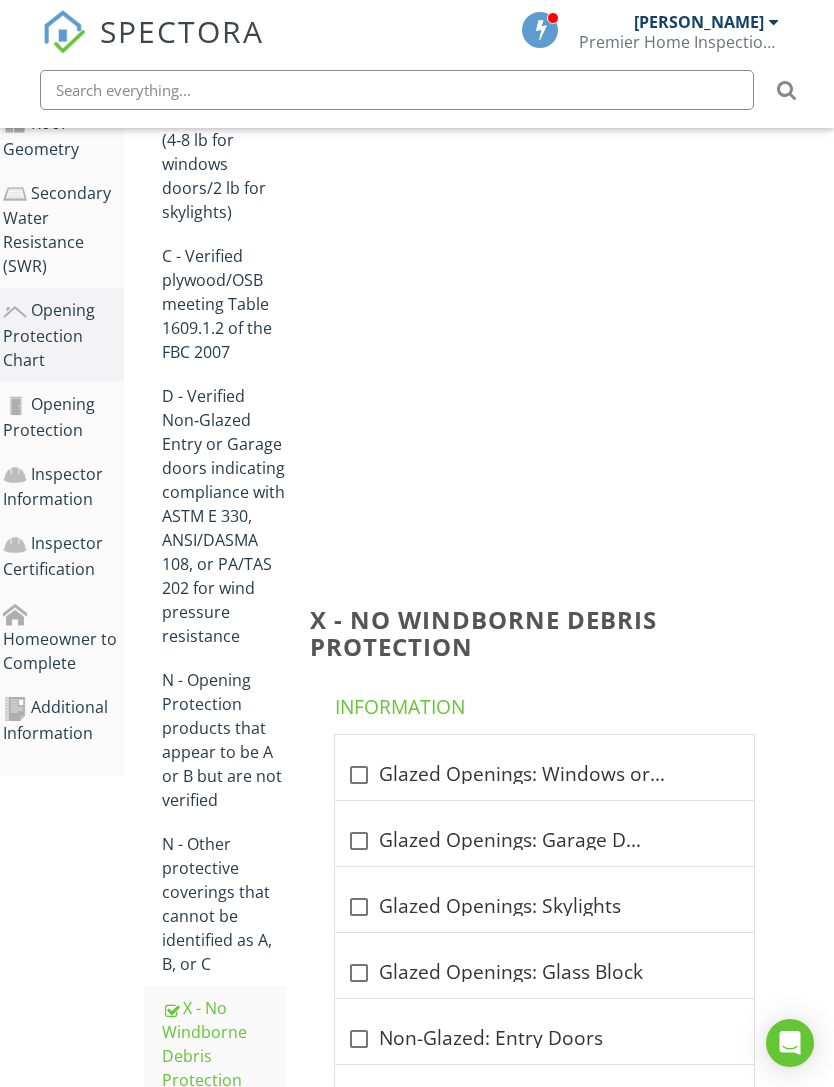 click on "X - No Windborne Debris Protection" at bounding box center (224, 1044) 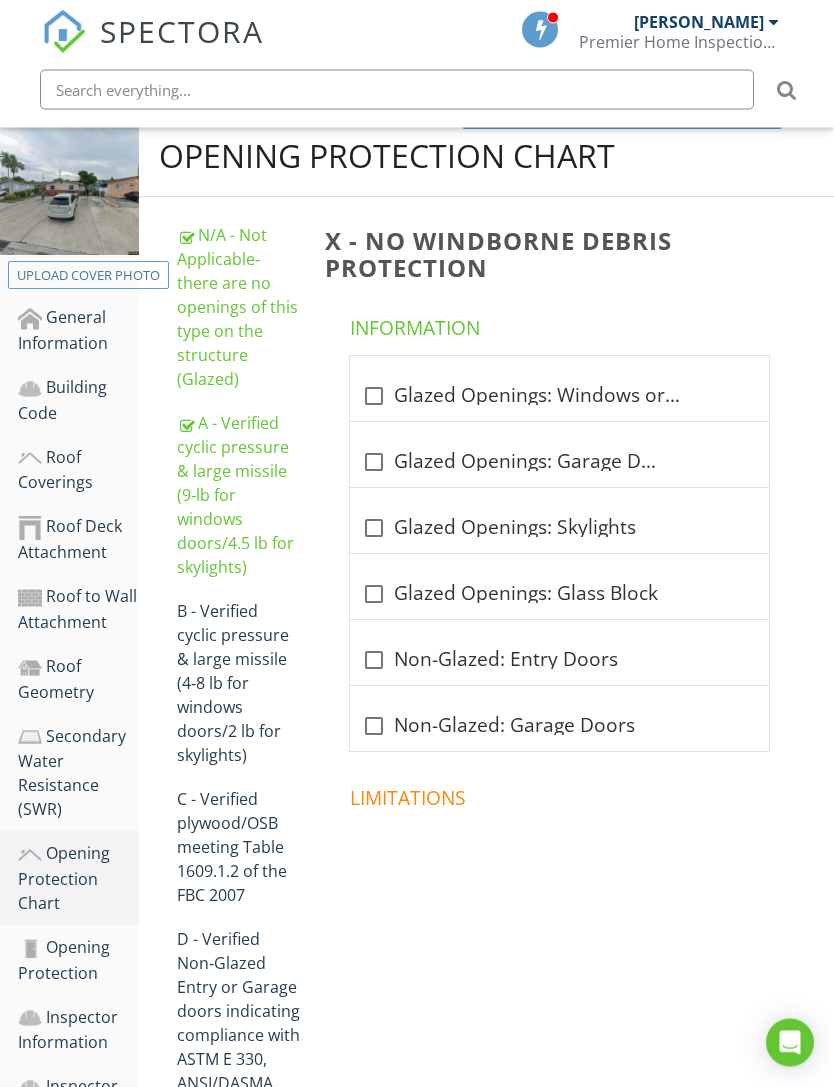 scroll, scrollTop: 294, scrollLeft: 0, axis: vertical 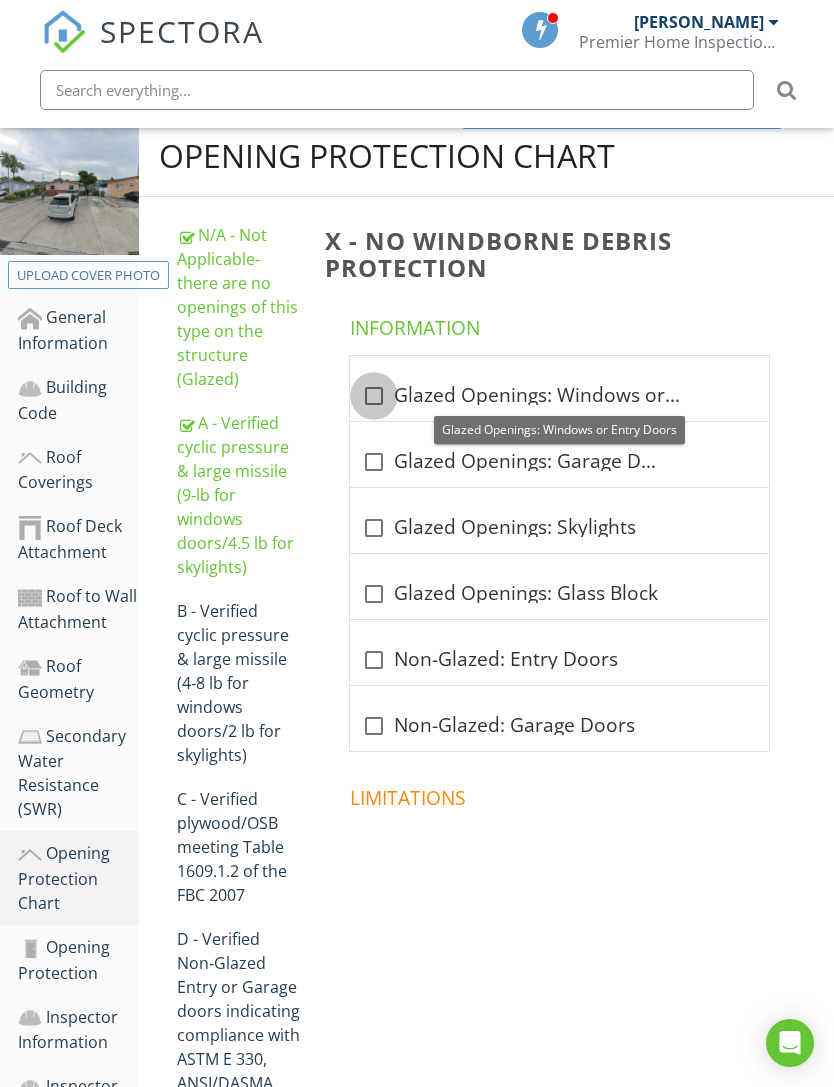 click at bounding box center [374, 396] 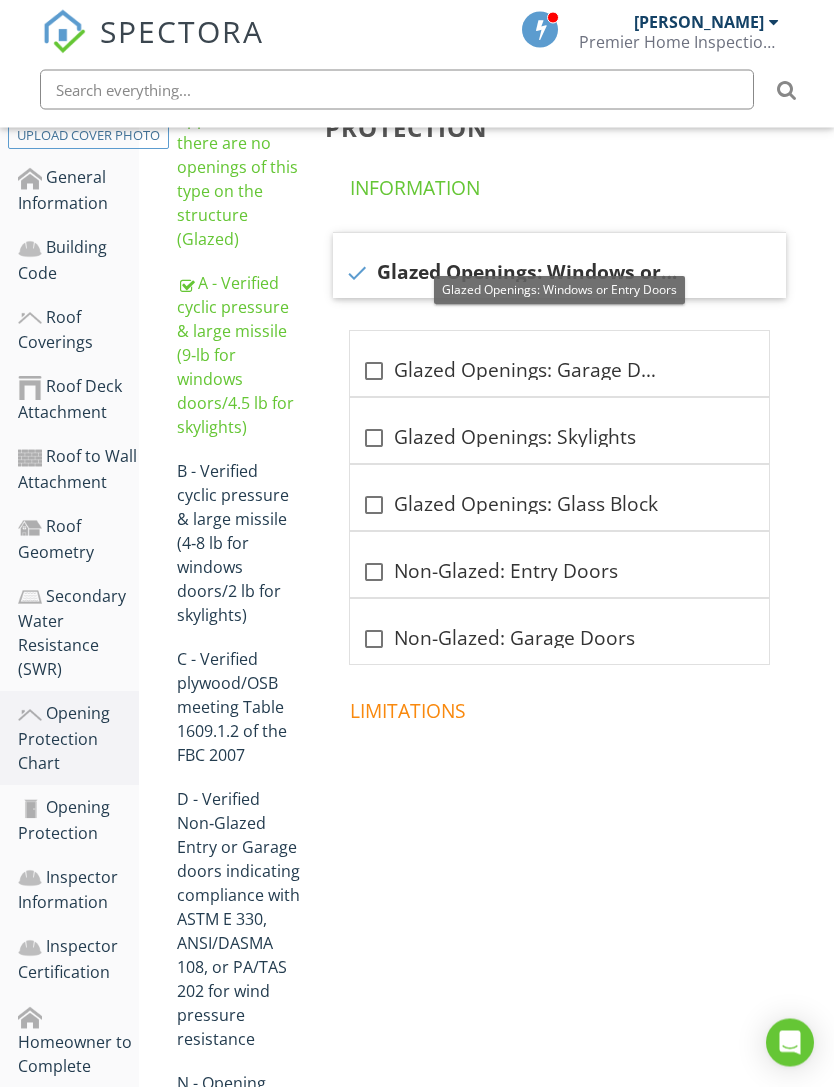 scroll, scrollTop: 413, scrollLeft: 0, axis: vertical 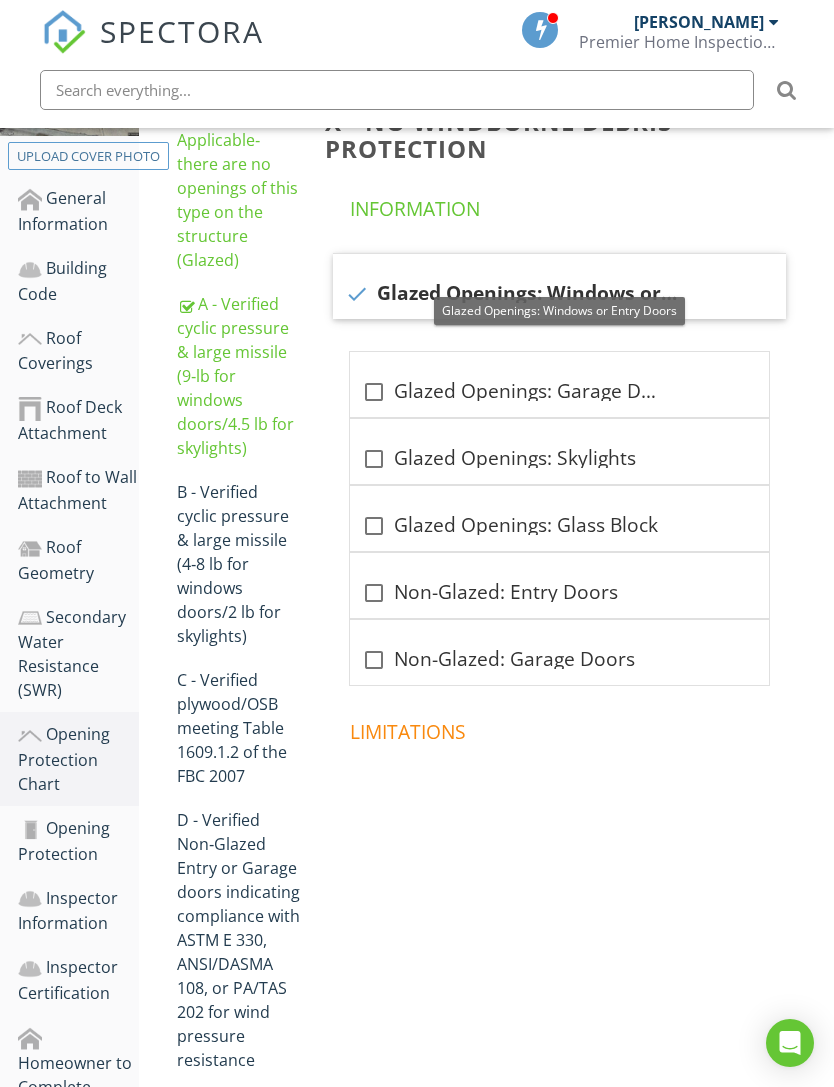 click on "Roof Geometry" at bounding box center [78, 560] 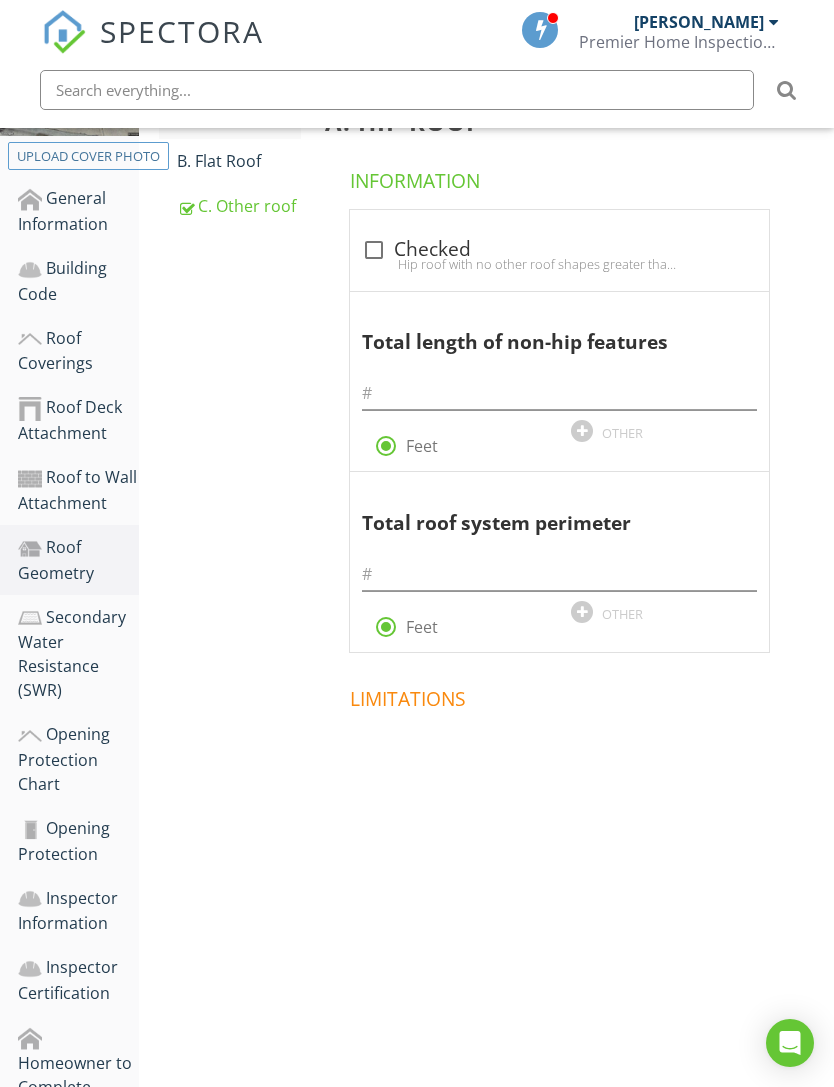 click on "Opening Protection Chart" at bounding box center (78, 759) 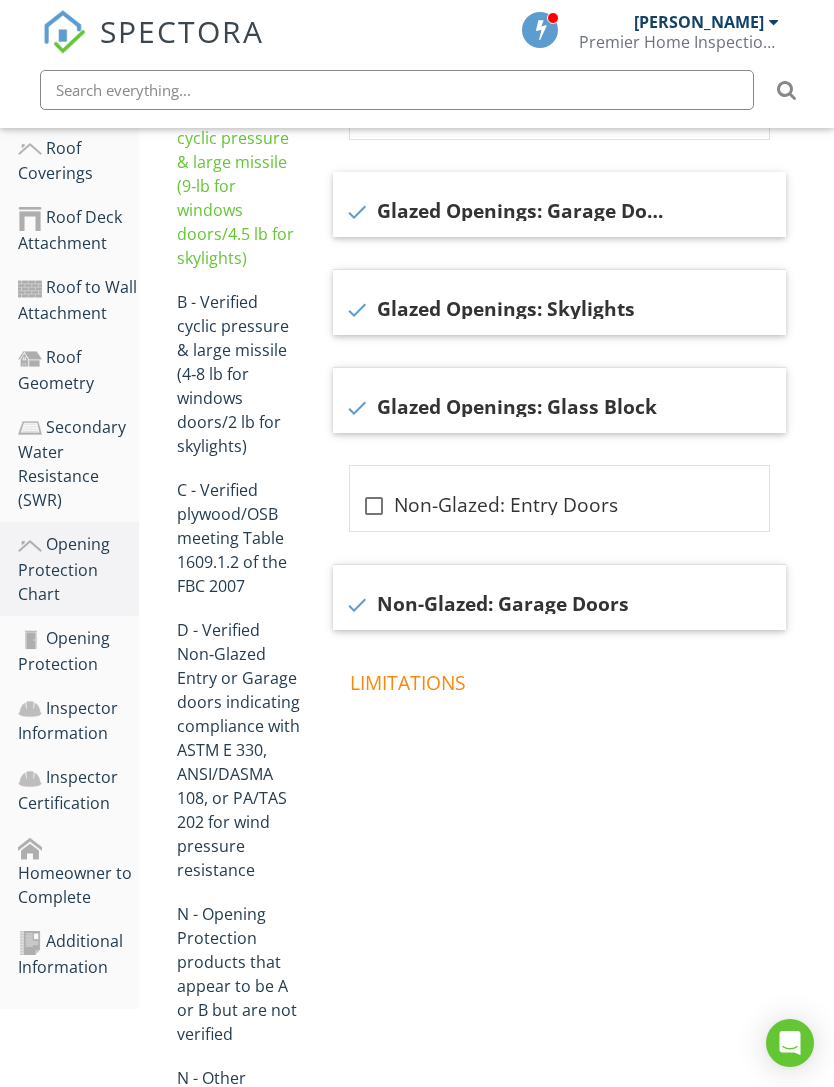 scroll, scrollTop: 671, scrollLeft: 0, axis: vertical 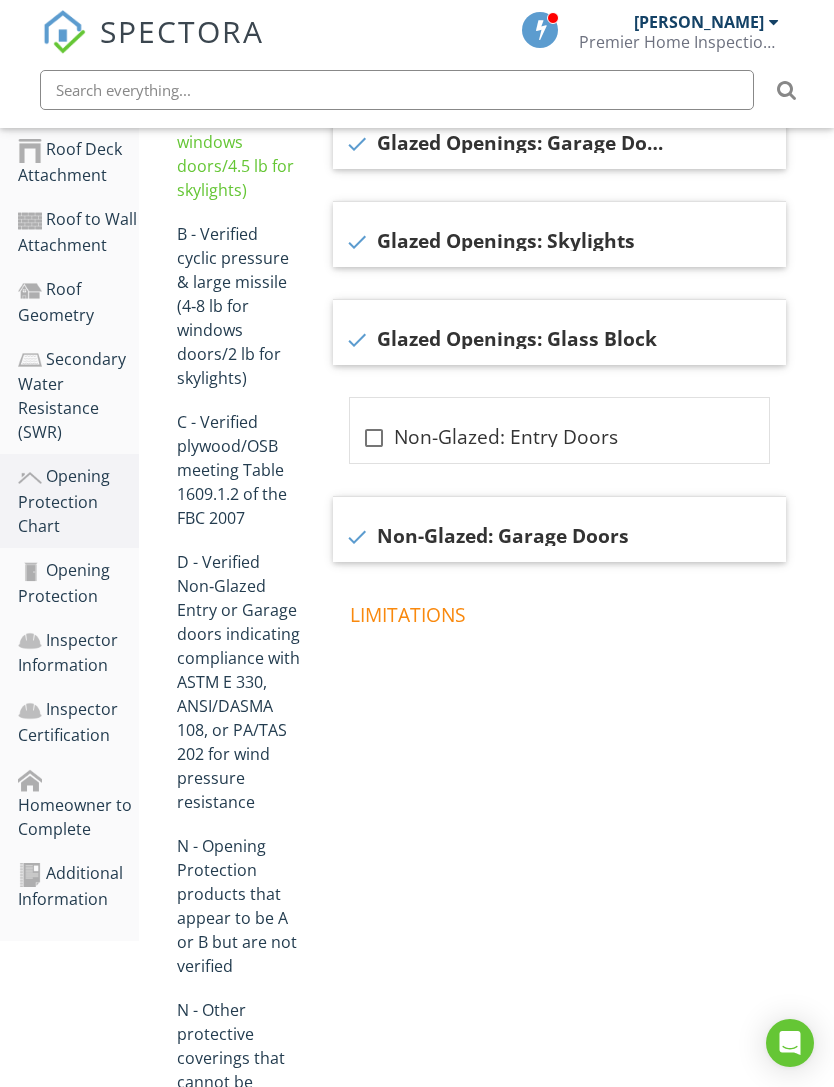 click on "Inspector Information" at bounding box center (78, 653) 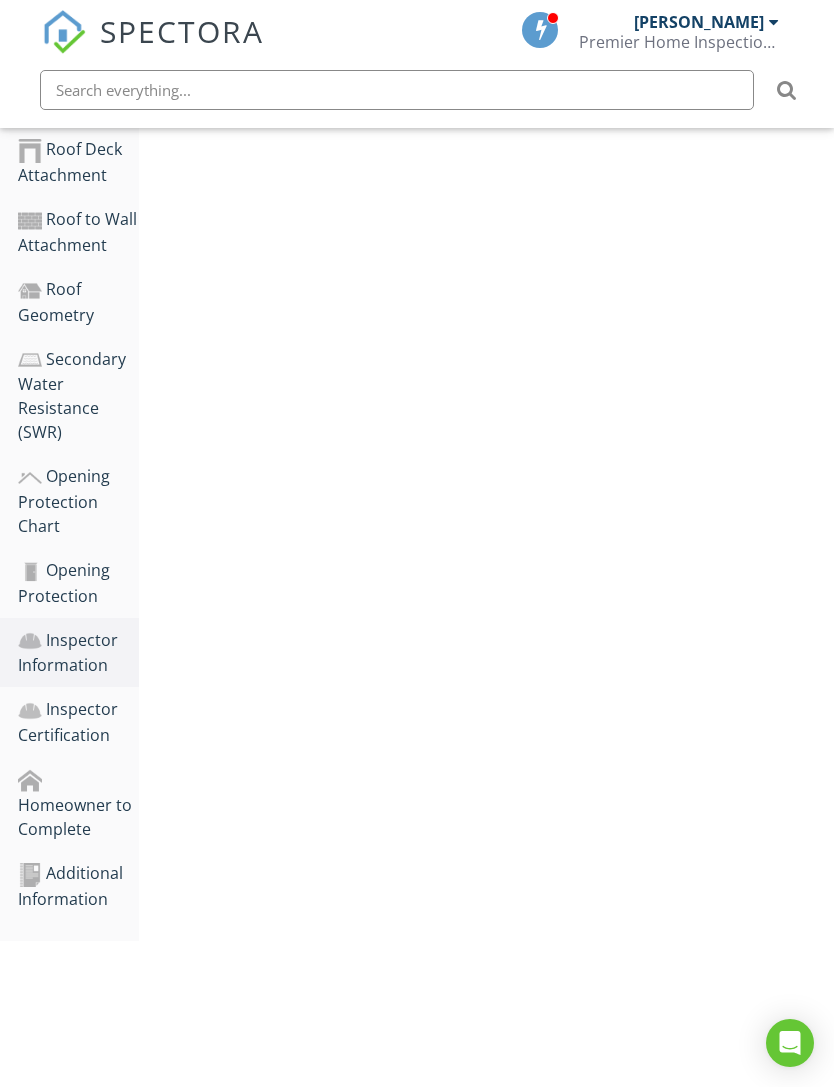 scroll, scrollTop: 435, scrollLeft: 0, axis: vertical 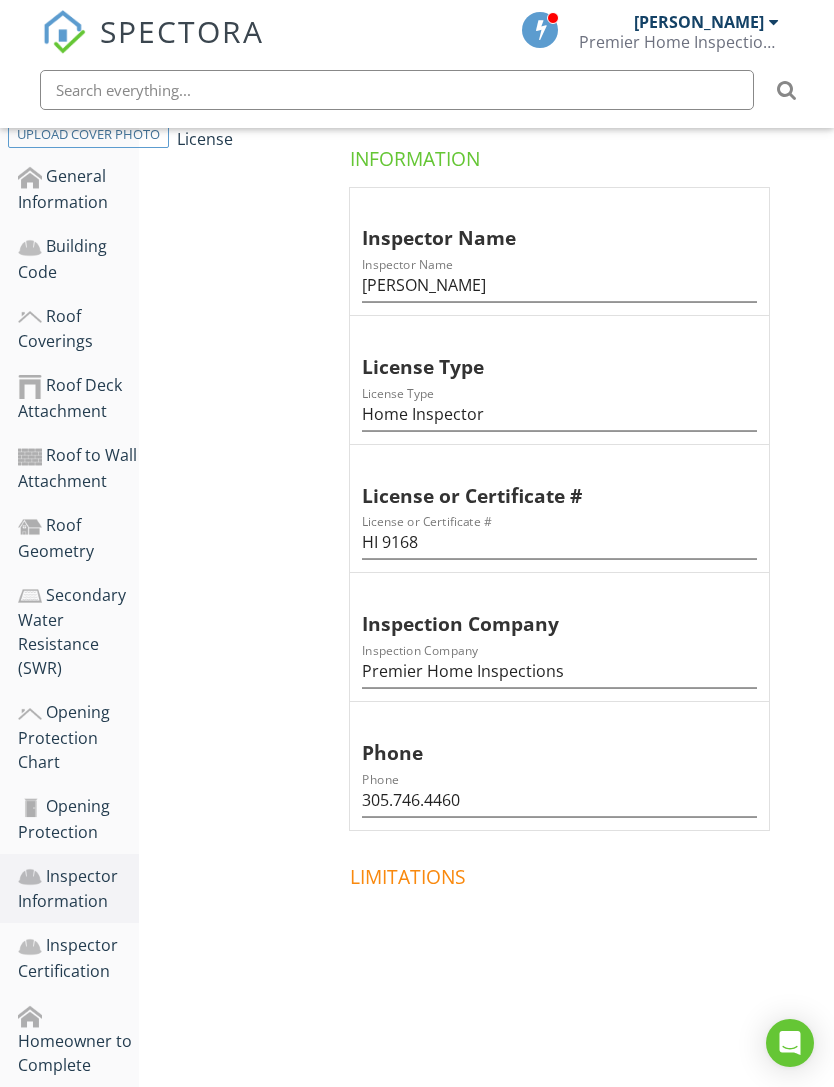 click on "Inspector Certification" at bounding box center (78, 958) 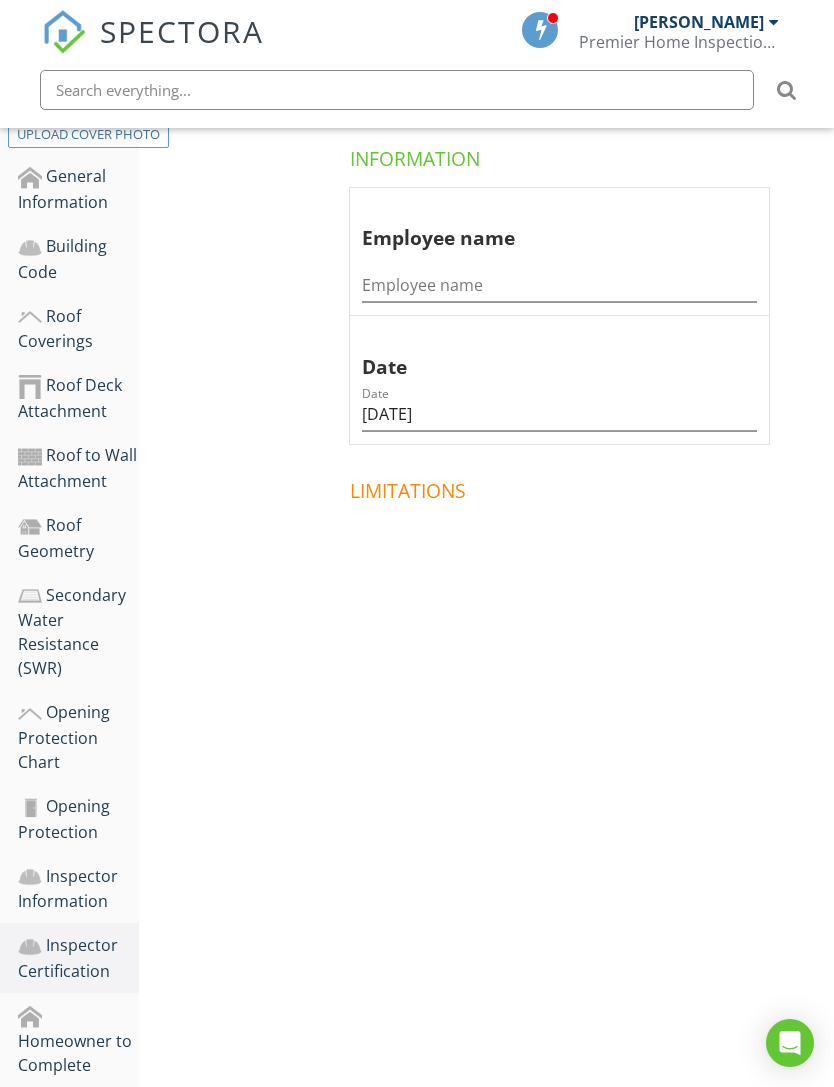 click on "Homeowner to Complete" at bounding box center [78, 1040] 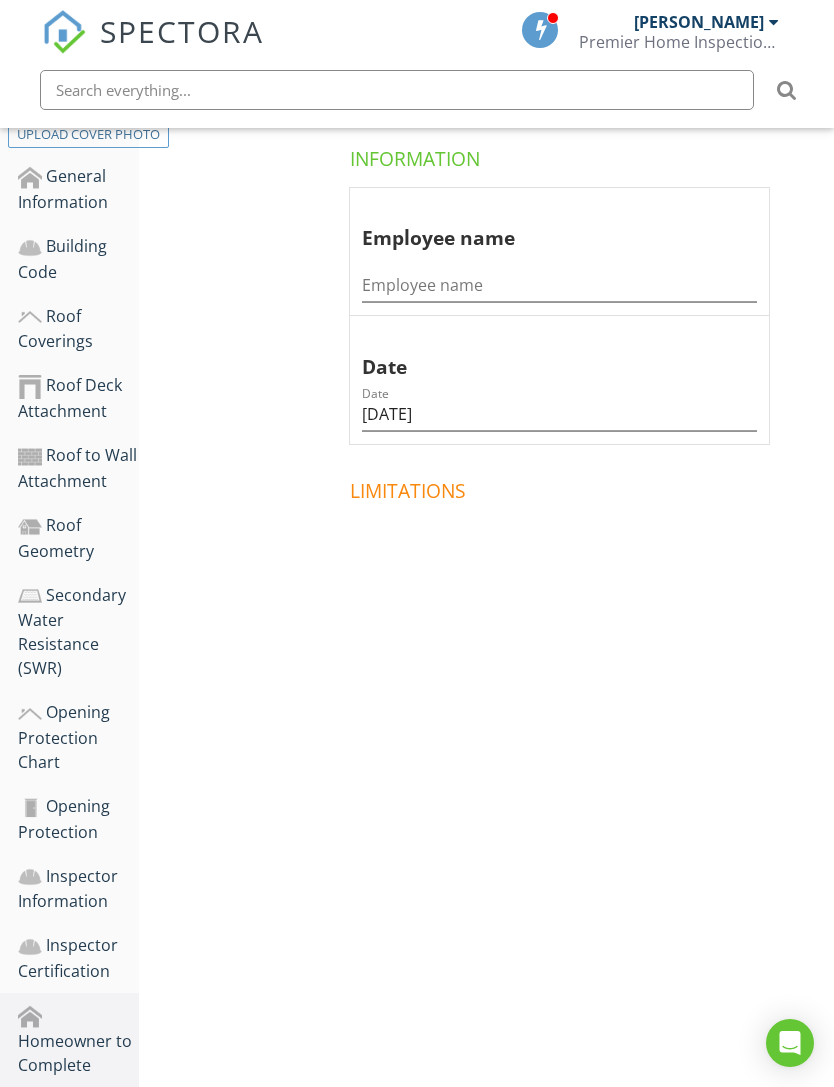 click on "Homeowner to Complete" at bounding box center (78, 1040) 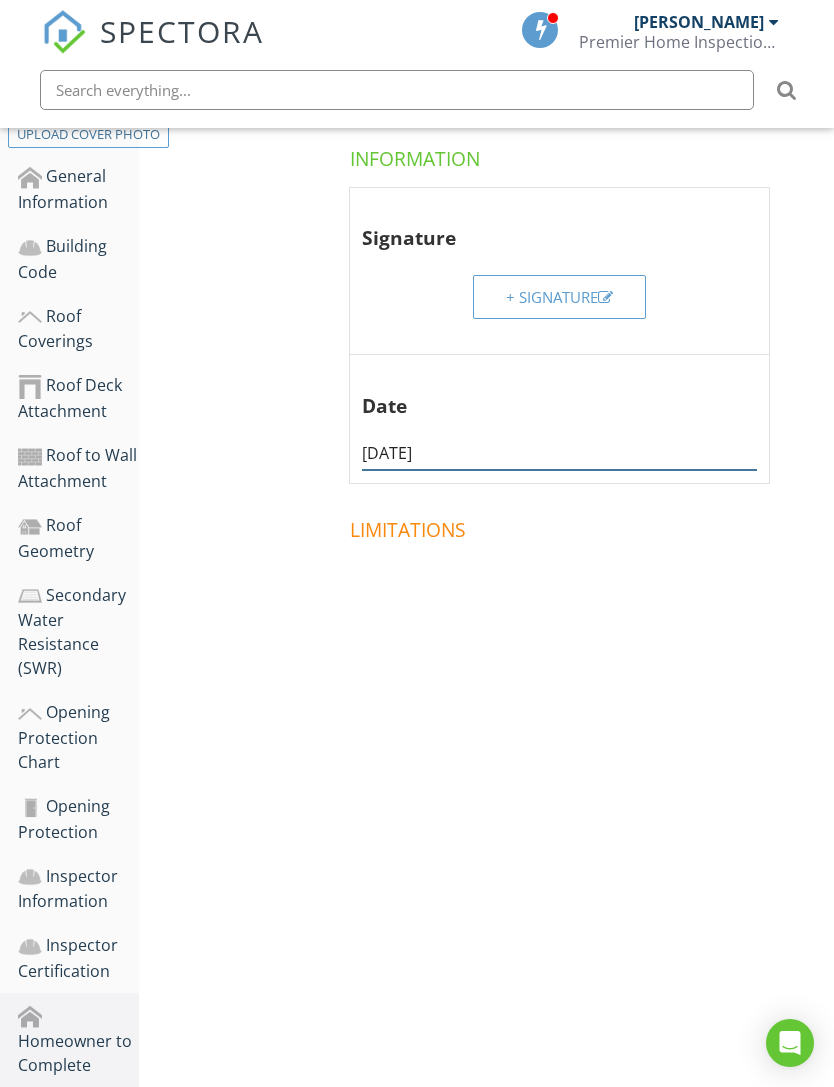 click on "07/11/2025" at bounding box center [559, 453] 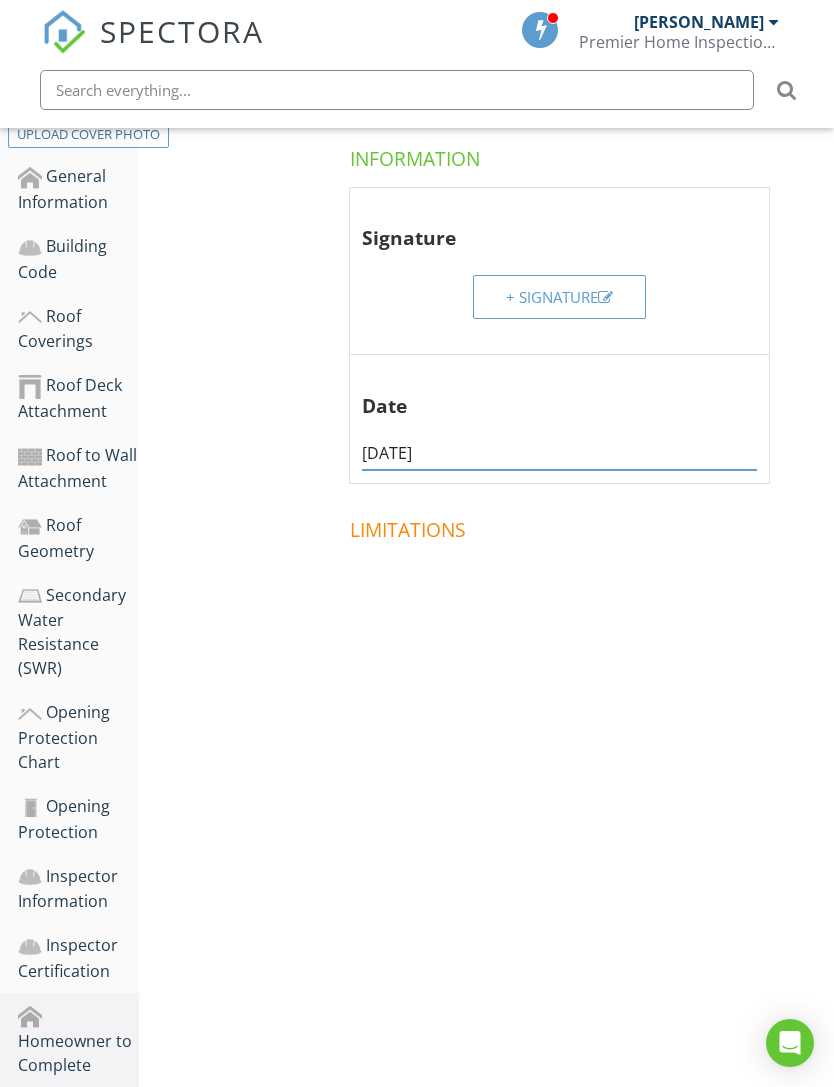 click on "07/11/2025" at bounding box center [559, 453] 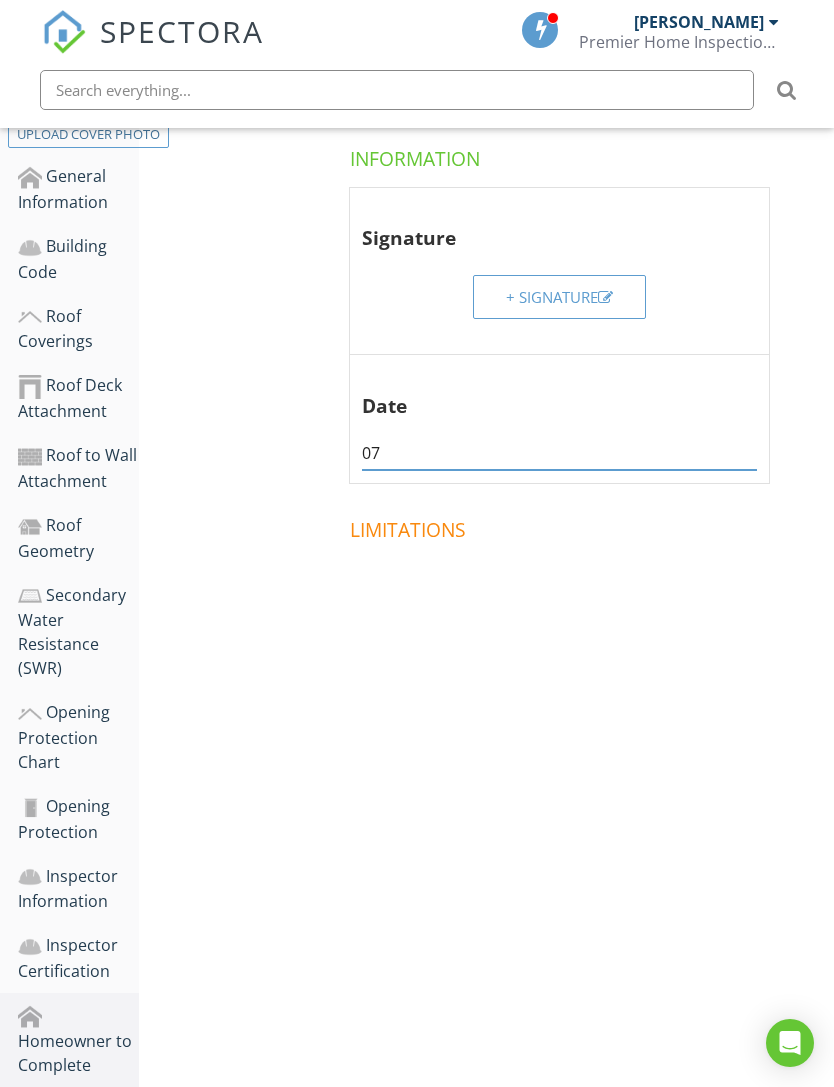 type on "0" 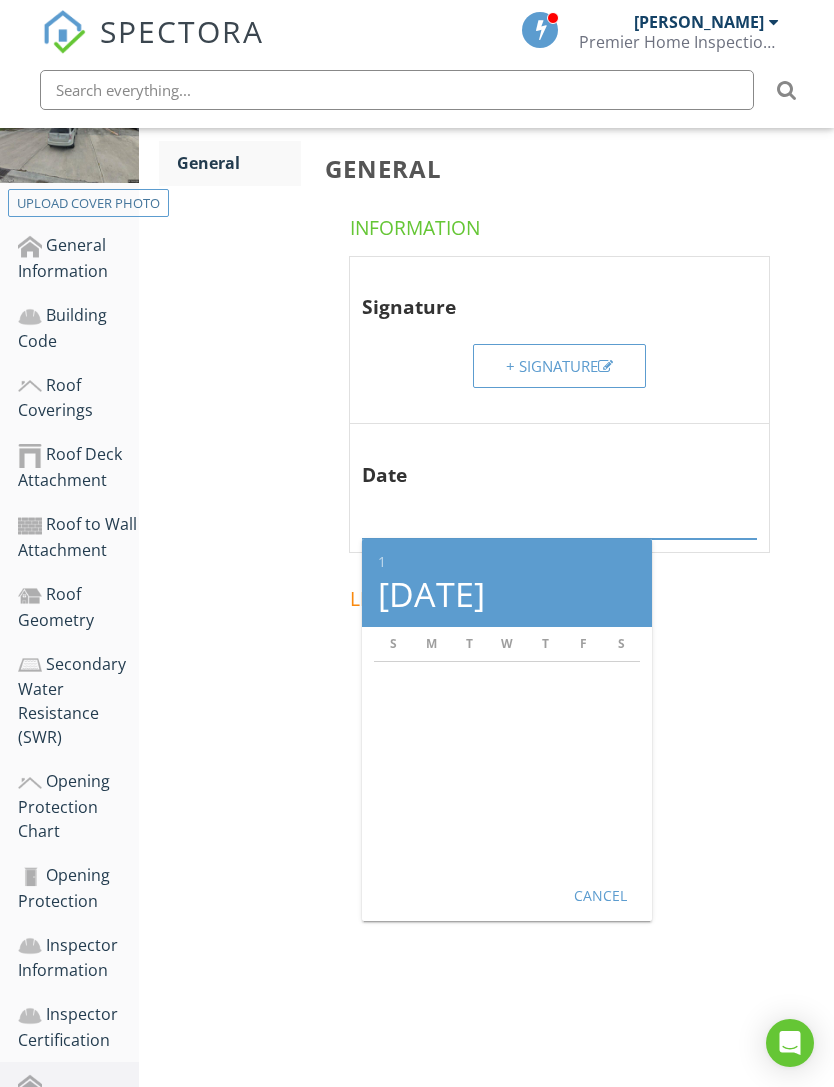 scroll, scrollTop: 229, scrollLeft: 0, axis: vertical 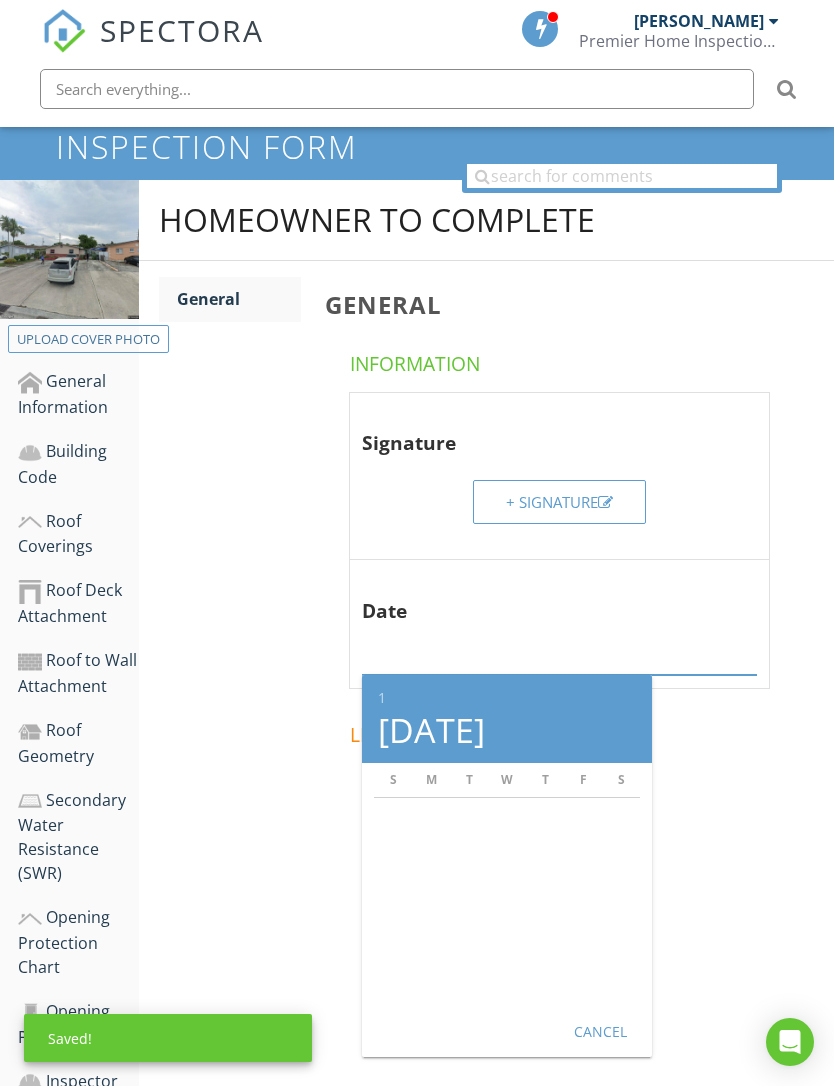 type 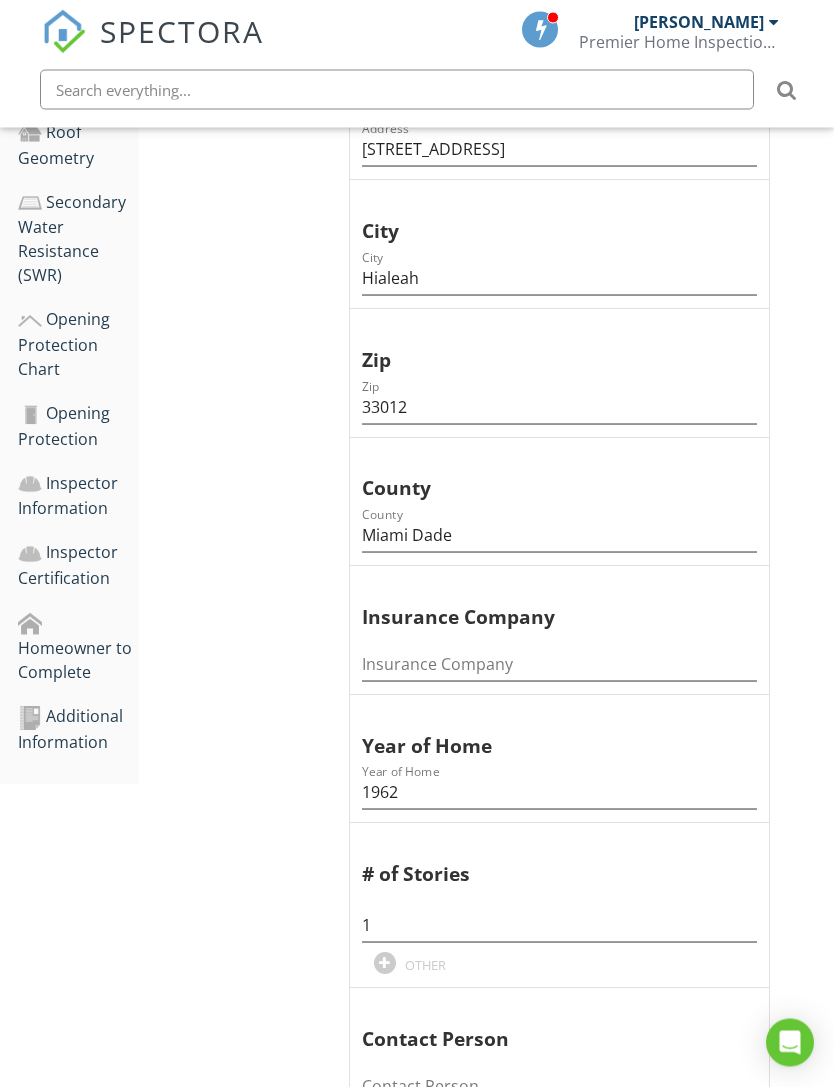 scroll, scrollTop: 816, scrollLeft: 0, axis: vertical 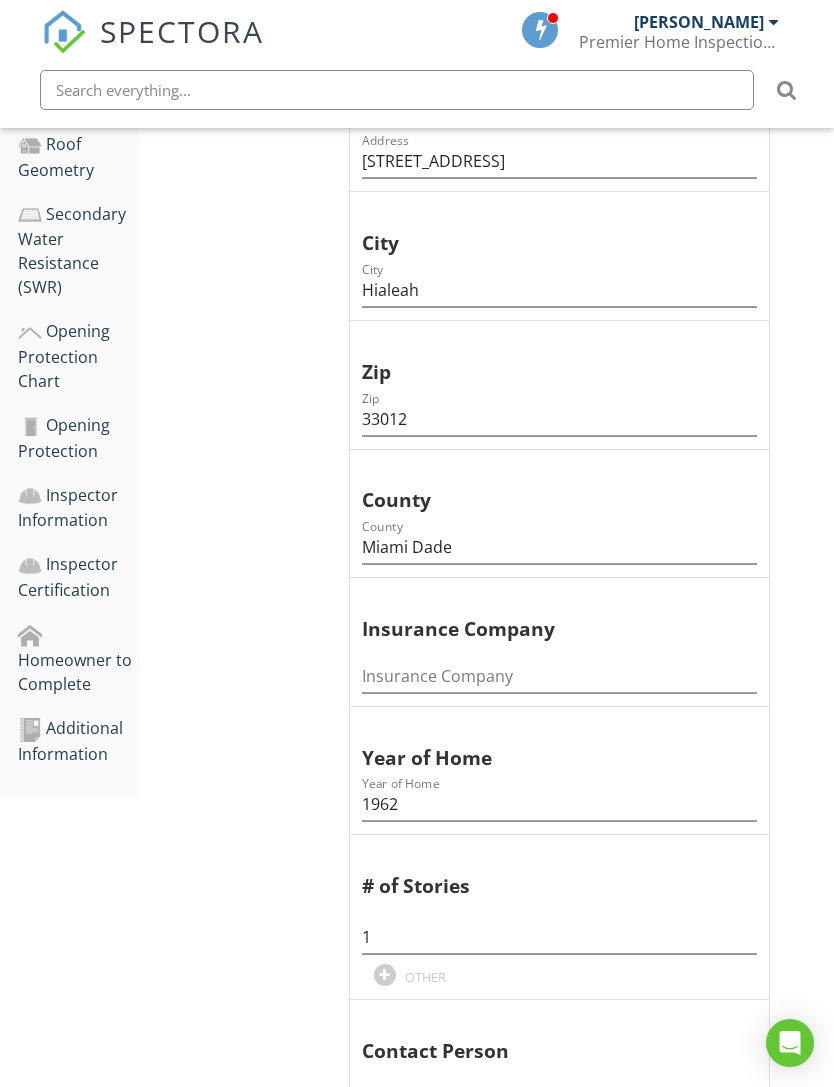 click on "Additional Information" at bounding box center (78, 741) 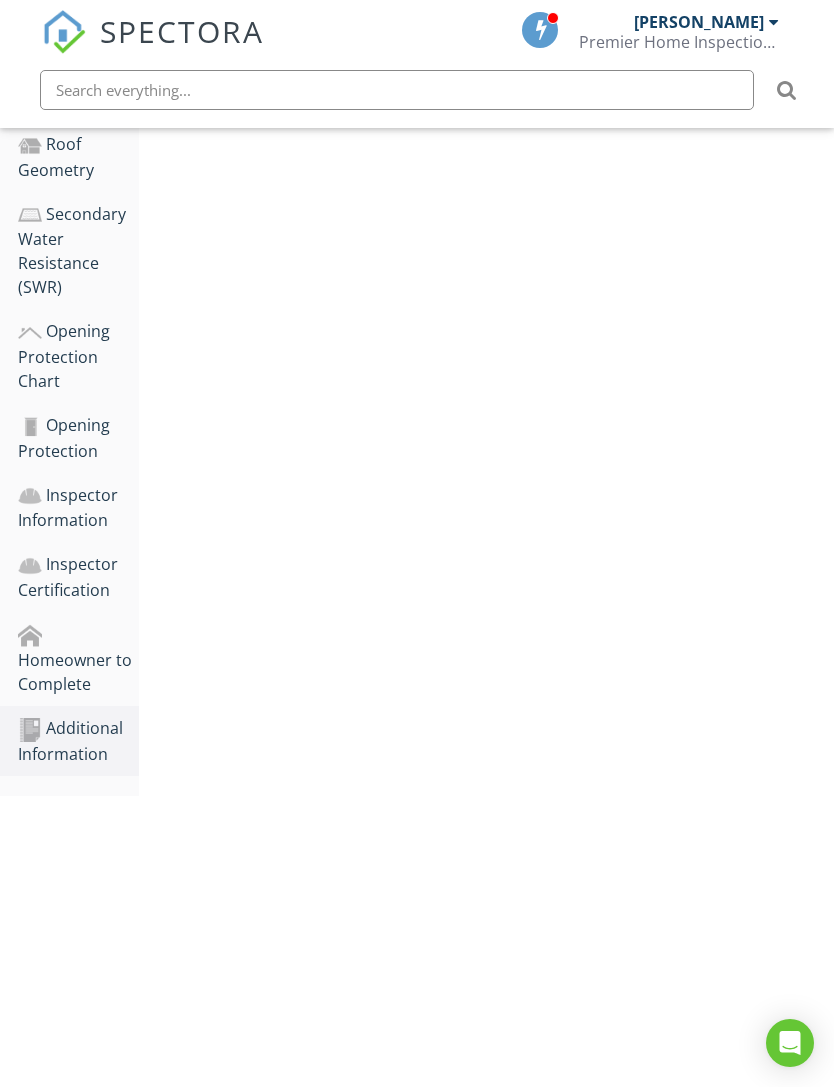 scroll, scrollTop: 746, scrollLeft: 0, axis: vertical 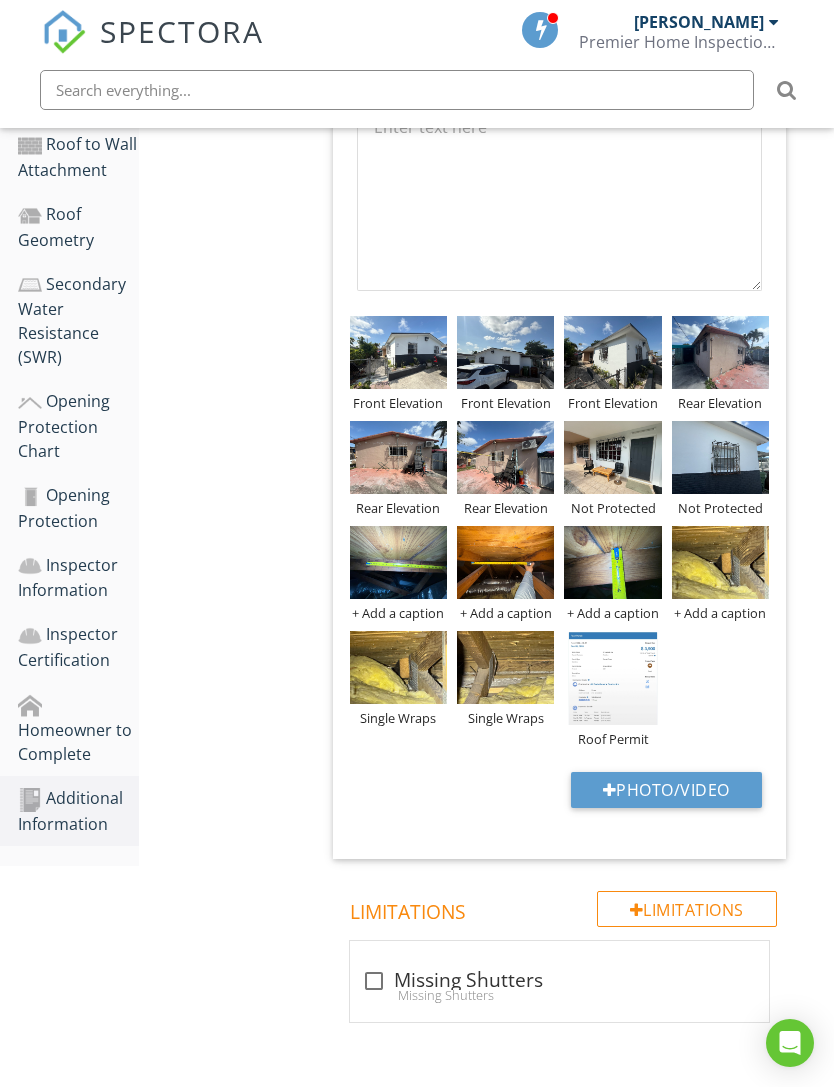 click at bounding box center [720, 562] 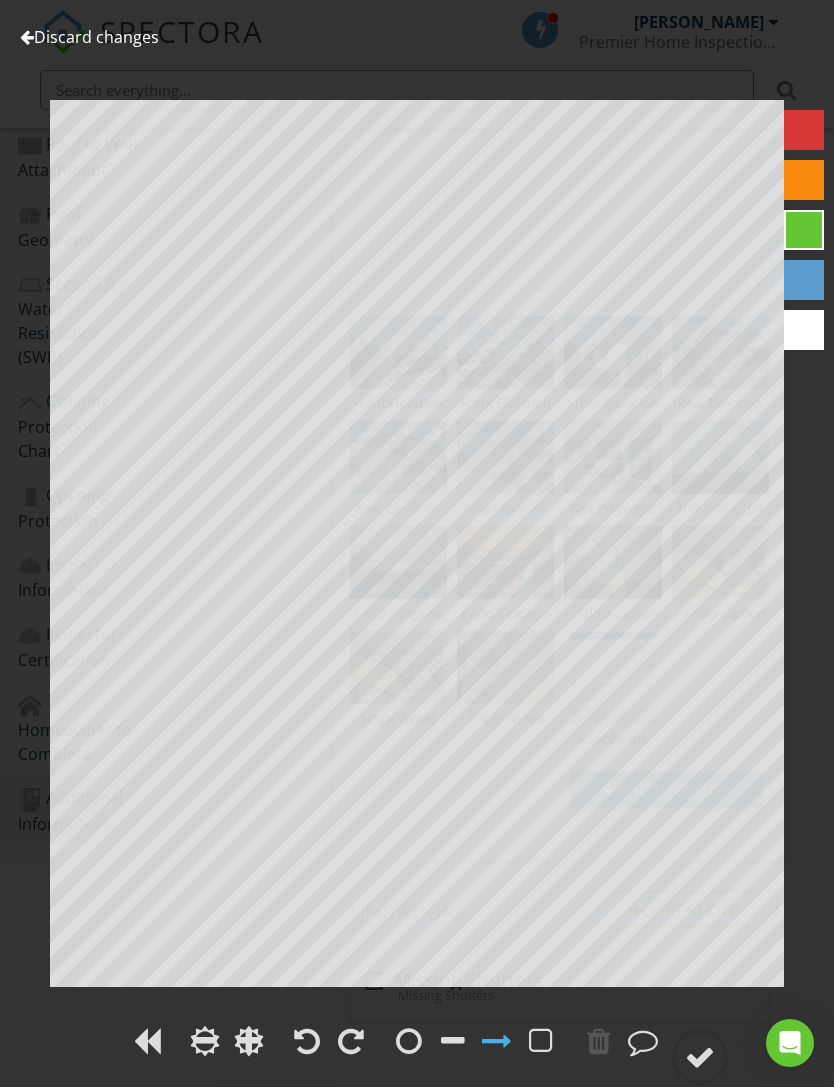 click on "Discard changes" at bounding box center [89, 37] 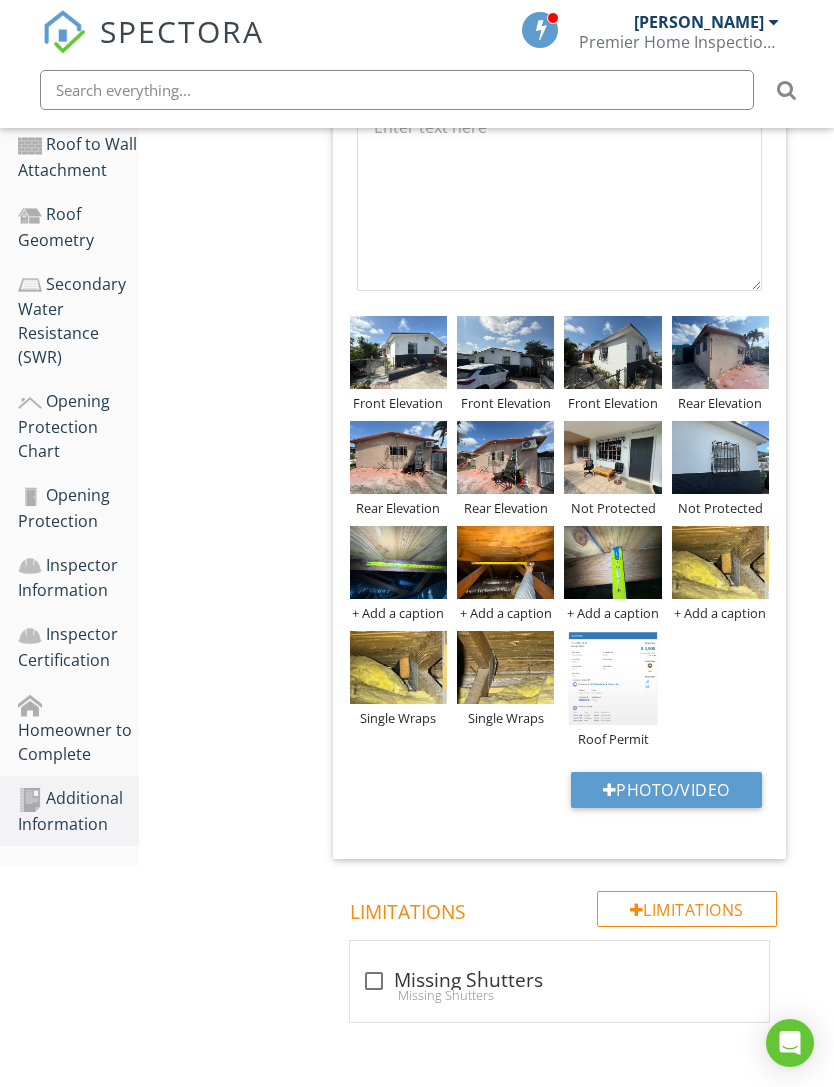 click at bounding box center [398, 667] 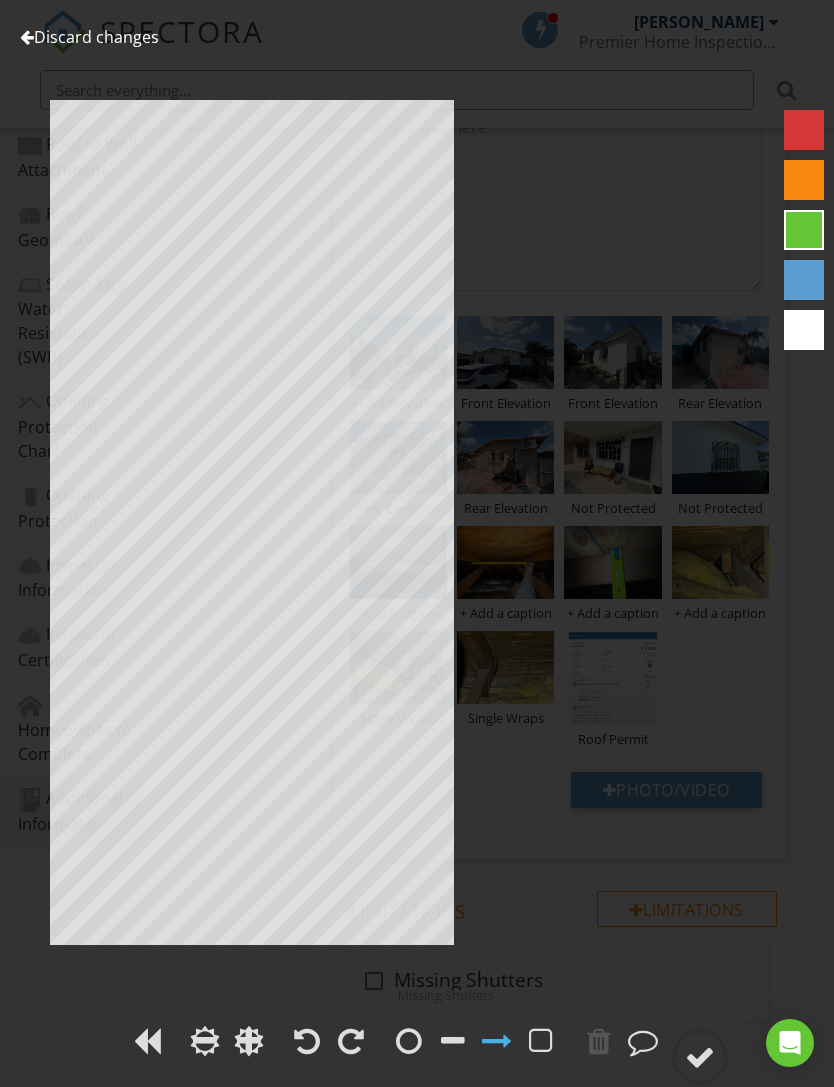 click on "Discard changes" at bounding box center [89, 37] 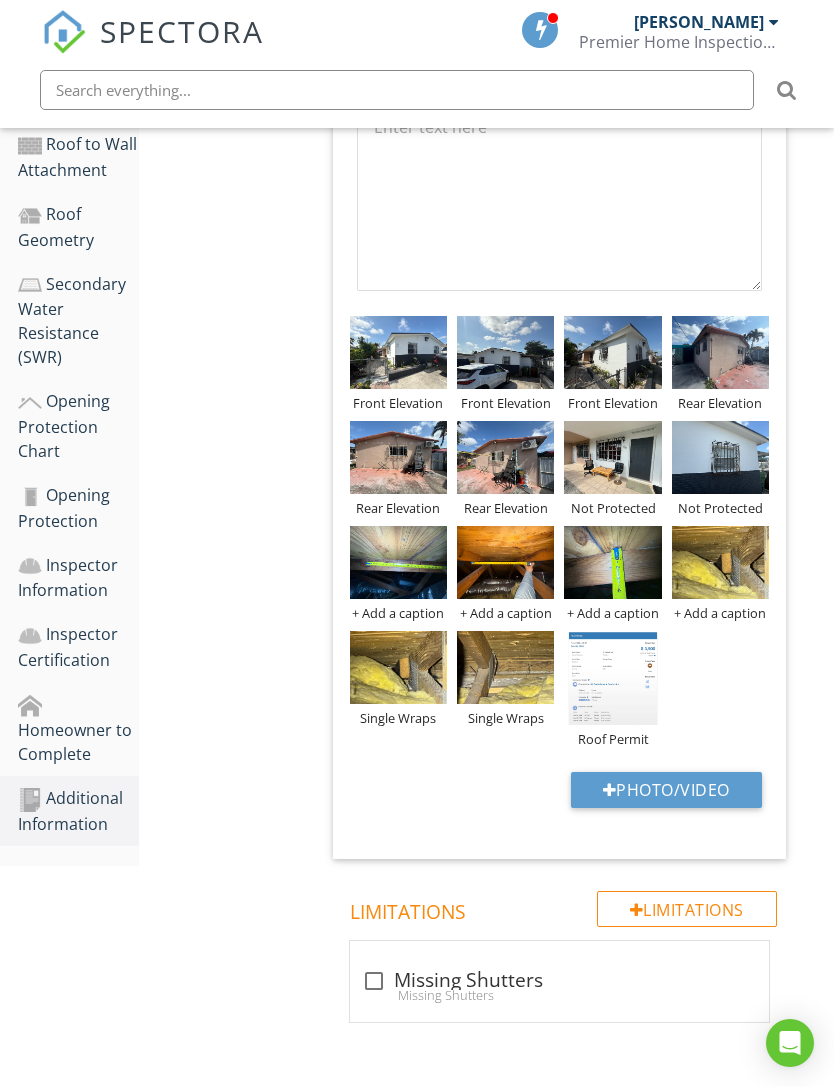 click at bounding box center [720, 562] 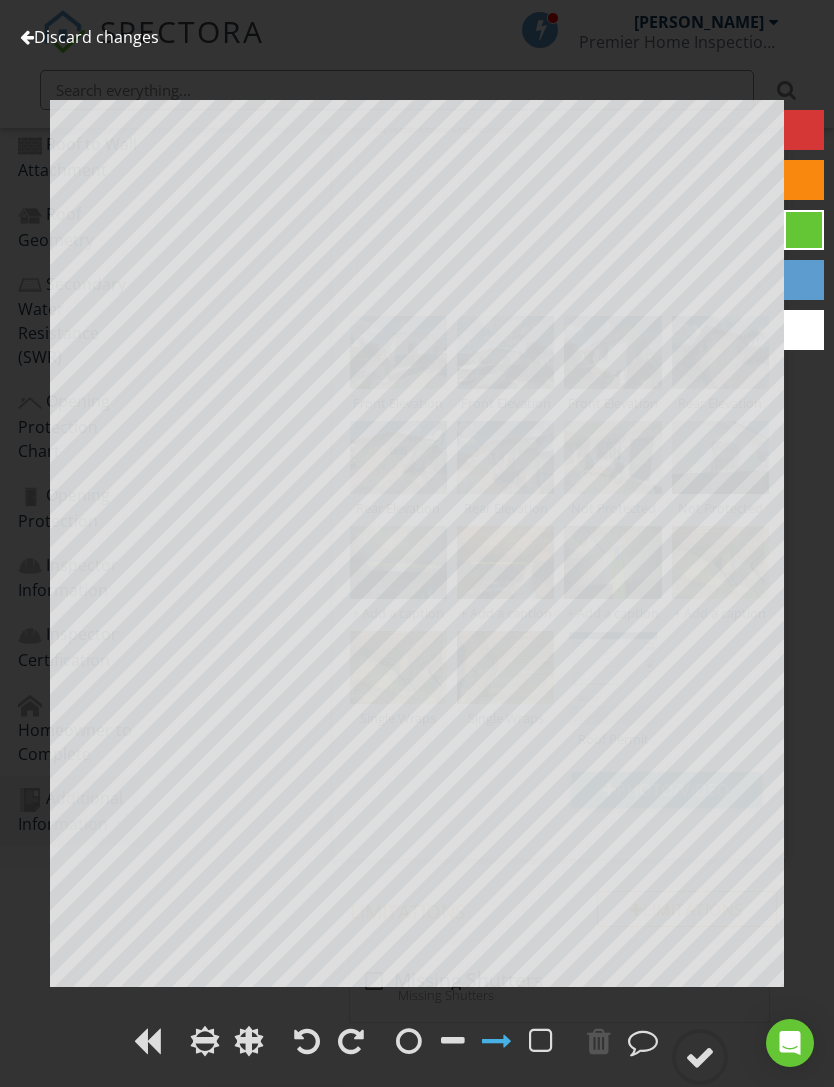 click on "Discard changes" at bounding box center (89, 37) 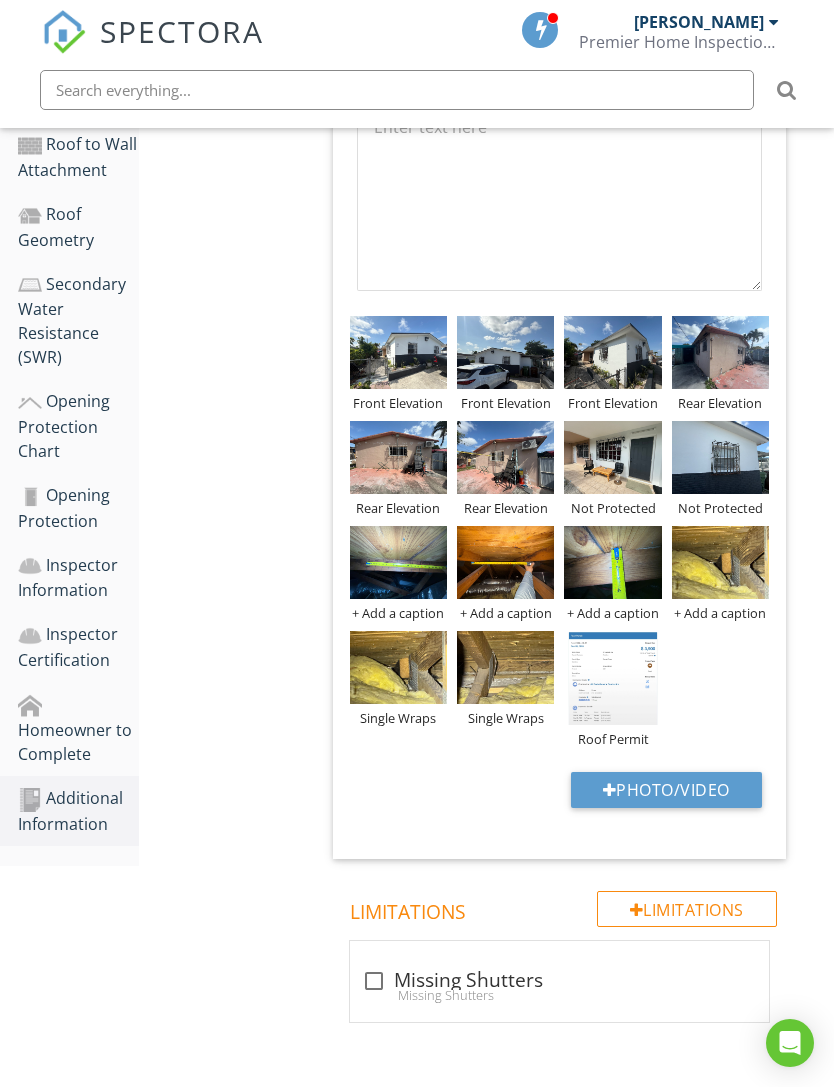 click at bounding box center [398, 667] 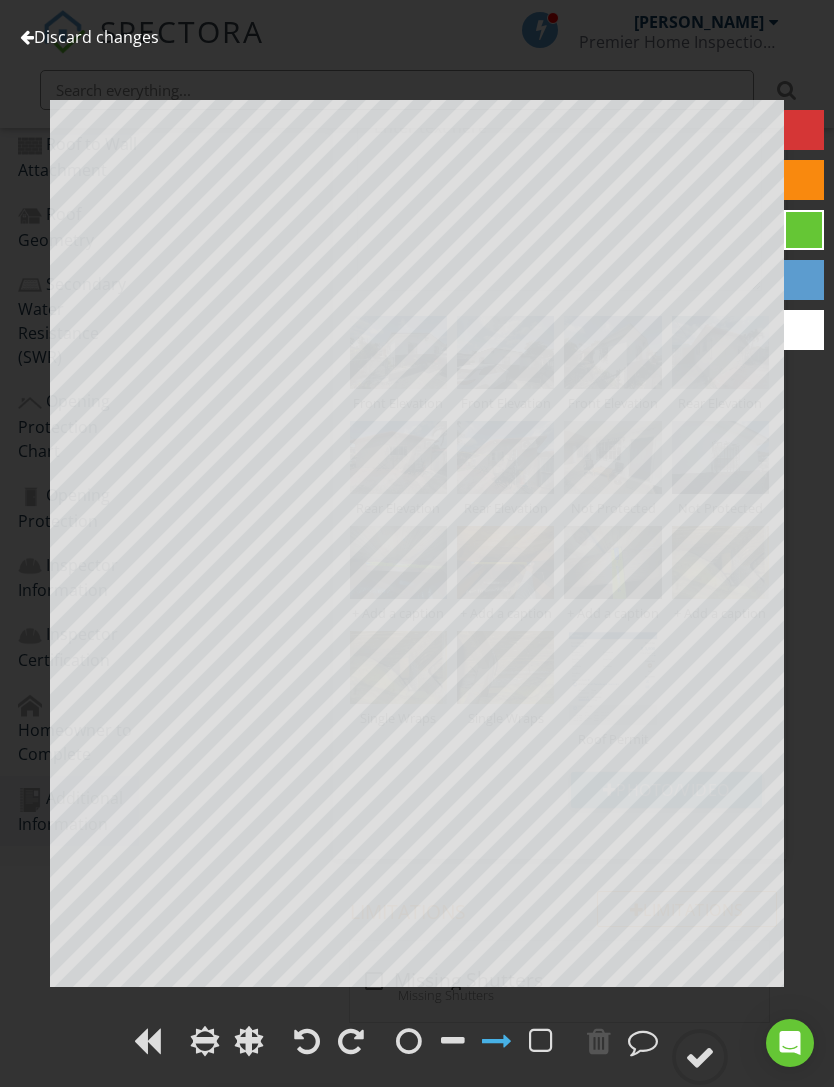 click on "Discard changes
Add Location
Single Wraps" at bounding box center [417, 543] 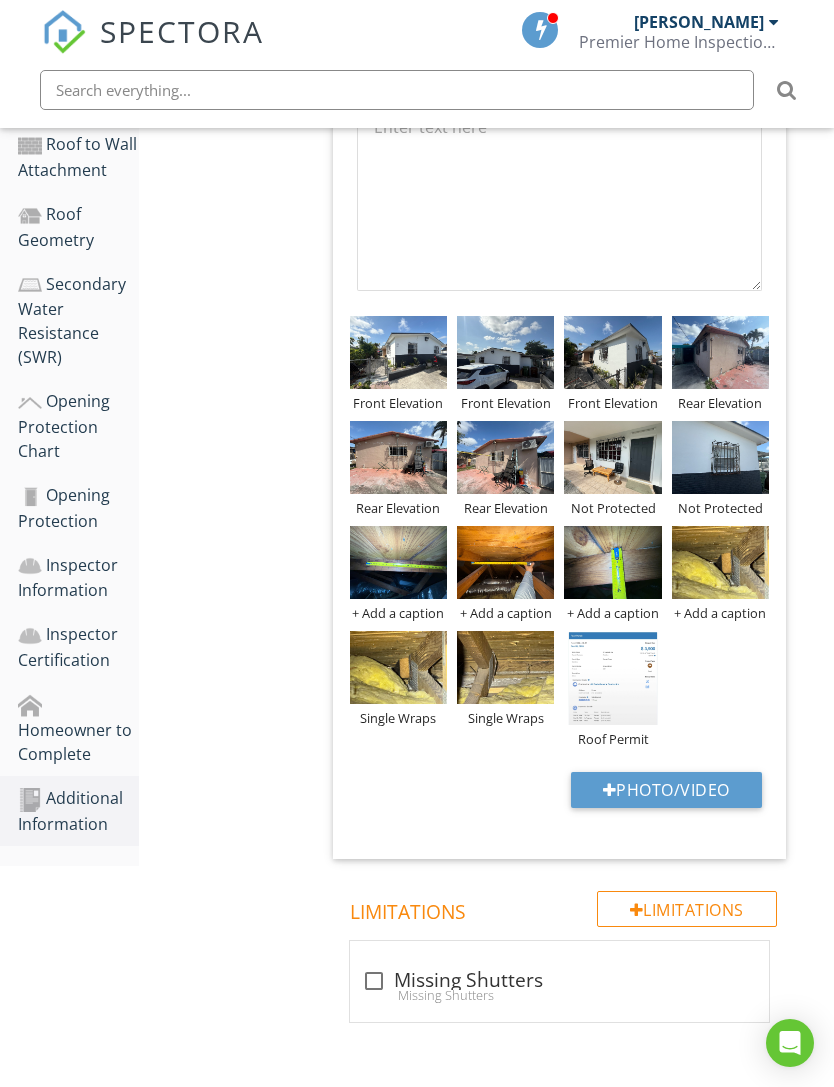 click at bounding box center [0, 0] 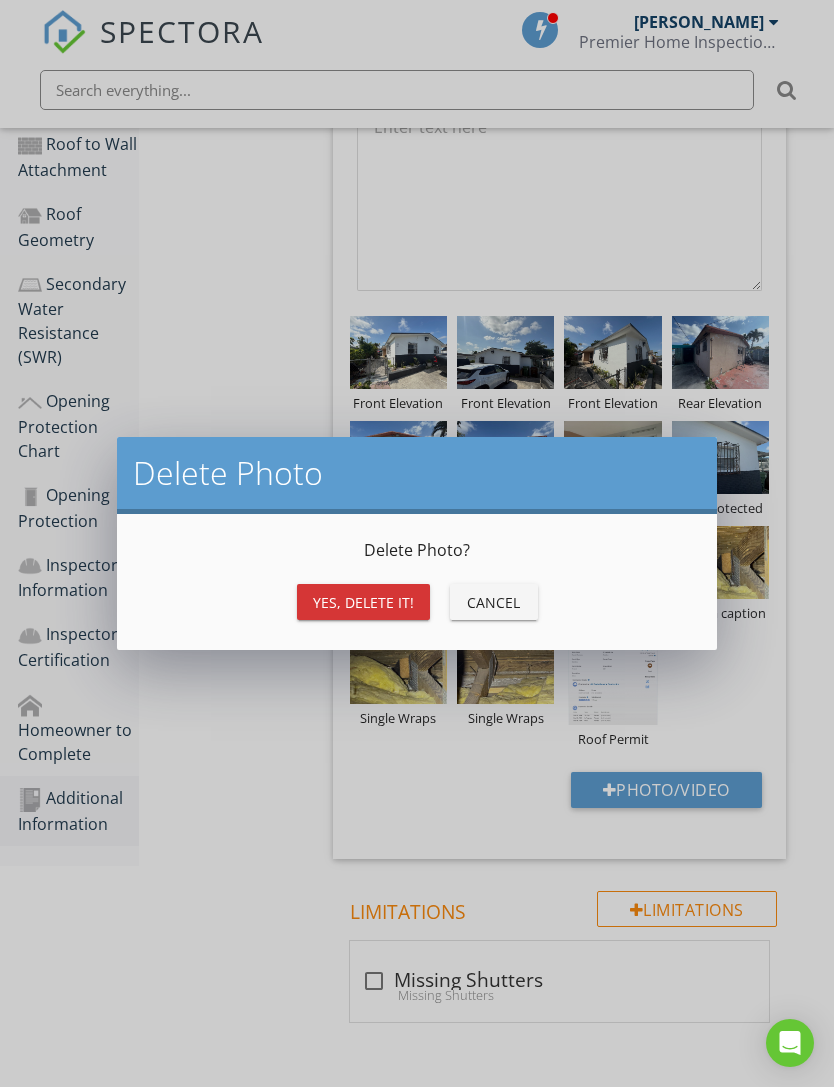 click on "Yes, Delete it!" at bounding box center [363, 602] 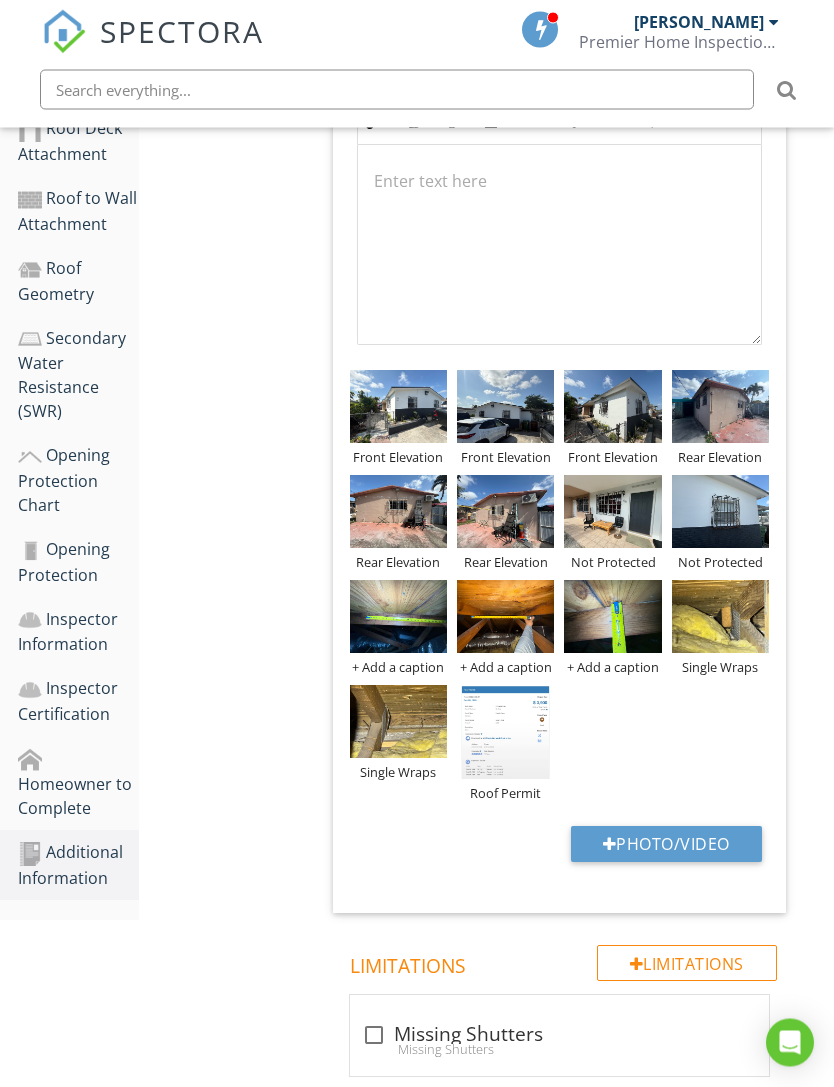 scroll, scrollTop: 692, scrollLeft: 0, axis: vertical 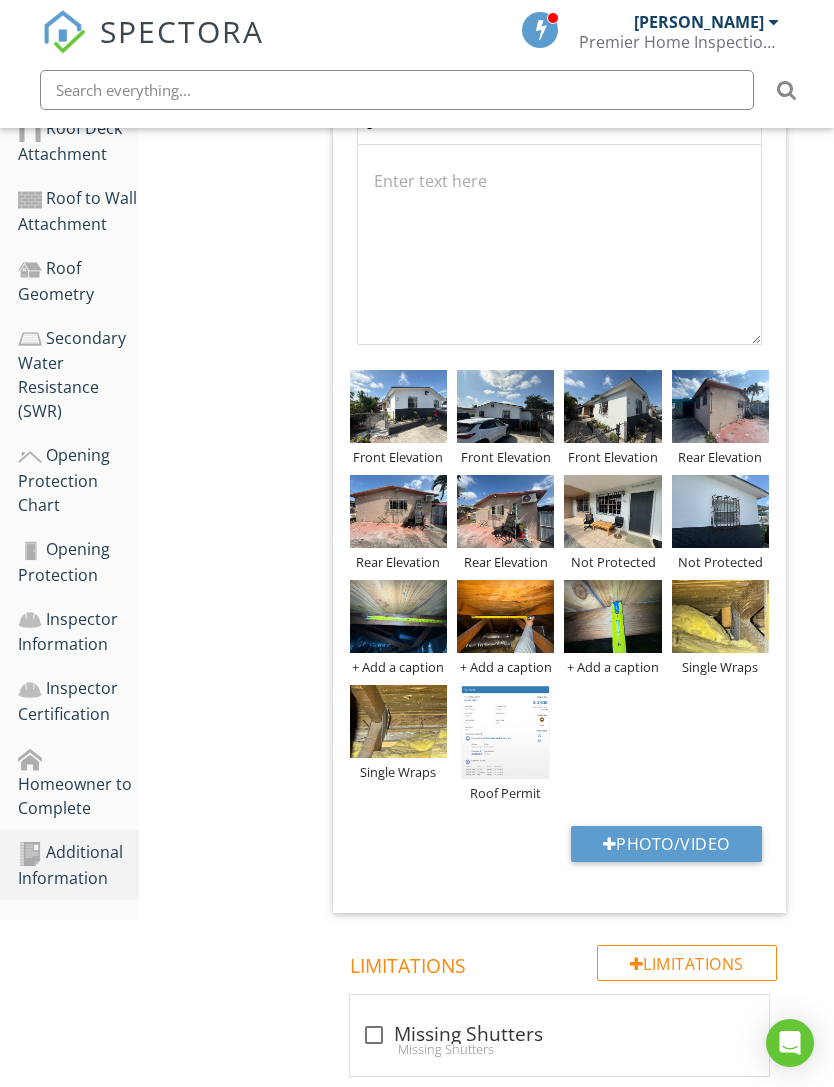 click on "Additional Information" at bounding box center [78, 865] 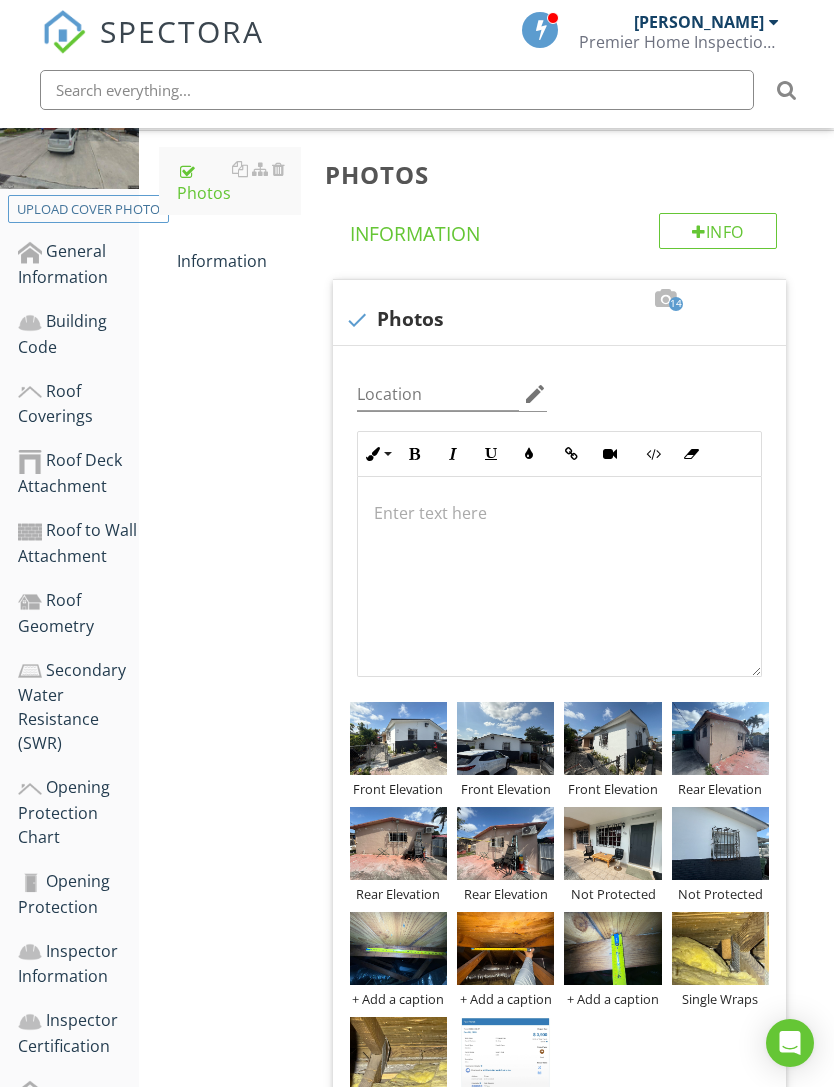scroll, scrollTop: 0, scrollLeft: 0, axis: both 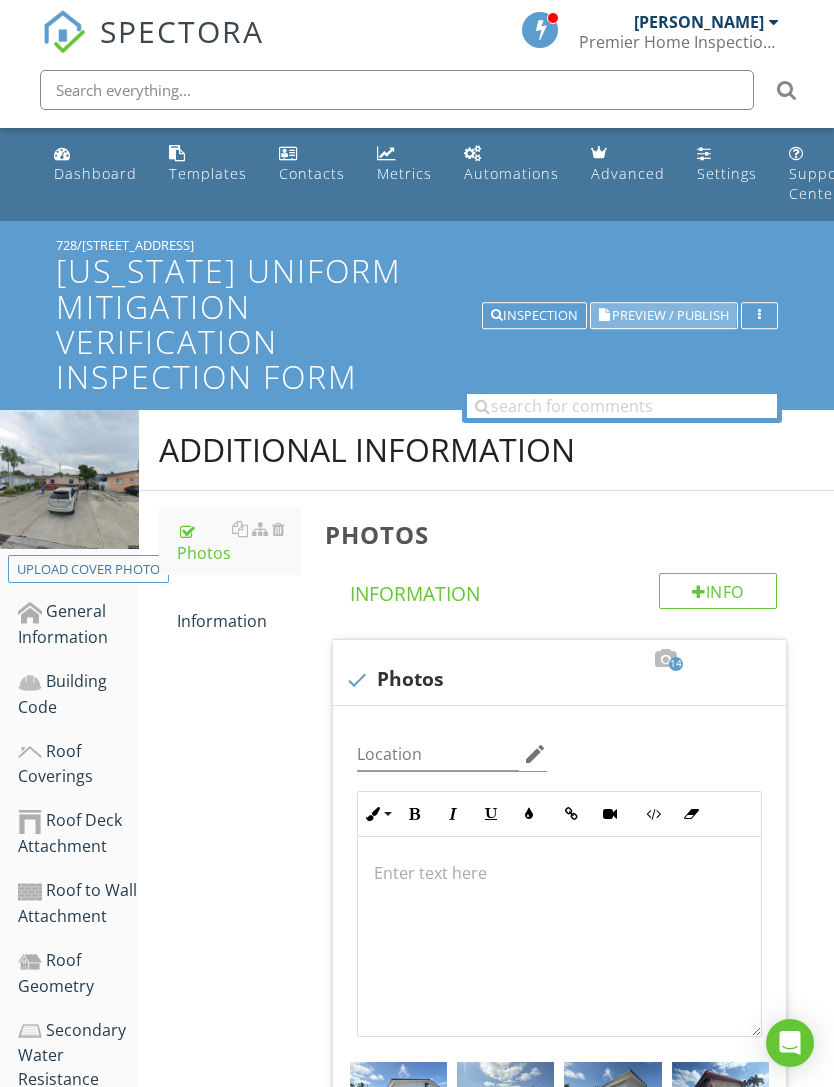 click on "Preview / Publish" at bounding box center (670, 315) 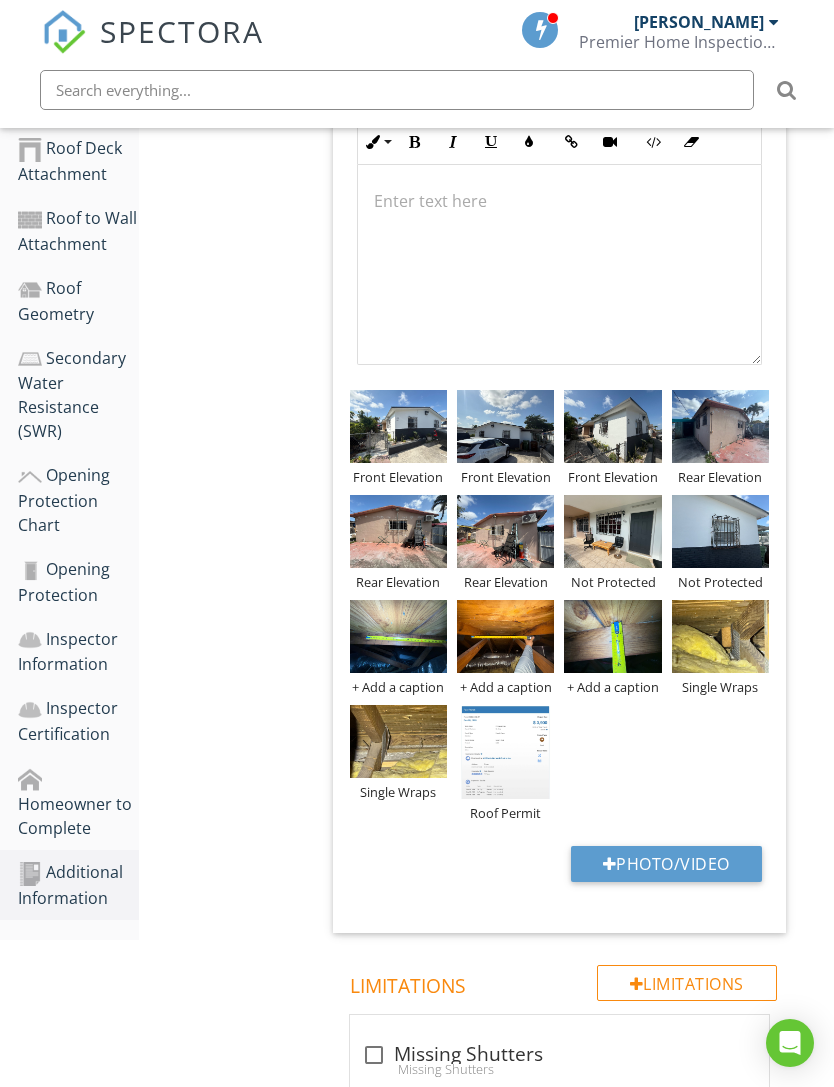 scroll, scrollTop: 671, scrollLeft: 0, axis: vertical 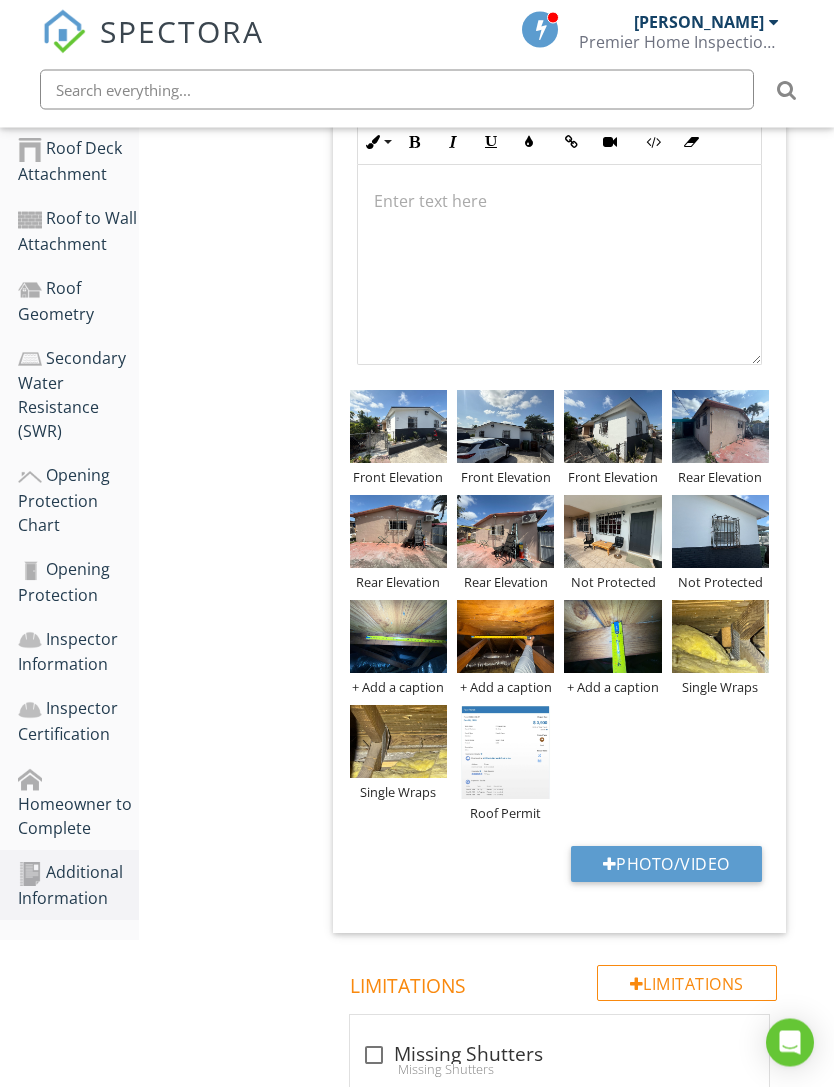 click on "Additional Information" at bounding box center (78, 886) 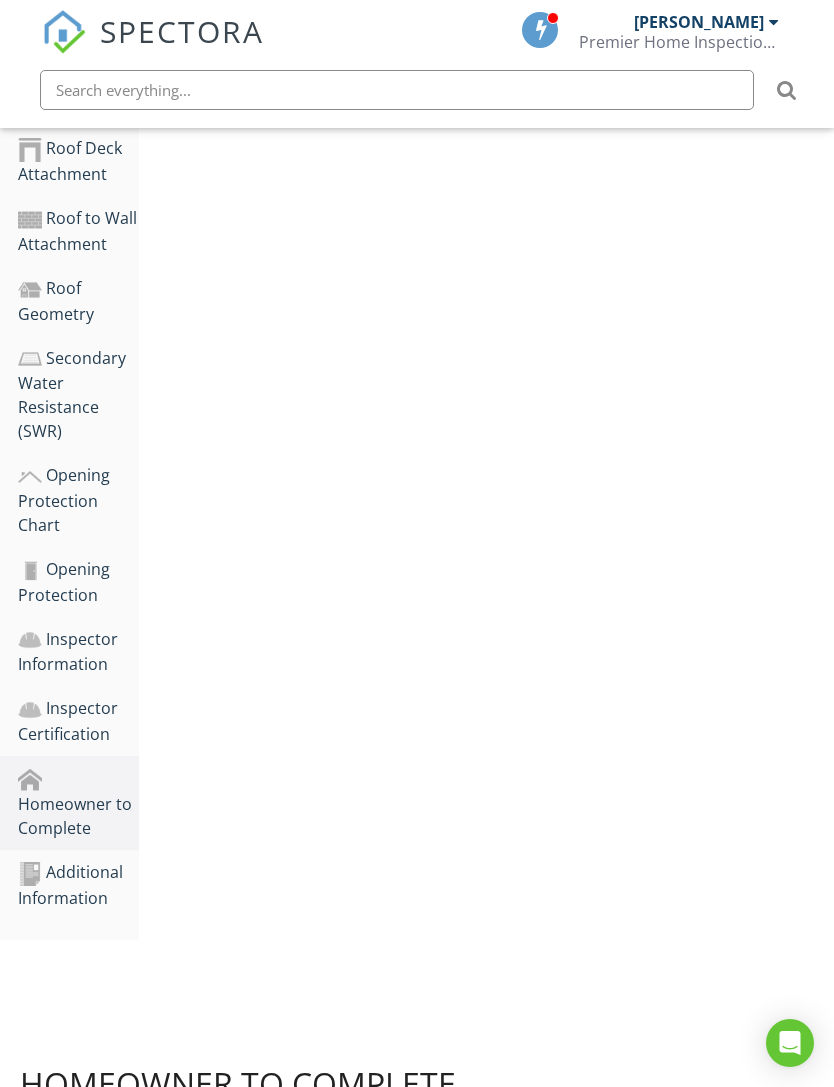 scroll, scrollTop: 435, scrollLeft: 0, axis: vertical 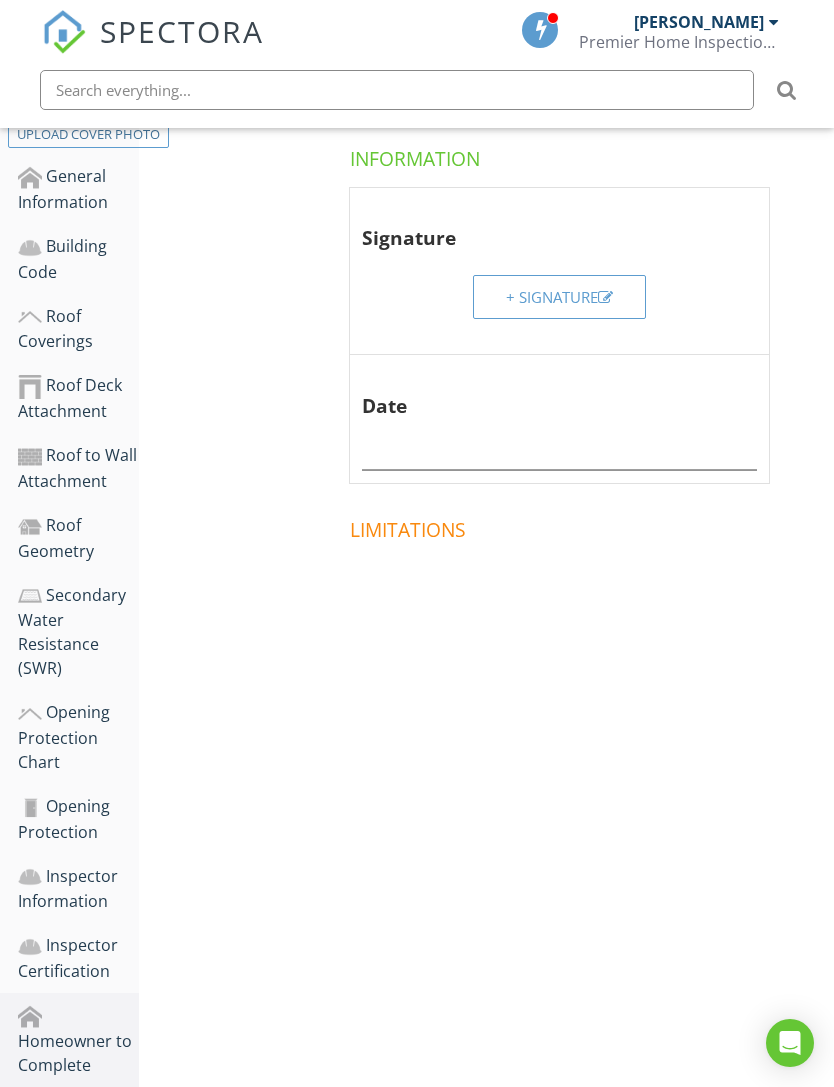 click on "Additional Information" at bounding box center (78, 1122) 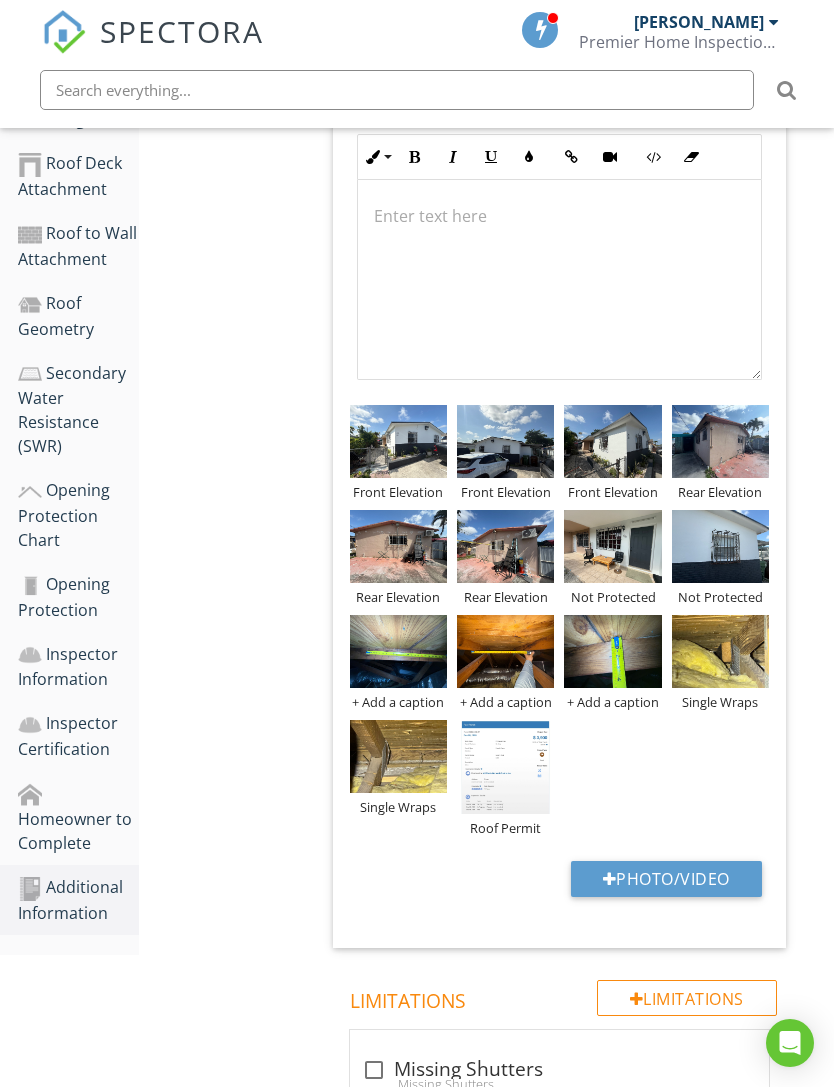 scroll, scrollTop: 656, scrollLeft: 0, axis: vertical 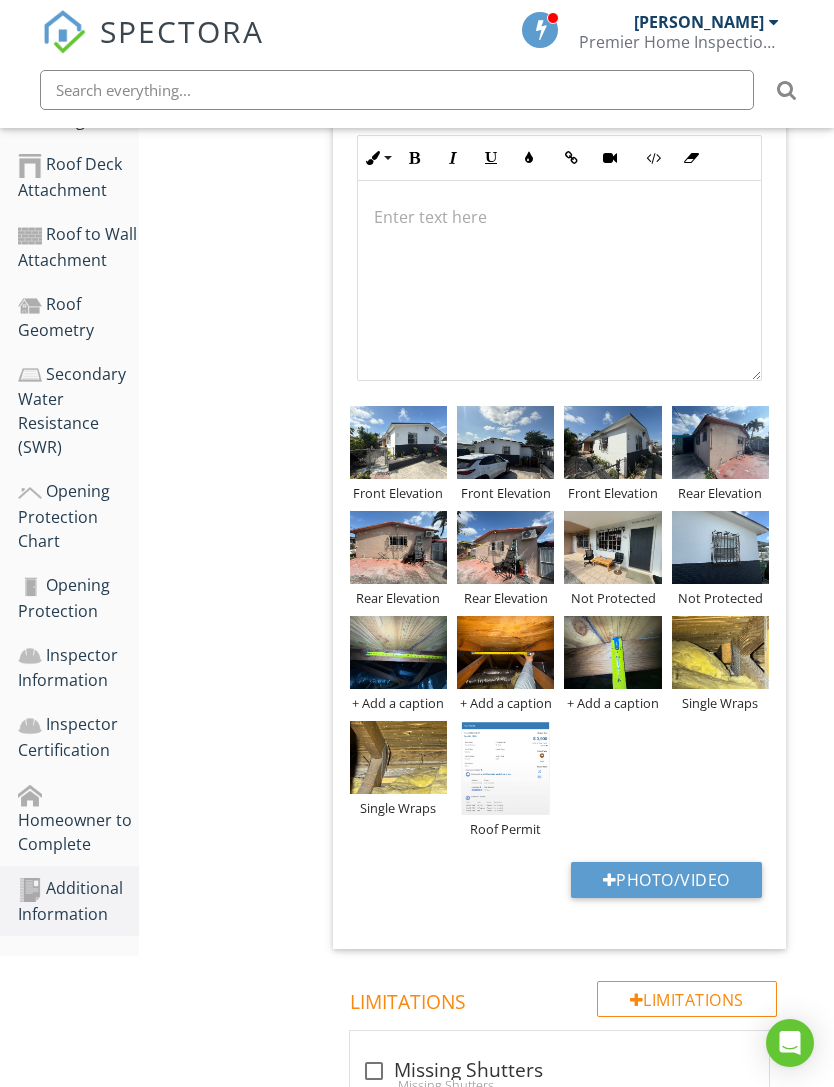 click on "Opening Protection Chart" at bounding box center (78, 516) 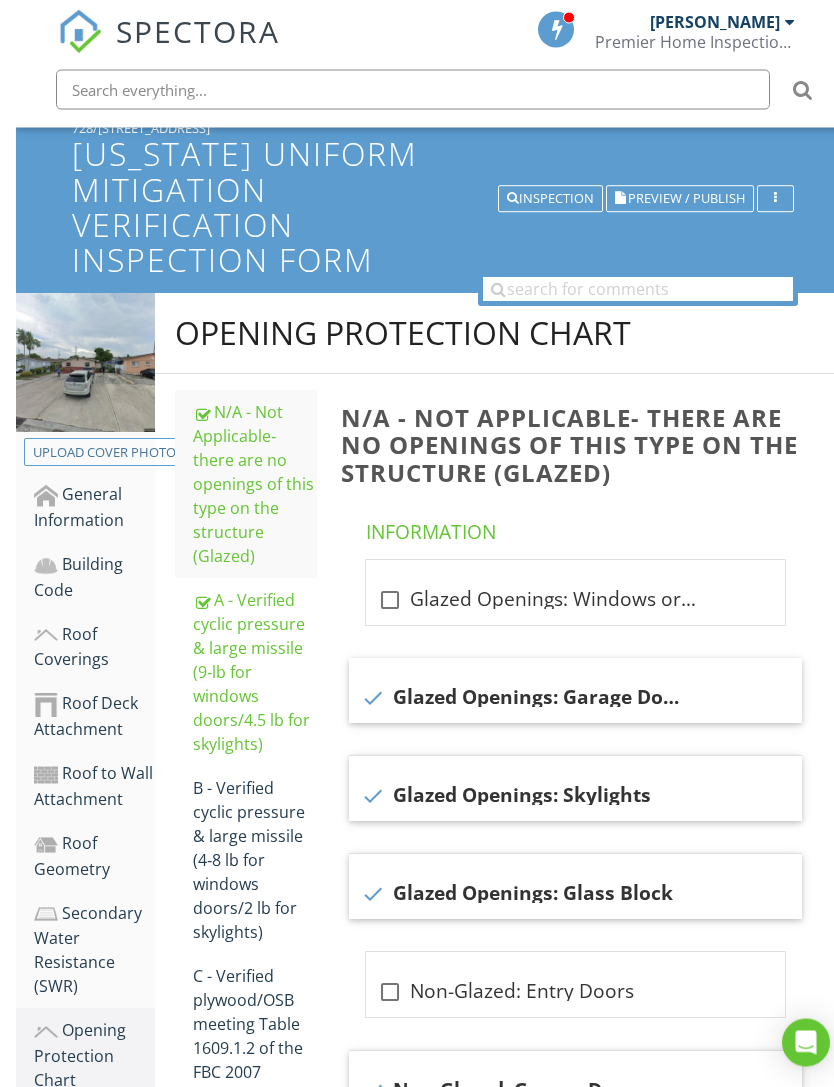 scroll, scrollTop: 0, scrollLeft: 0, axis: both 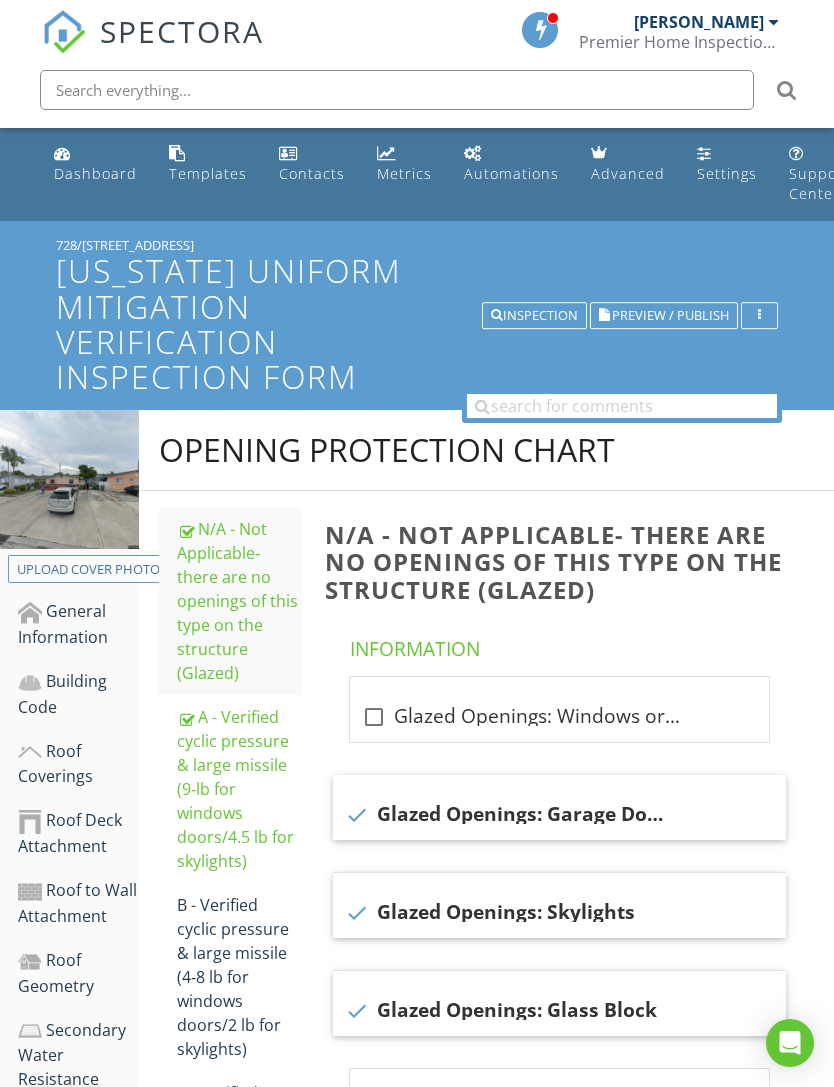 click on "Preview / Publish" at bounding box center [670, 315] 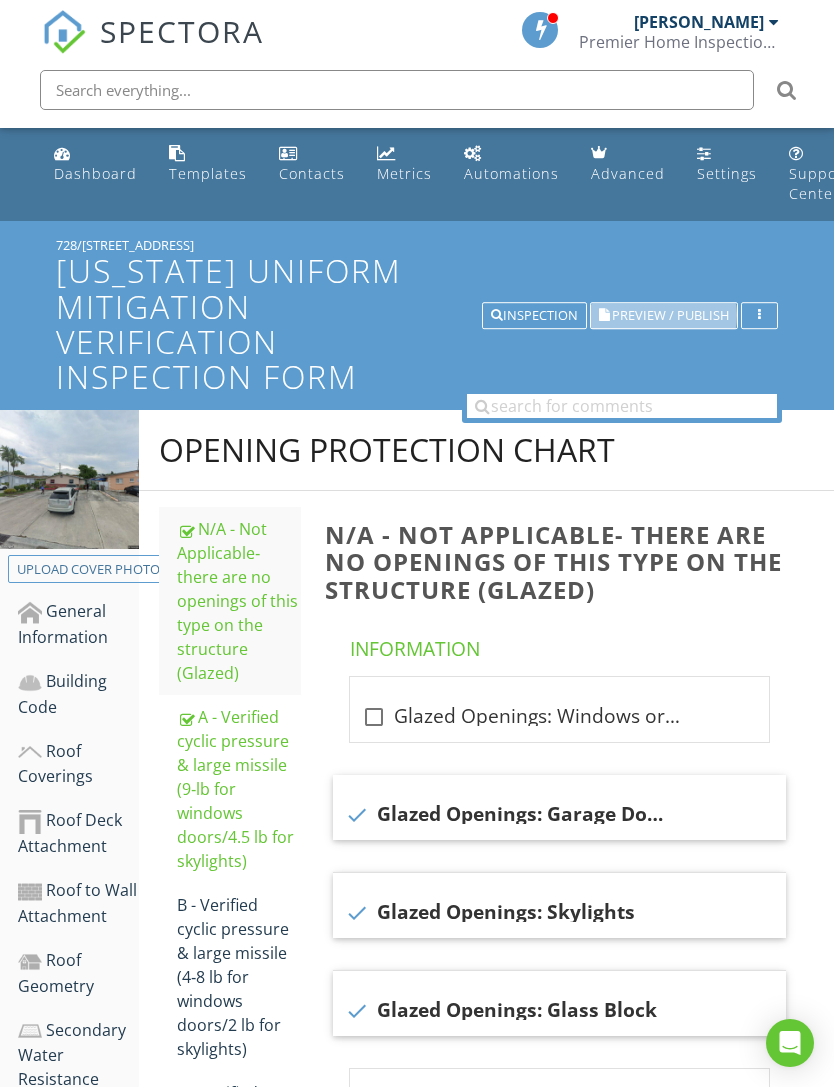 click on "Preview / Publish" at bounding box center [670, 315] 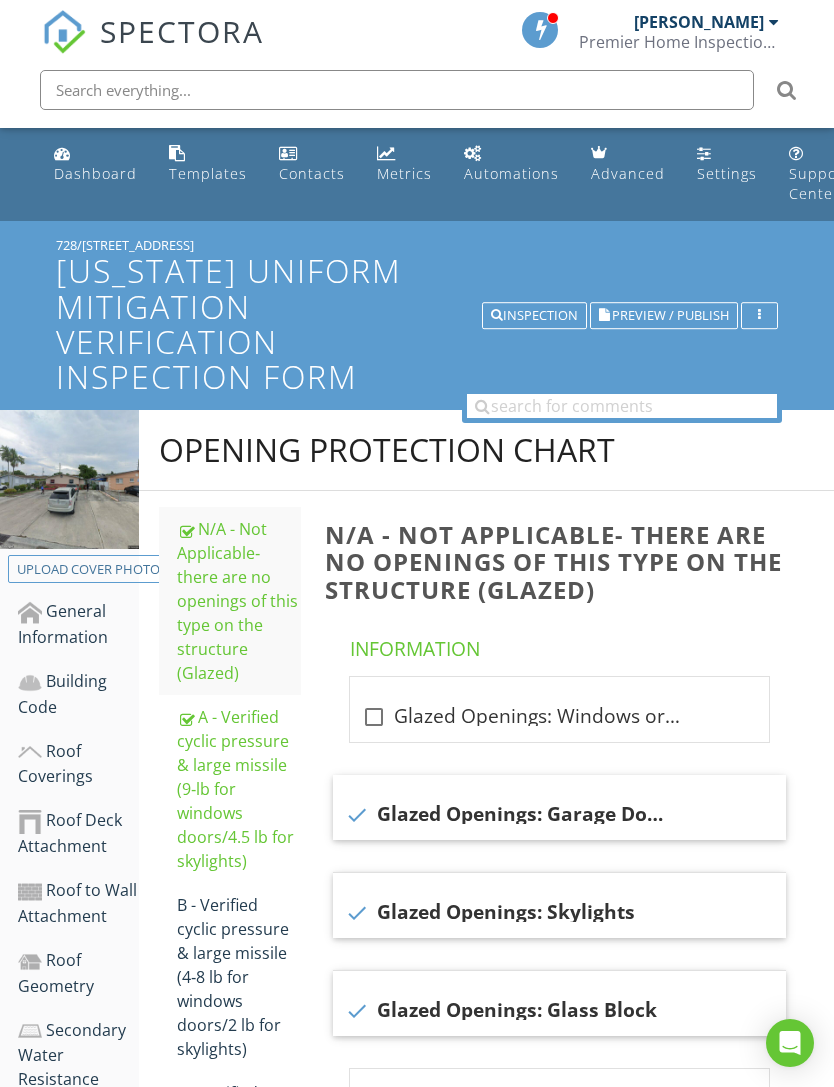 click on "Roof Coverings" at bounding box center (78, 764) 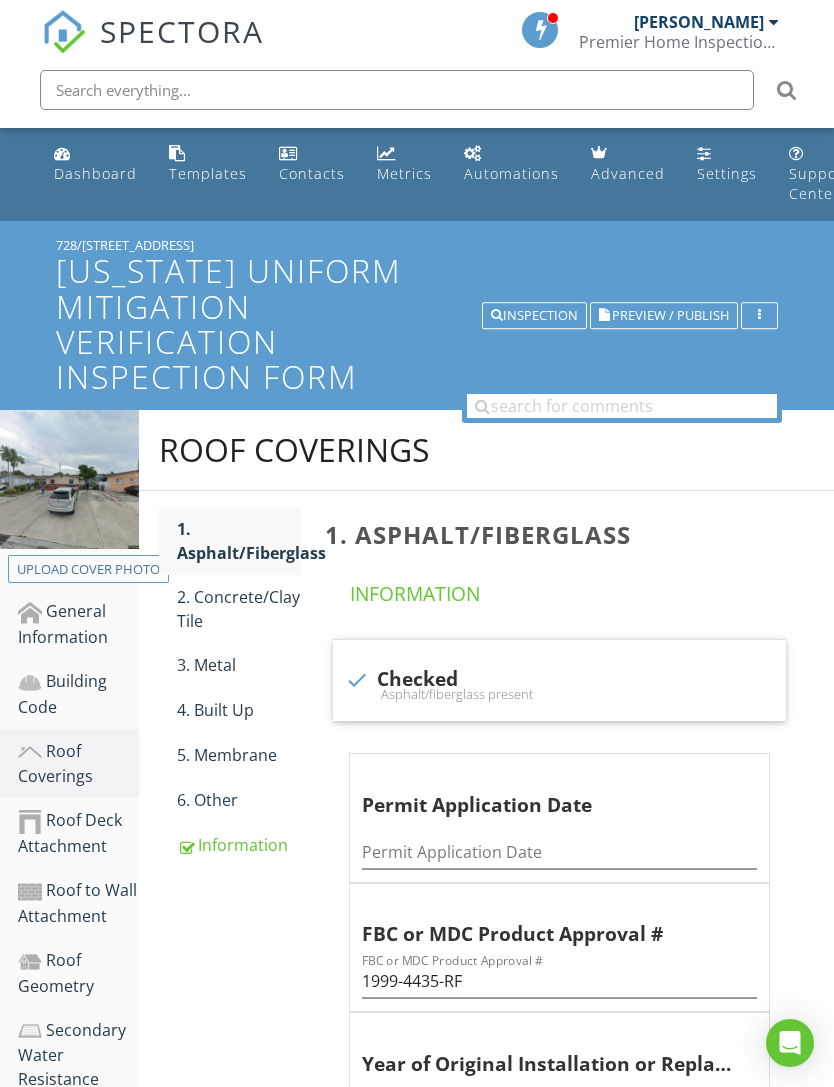 click on "1. Asphalt/Fiberglass" at bounding box center (239, 541) 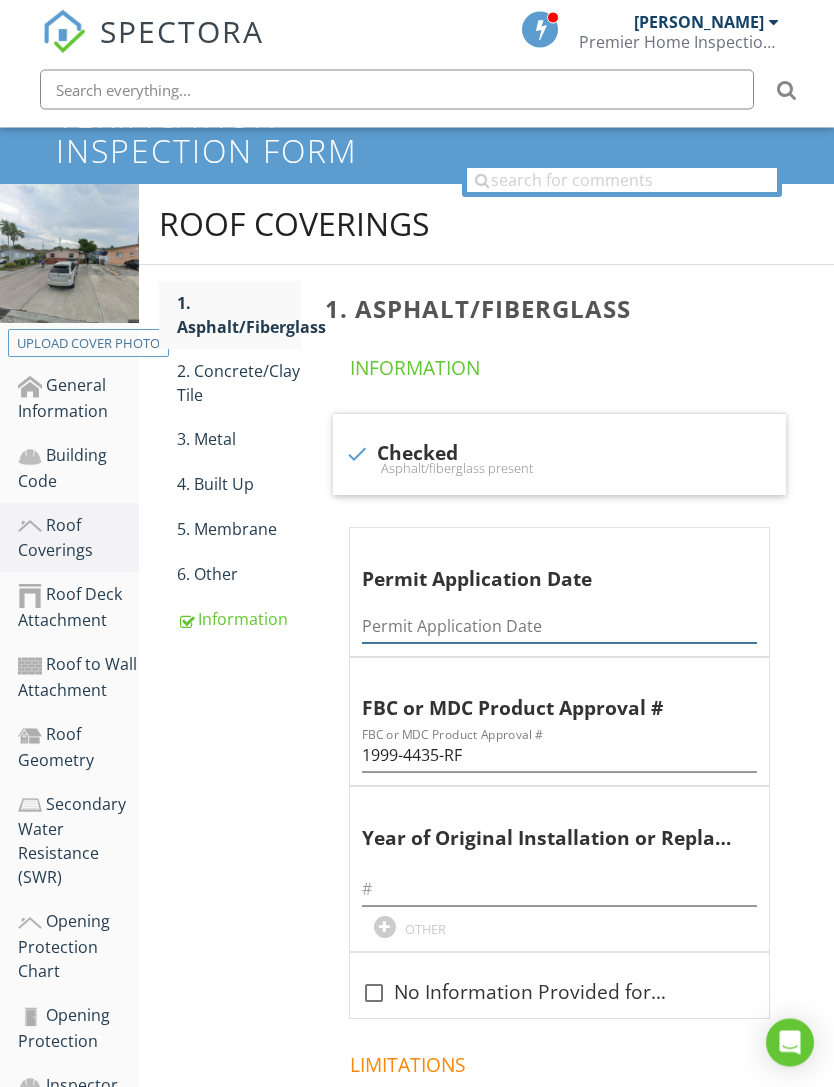 click at bounding box center [559, 627] 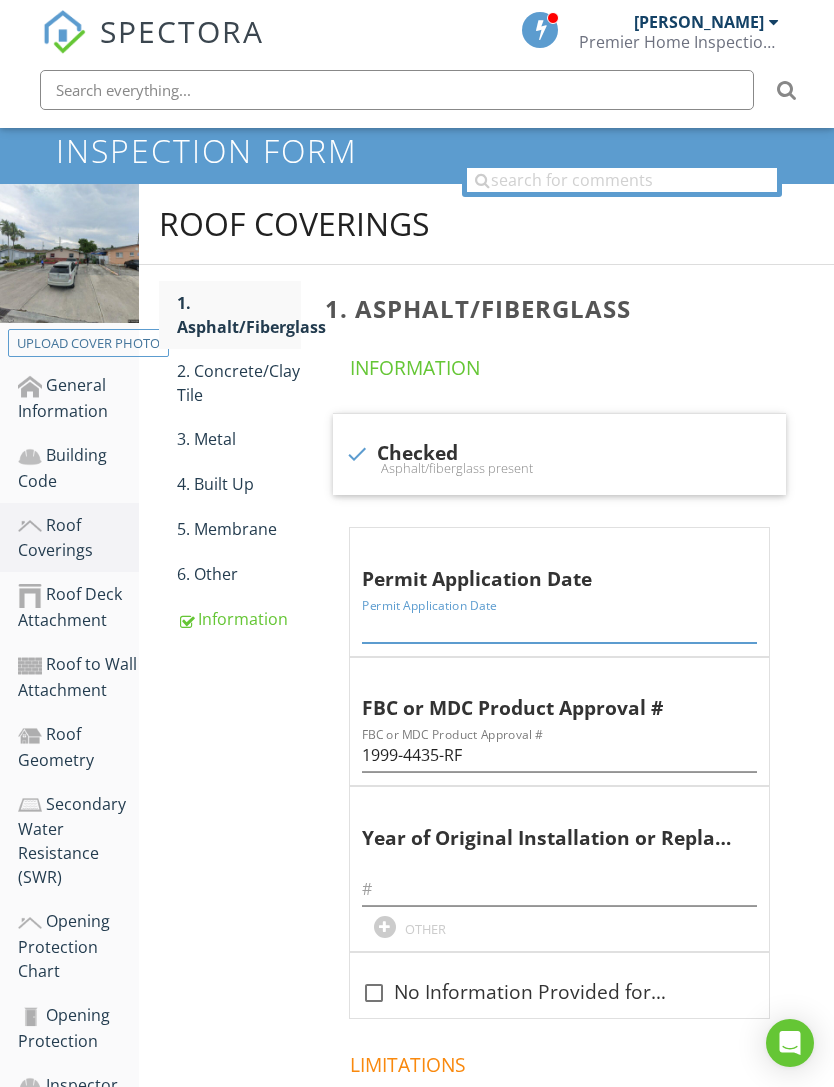 scroll, scrollTop: 225, scrollLeft: 0, axis: vertical 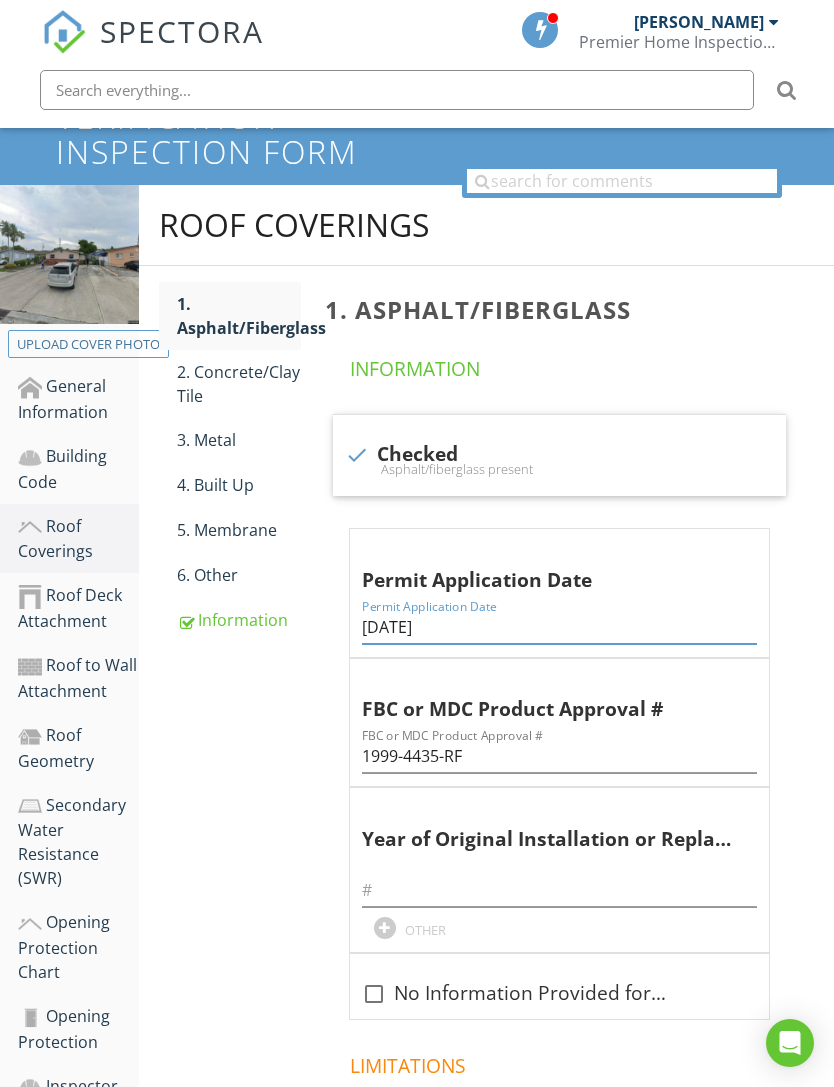 type on "12/8/1999" 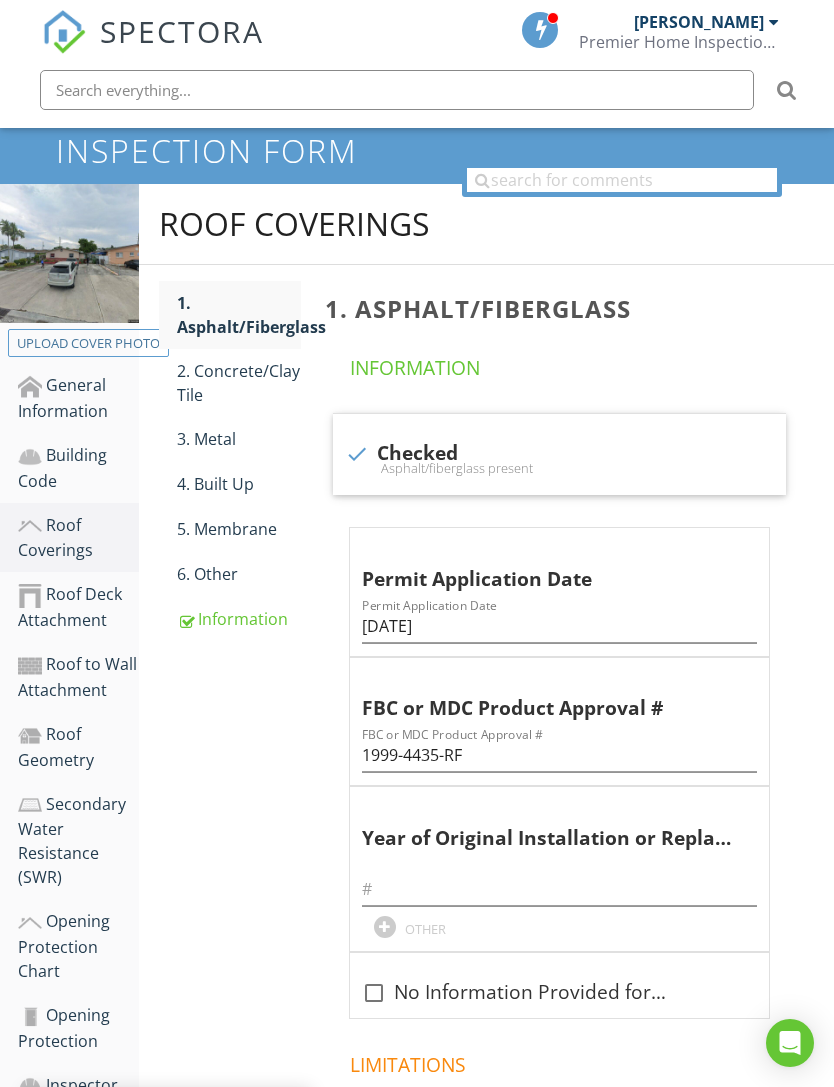 click on "Information" at bounding box center [239, 619] 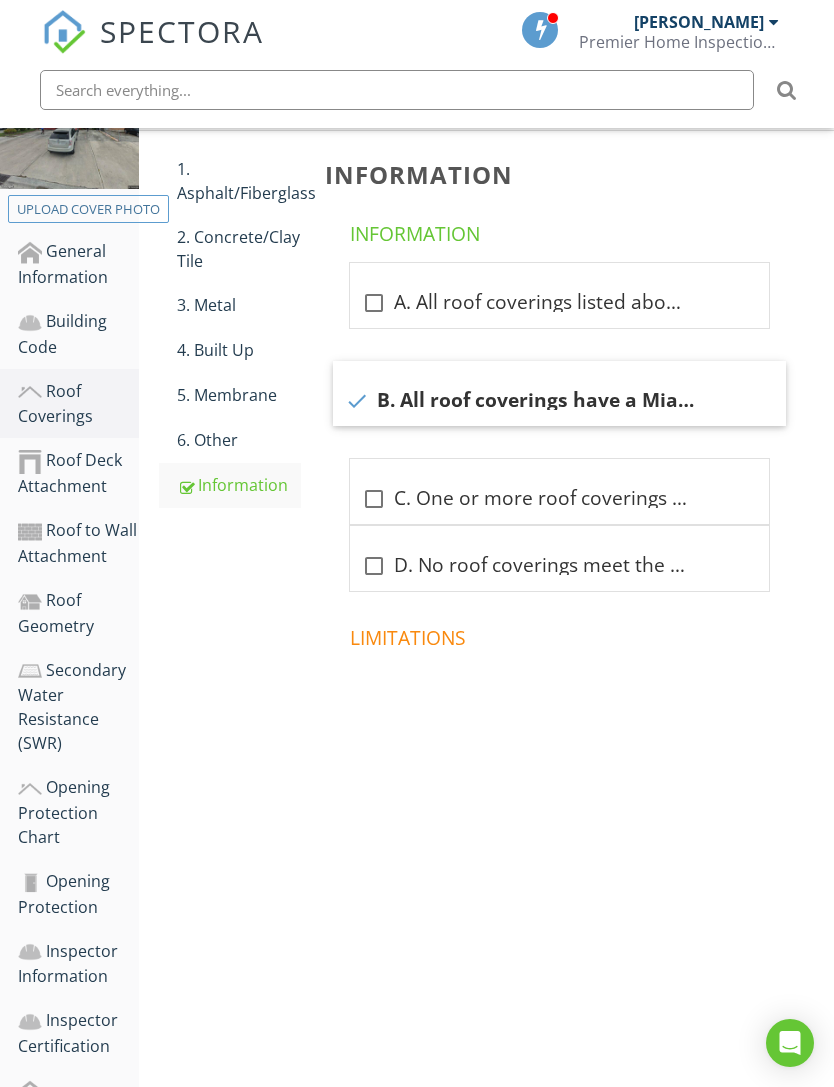 scroll, scrollTop: 435, scrollLeft: 0, axis: vertical 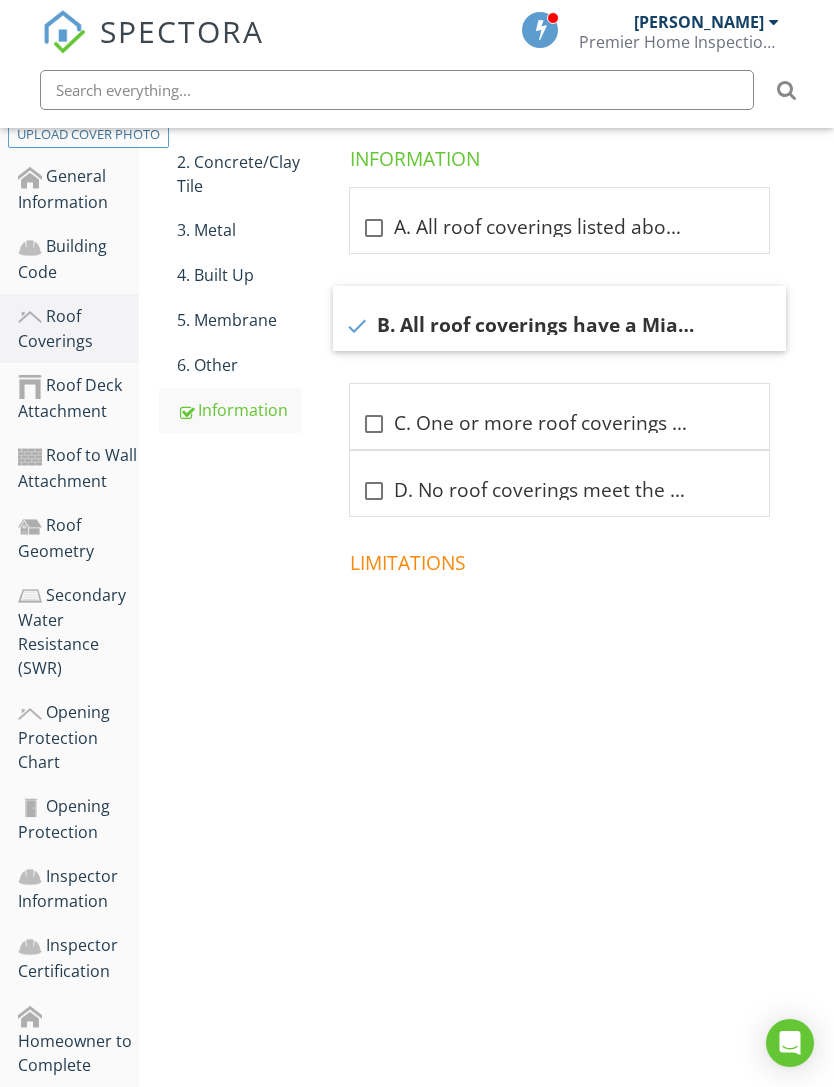 click on "Additional Information" at bounding box center (78, 1122) 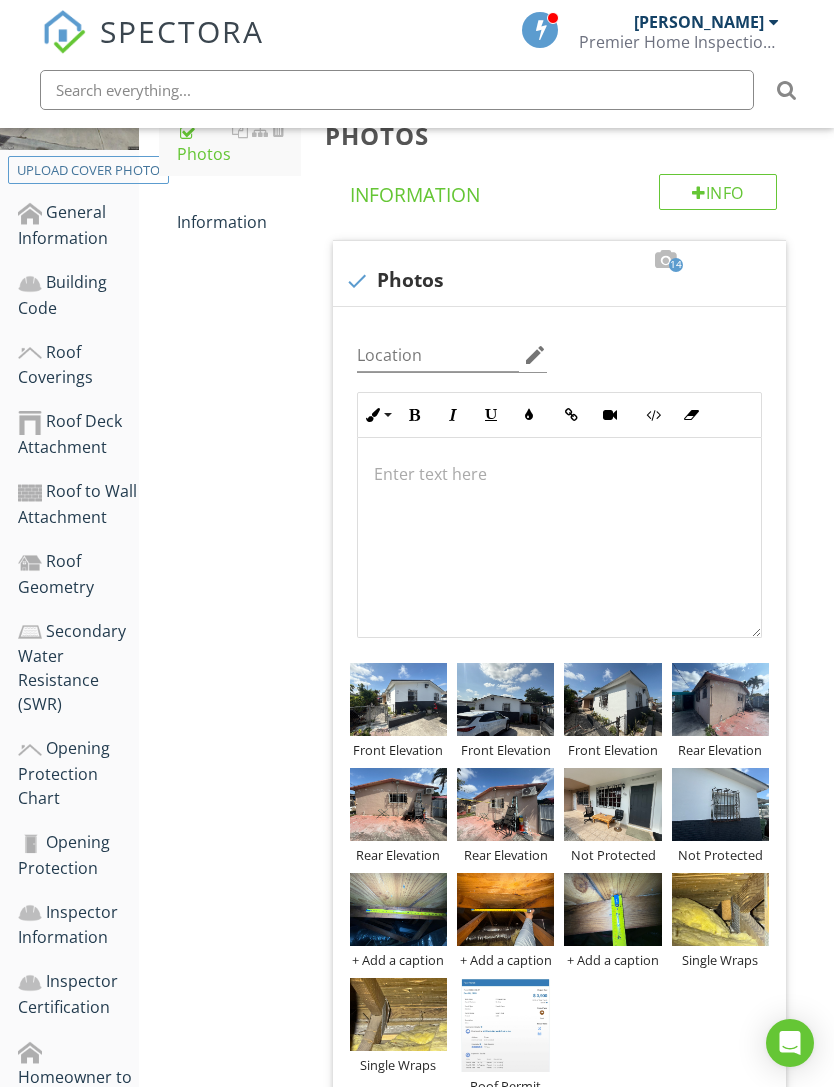 scroll, scrollTop: 0, scrollLeft: 0, axis: both 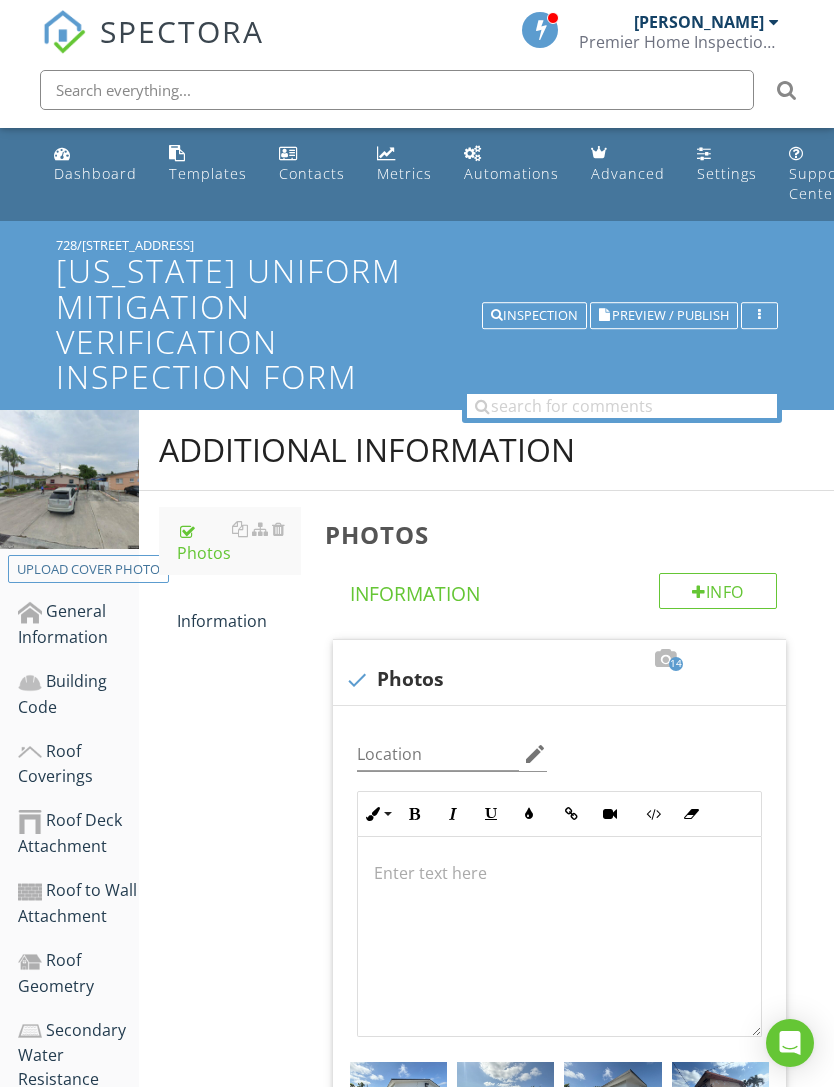 click on "Preview / Publish" at bounding box center [664, 316] 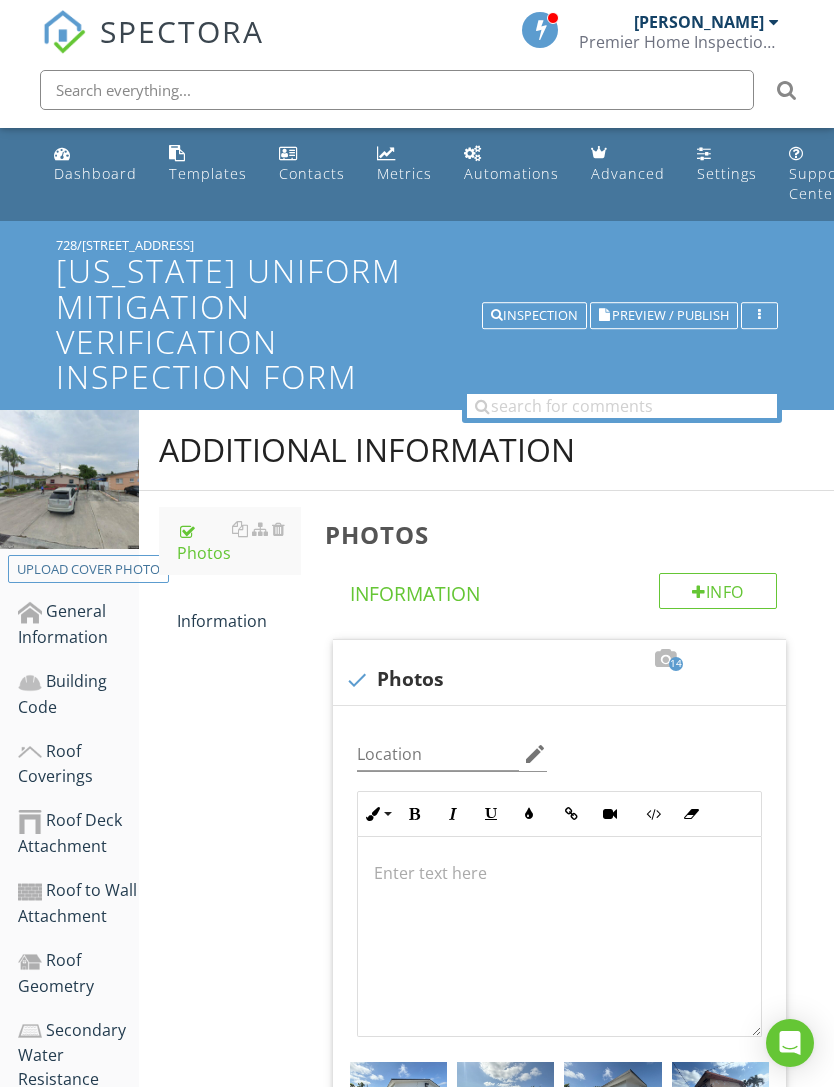 click on "Preview / Publish" at bounding box center (670, 315) 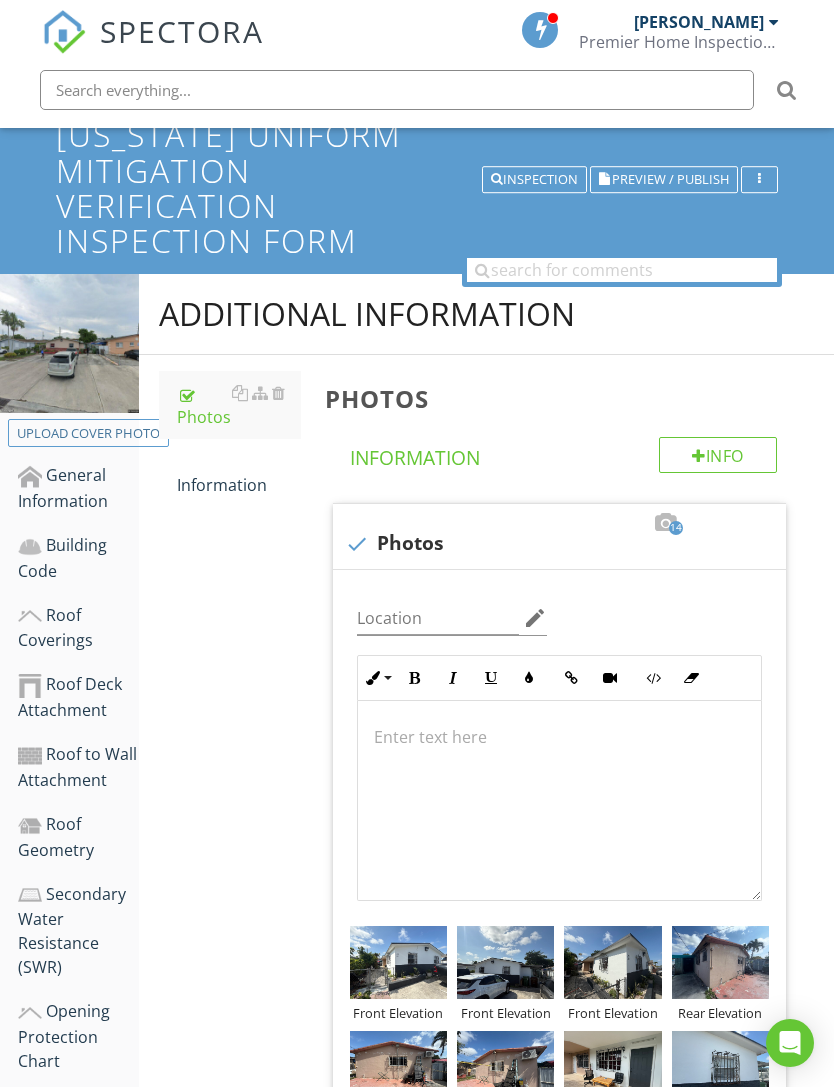 scroll, scrollTop: 492, scrollLeft: 0, axis: vertical 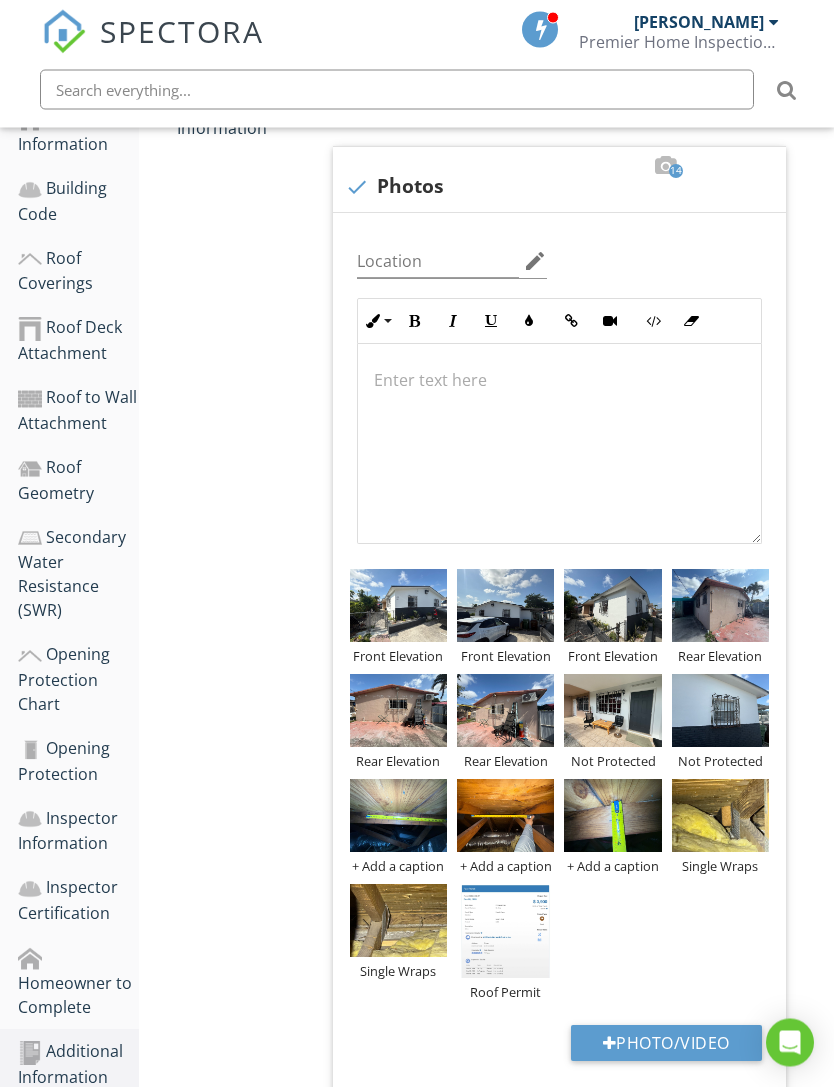 click on "Opening Protection" at bounding box center (78, 762) 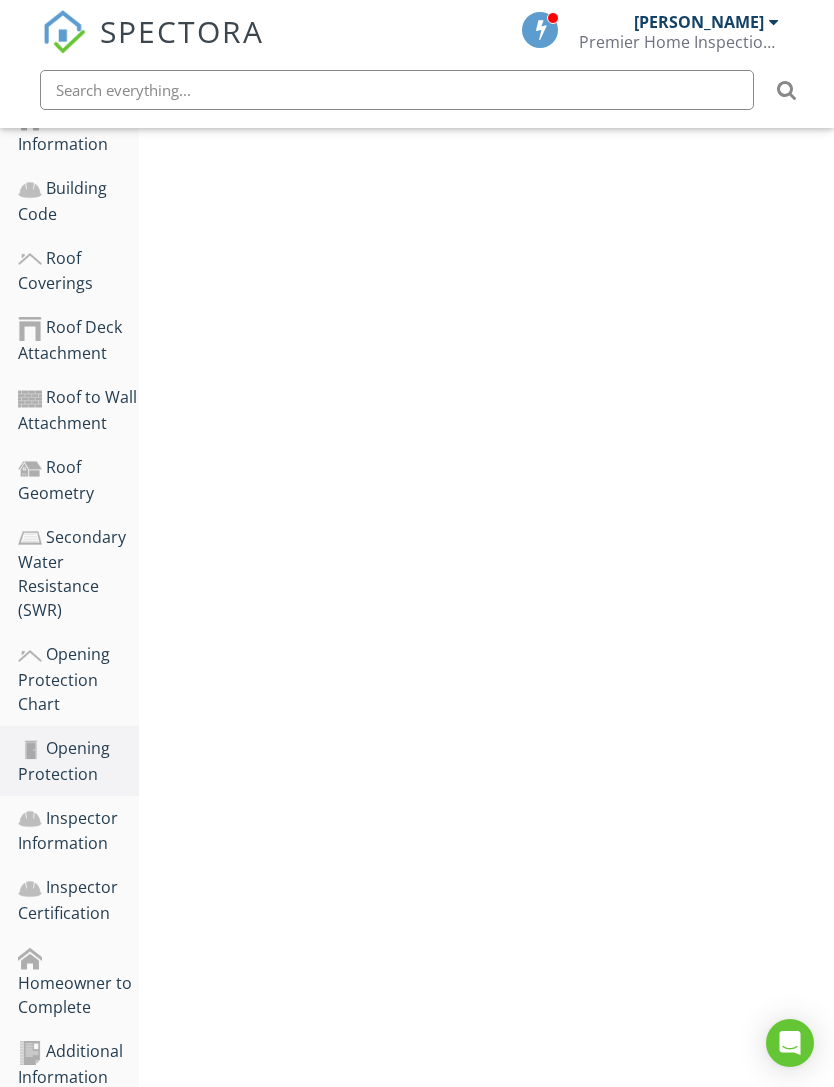 scroll, scrollTop: 435, scrollLeft: 0, axis: vertical 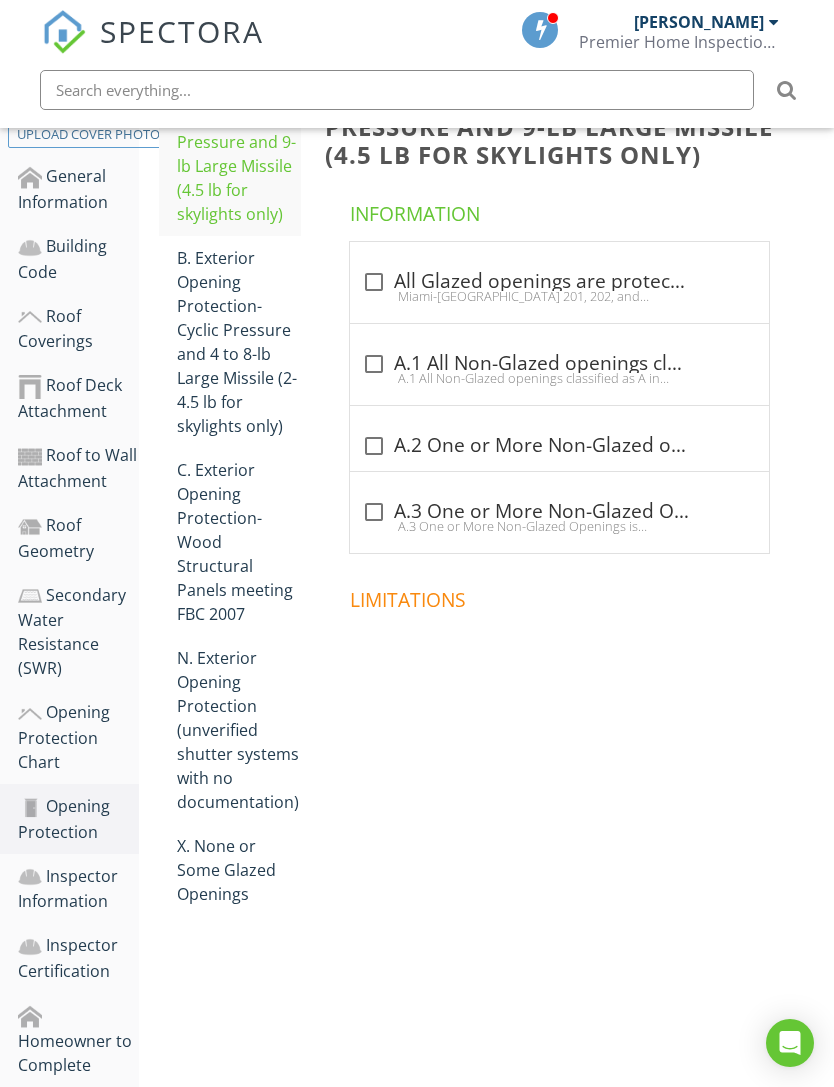 click on "X. None or Some Glazed Openings" at bounding box center (239, 870) 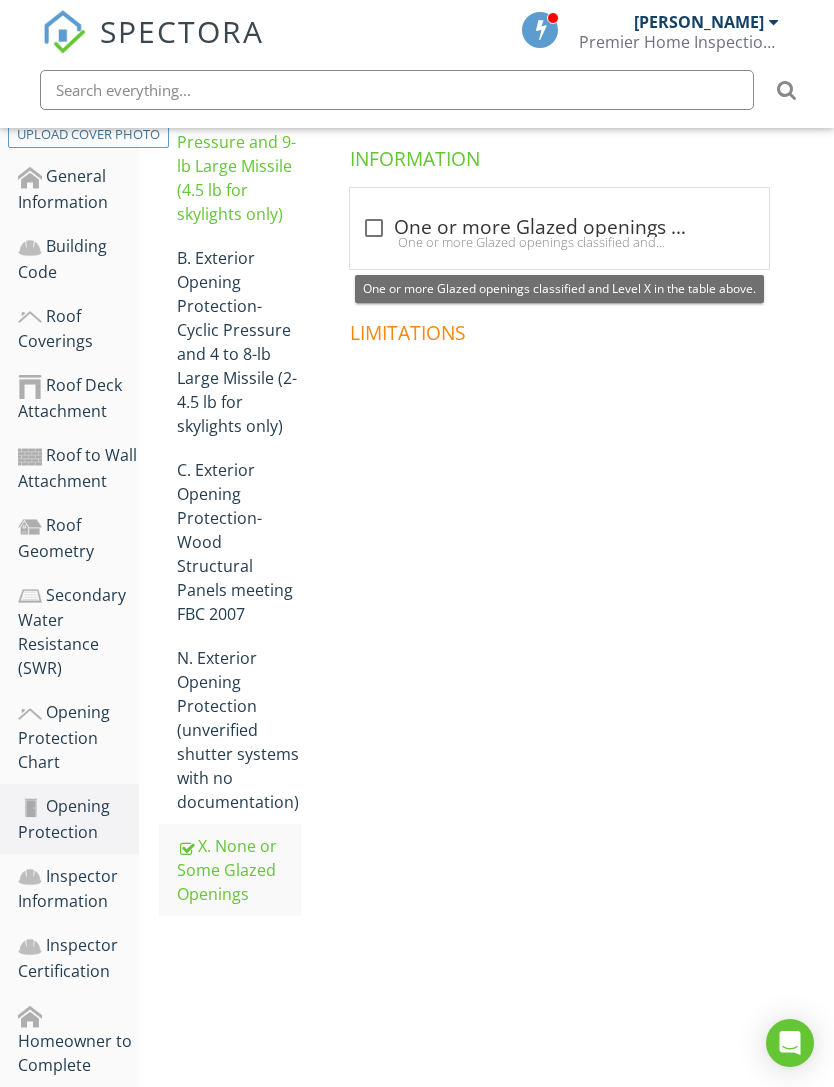 click at bounding box center [374, 228] 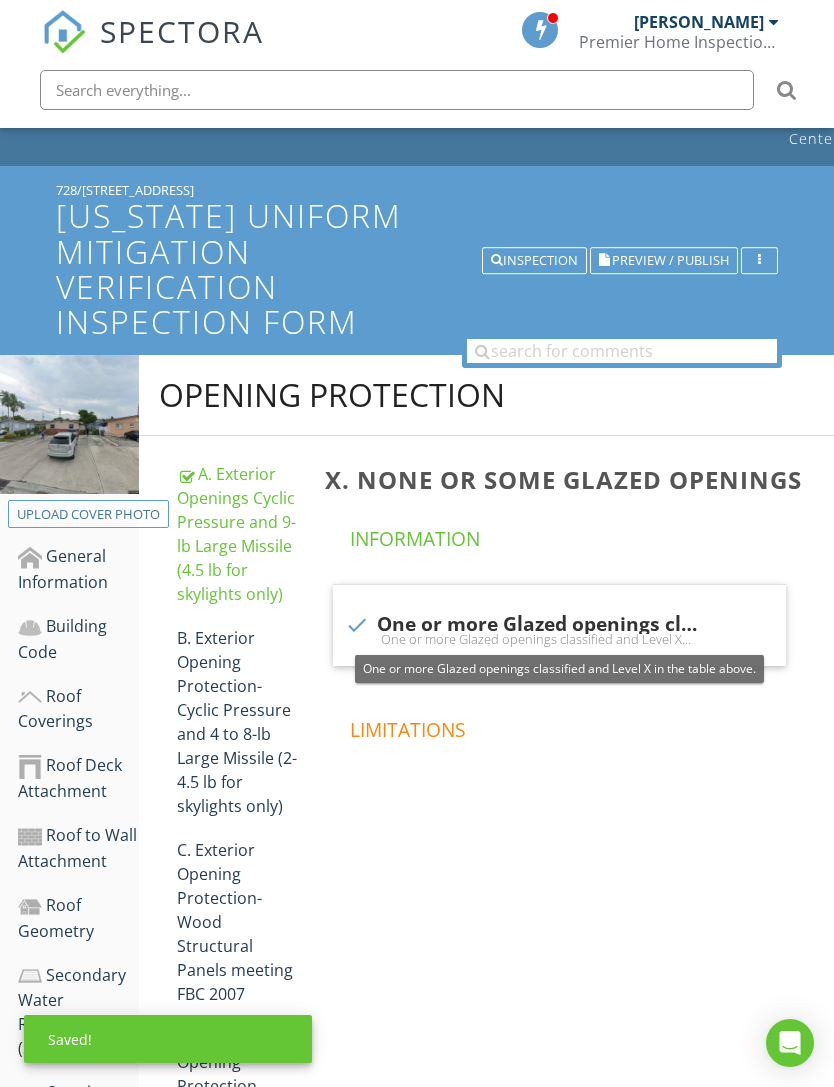 scroll, scrollTop: 0, scrollLeft: 0, axis: both 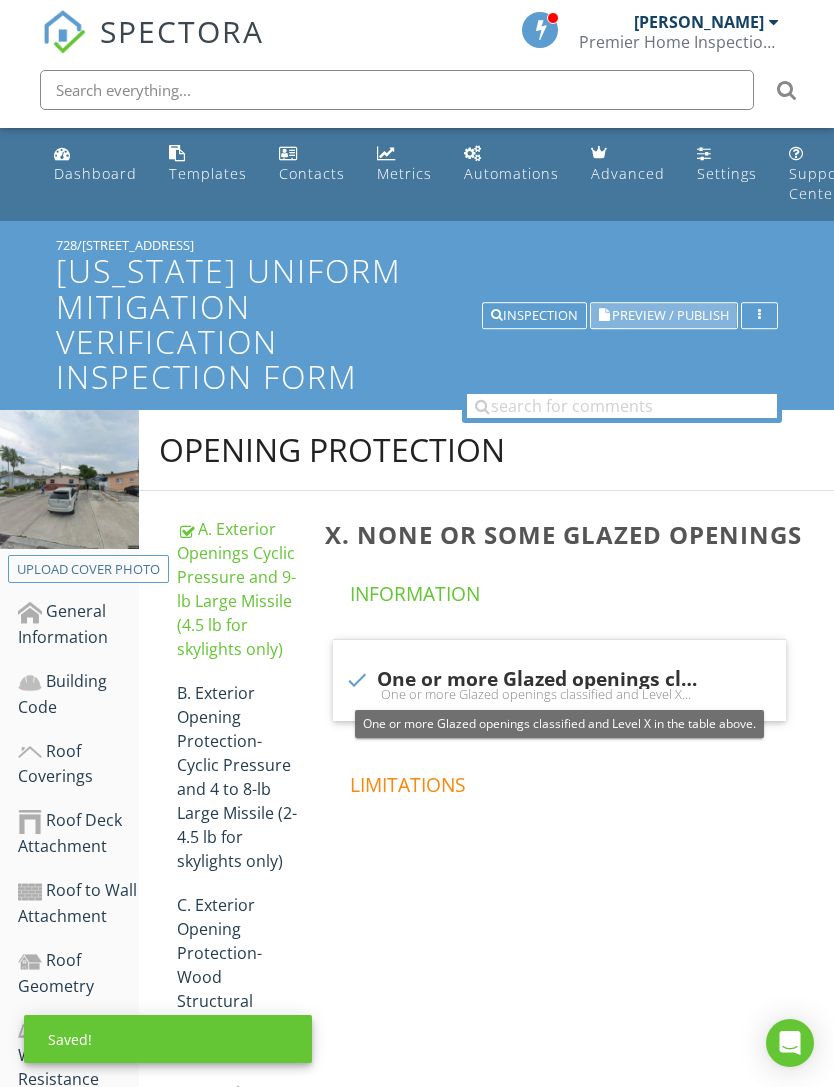 click on "Preview / Publish" at bounding box center (670, 315) 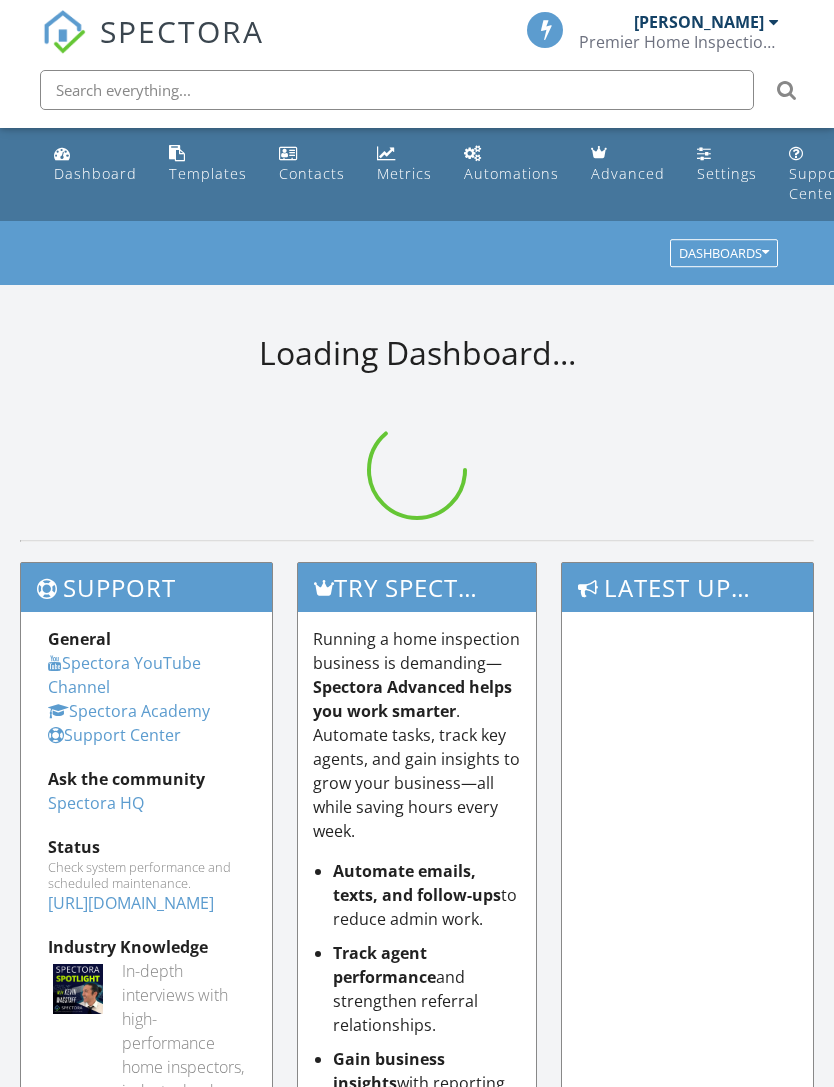 scroll, scrollTop: 0, scrollLeft: 0, axis: both 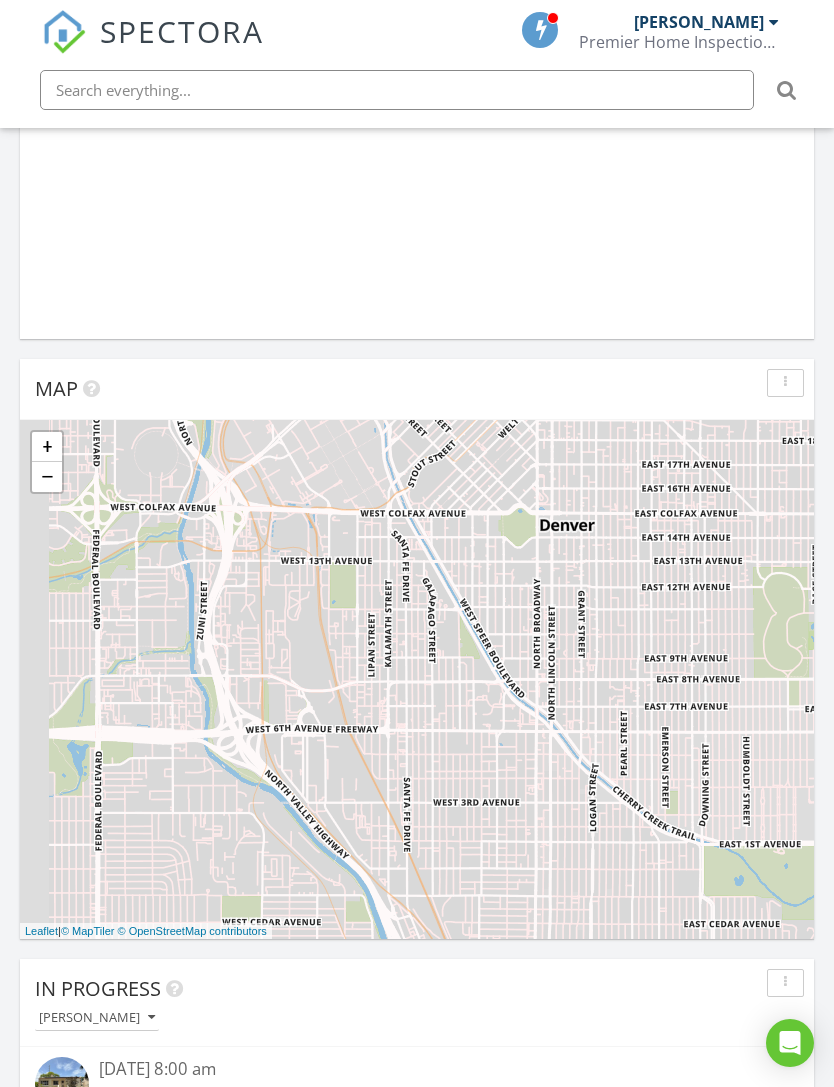 click on "+ − Leaflet  |  © MapTiler   © OpenStreetMap contributors" at bounding box center [417, 679] 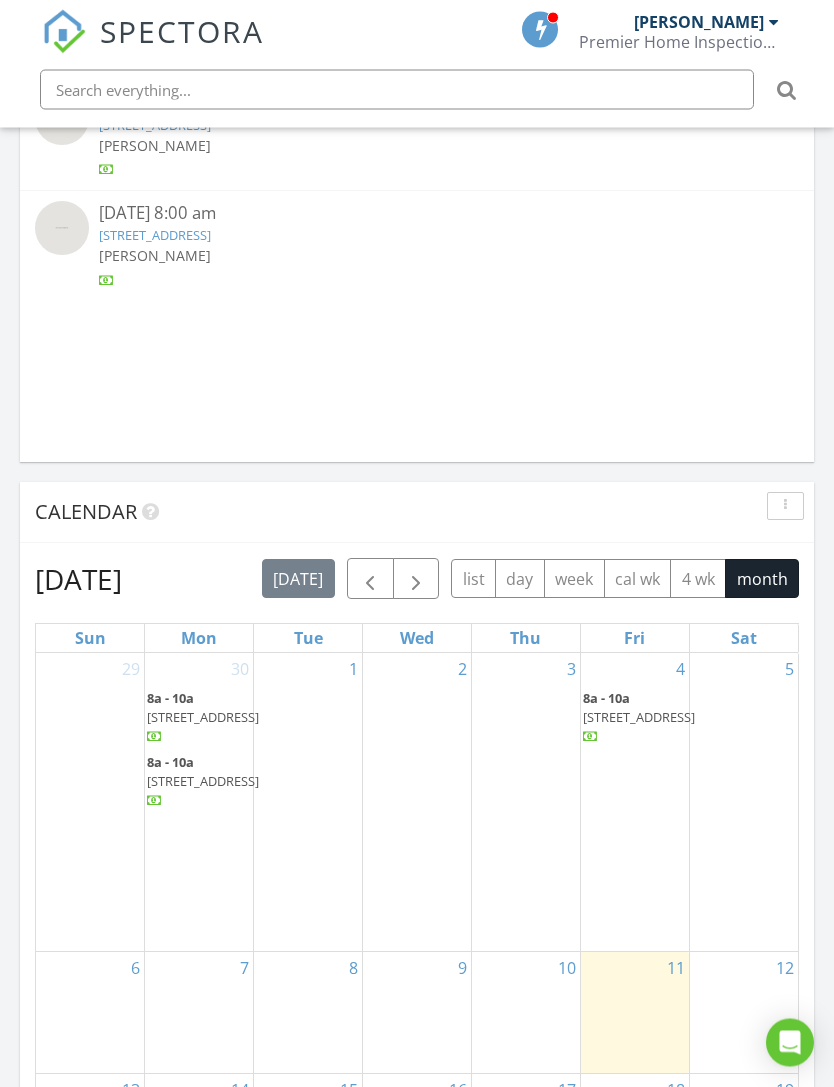 scroll, scrollTop: 1769, scrollLeft: 0, axis: vertical 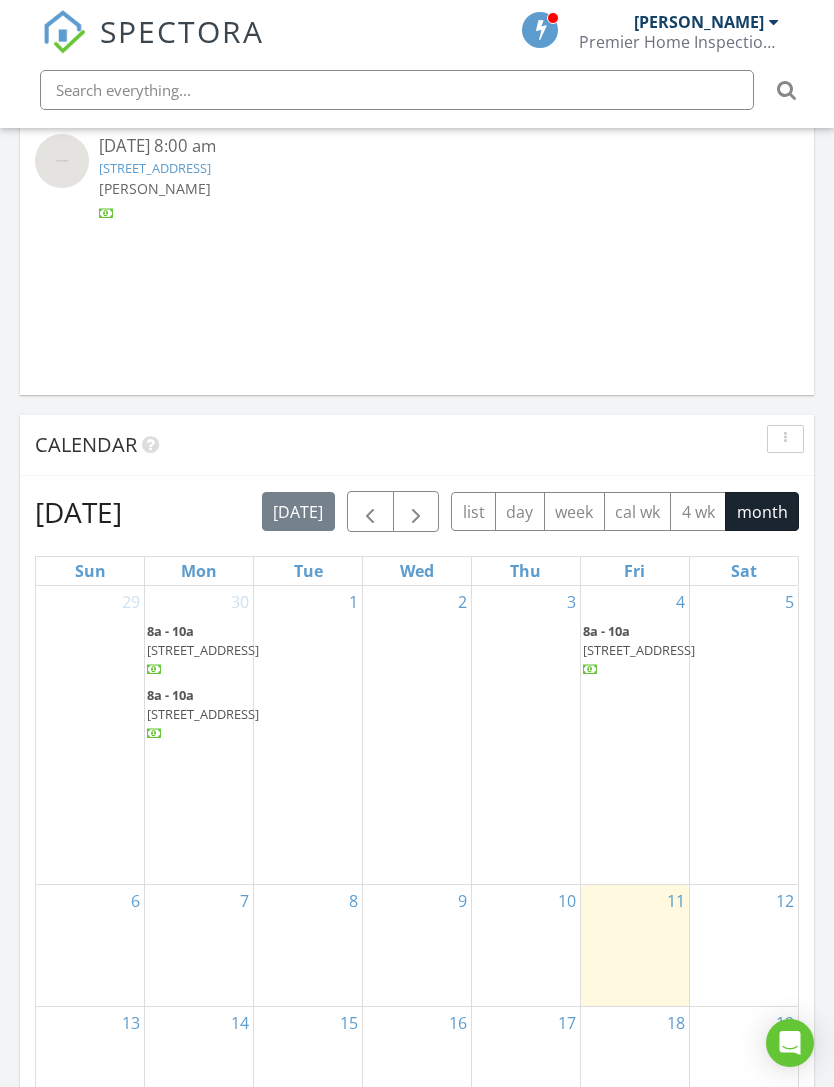 click at bounding box center (370, 513) 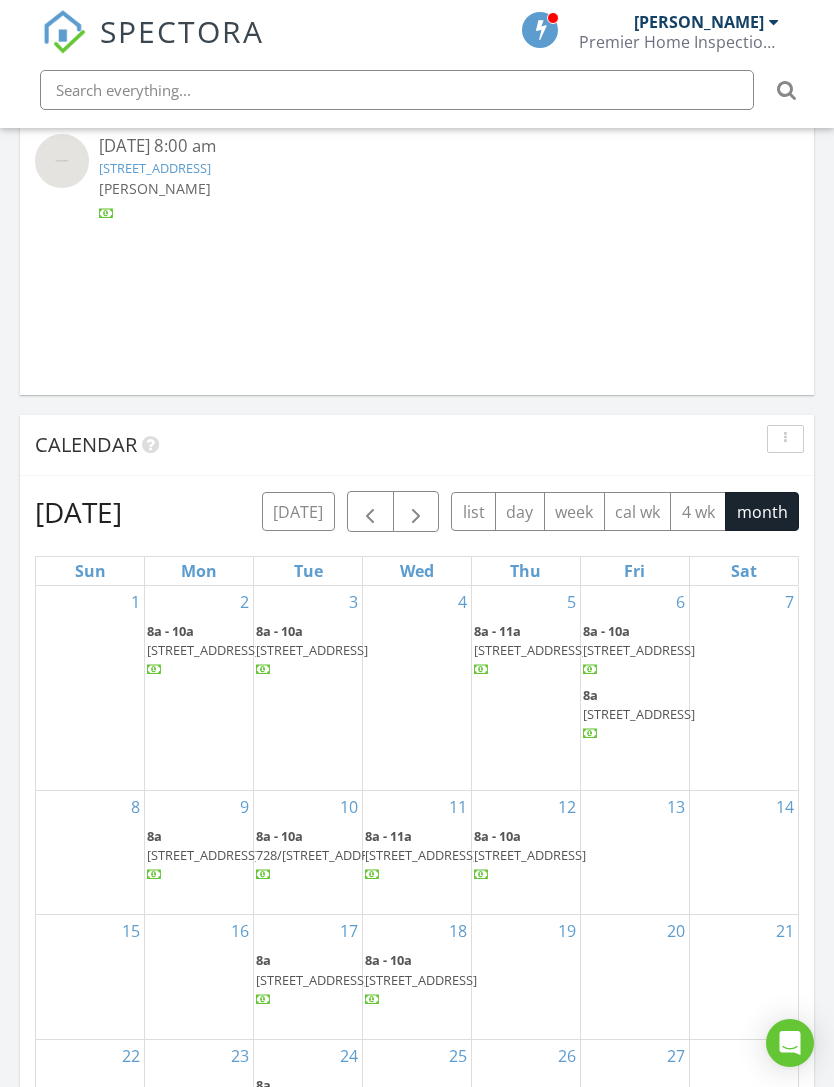 click on "728/730 W 30th St , Hialeah 33012" at bounding box center [325, 855] 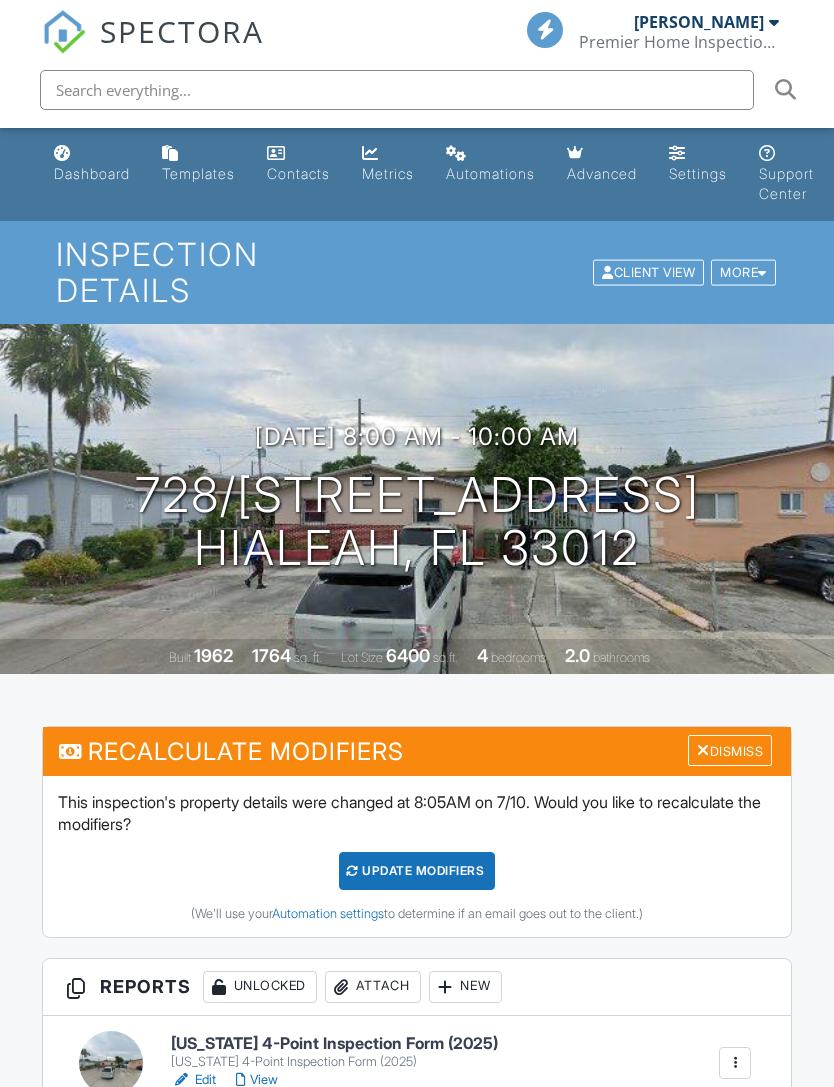 scroll, scrollTop: 0, scrollLeft: 0, axis: both 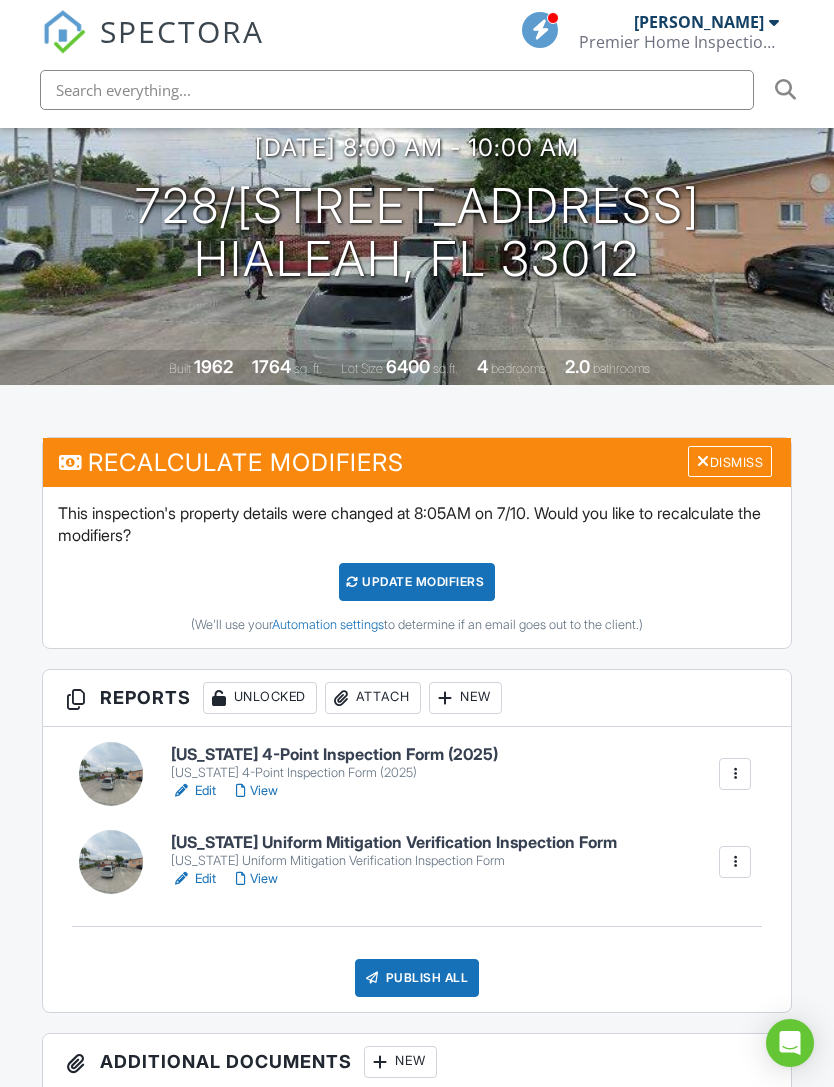click on "Edit" at bounding box center [193, 791] 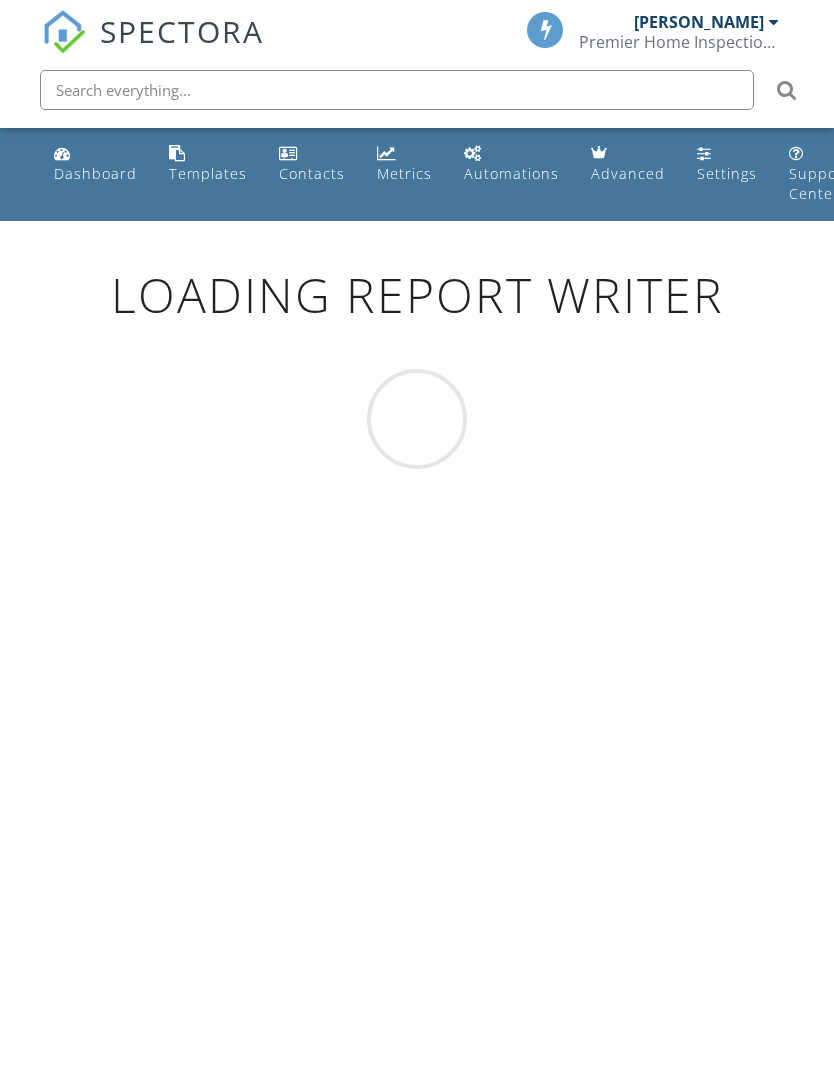 scroll, scrollTop: 0, scrollLeft: 0, axis: both 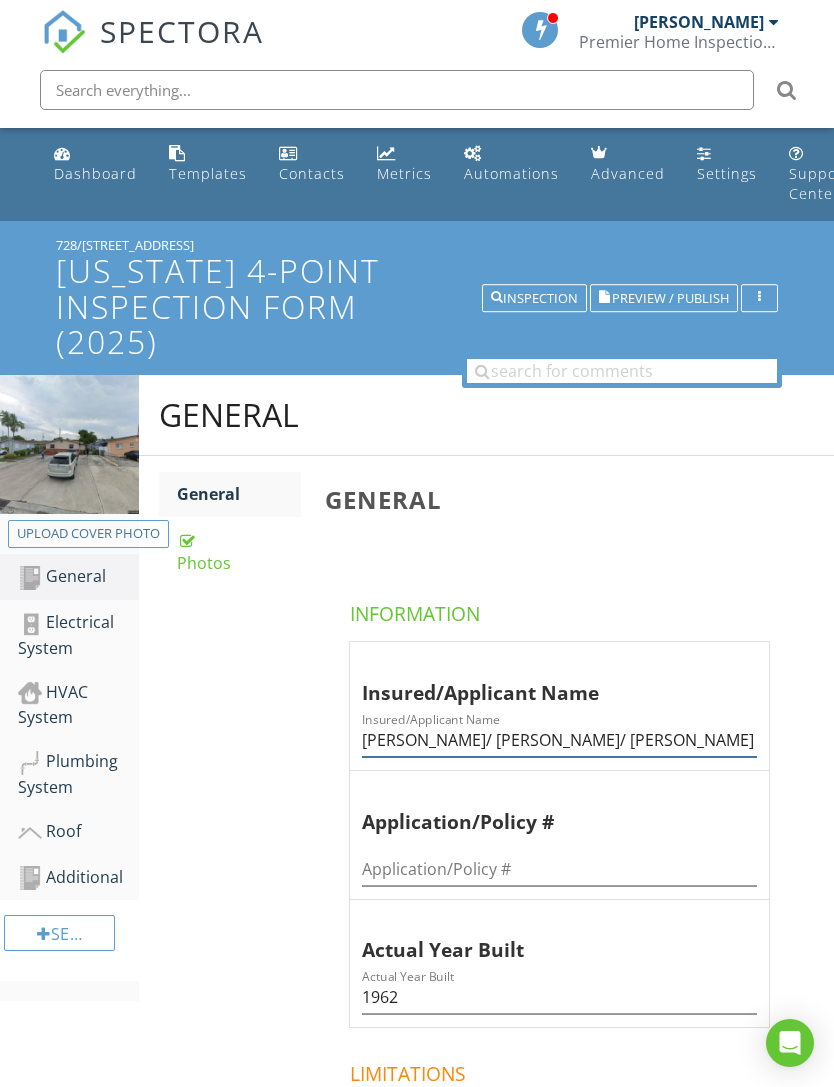 click on "[PERSON_NAME]/ [PERSON_NAME]/ [PERSON_NAME]" at bounding box center [559, 740] 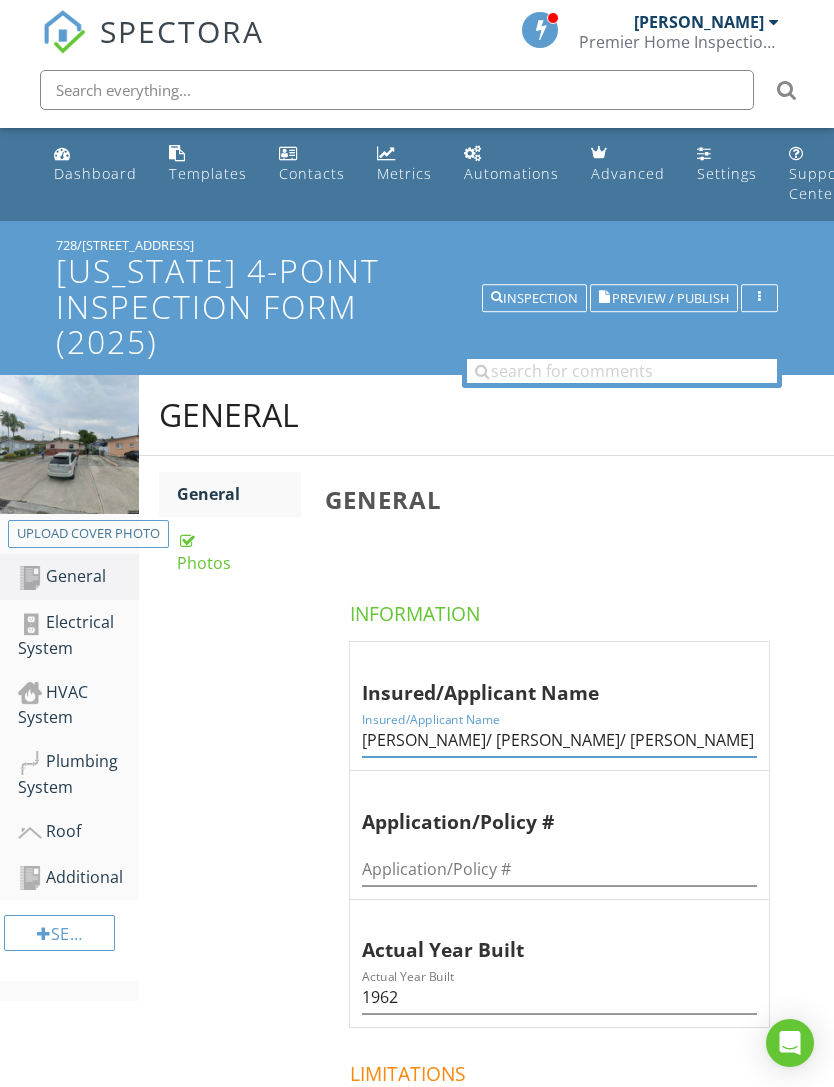 scroll, scrollTop: 23, scrollLeft: 15, axis: both 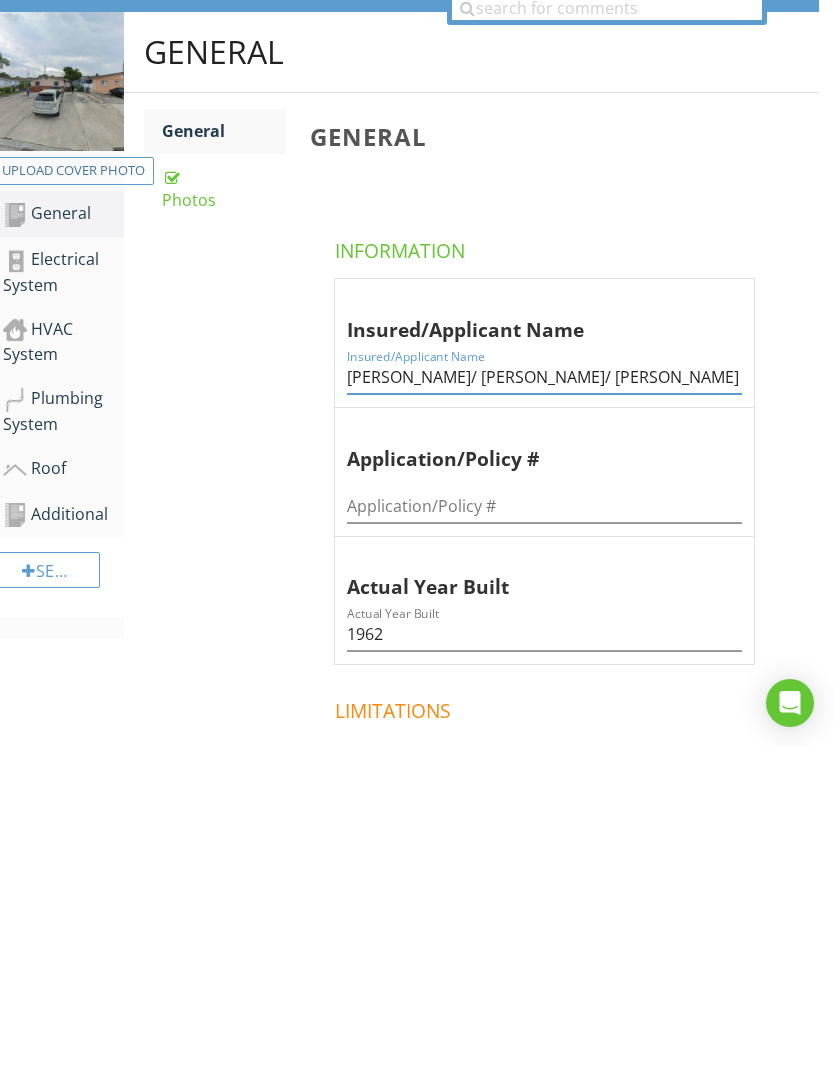 click on "[PERSON_NAME]/ [PERSON_NAME]/ [PERSON_NAME]" at bounding box center (544, 717) 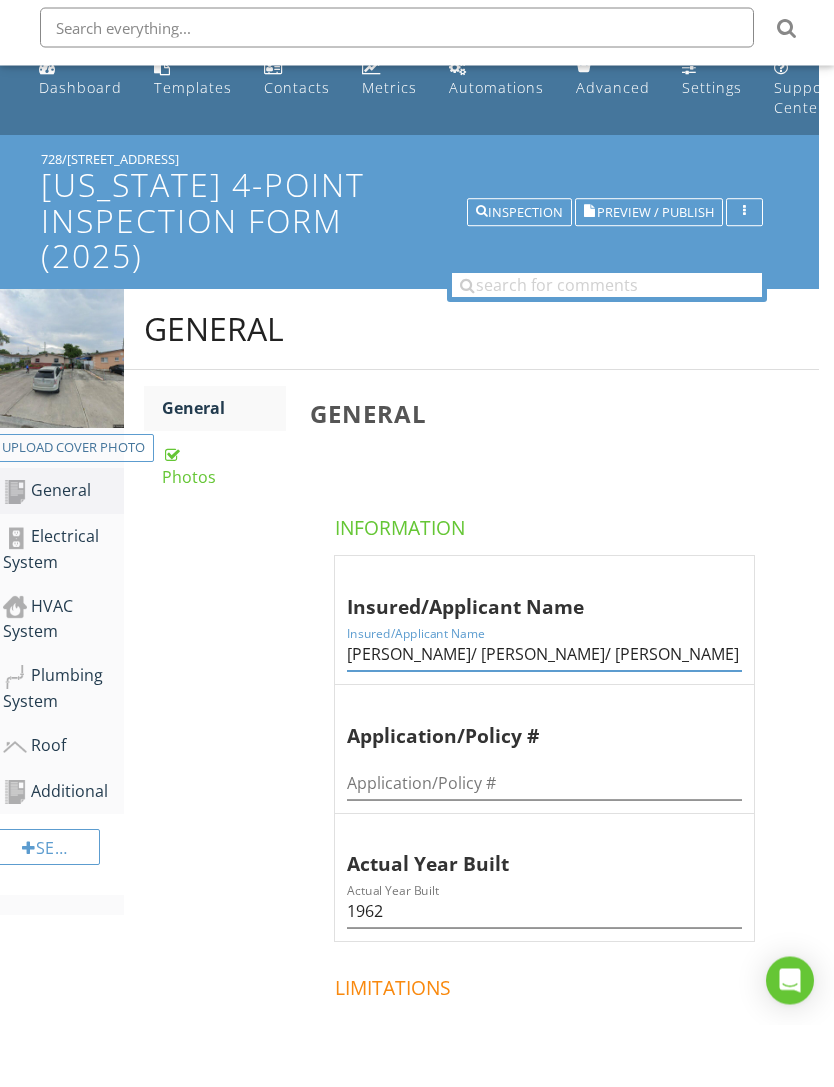 scroll, scrollTop: 0, scrollLeft: 15, axis: horizontal 